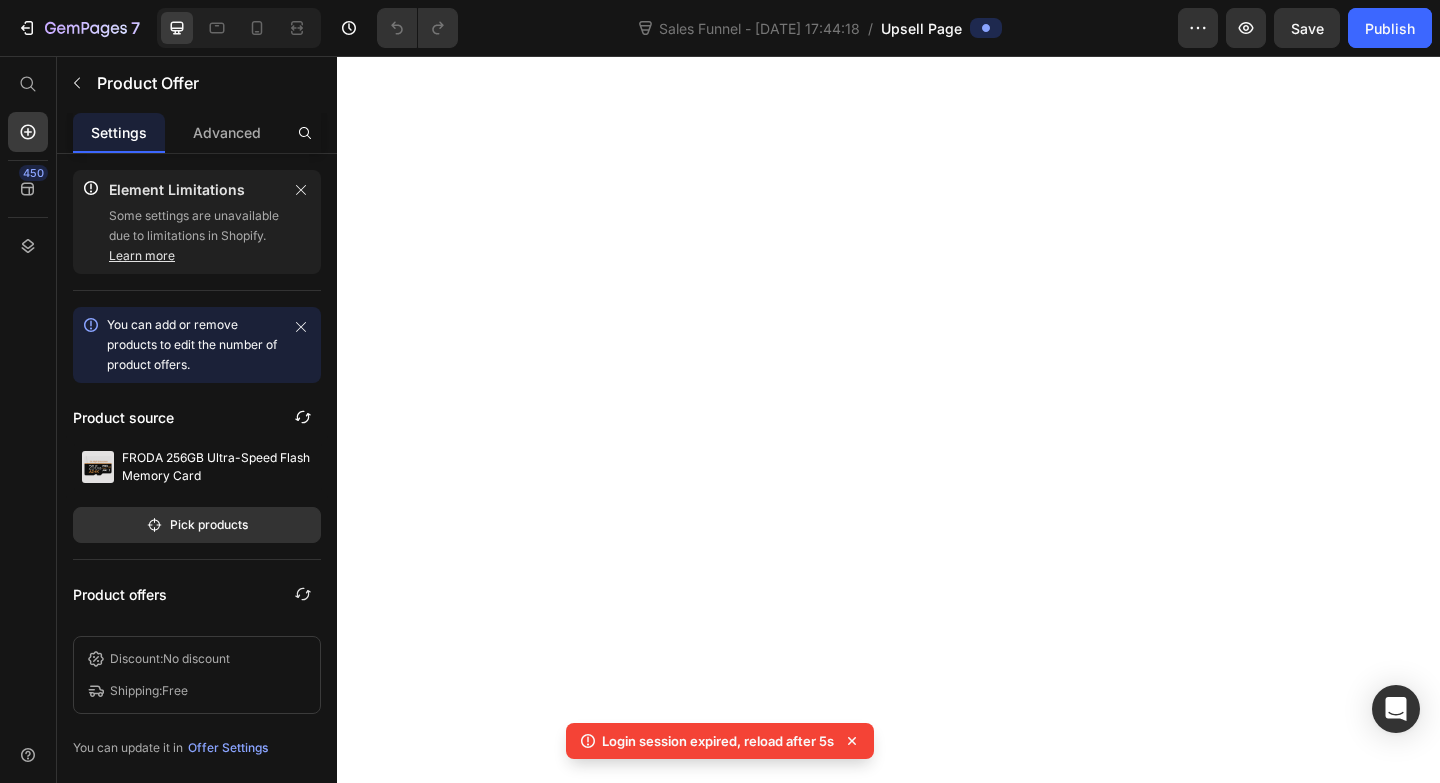 scroll, scrollTop: 0, scrollLeft: 0, axis: both 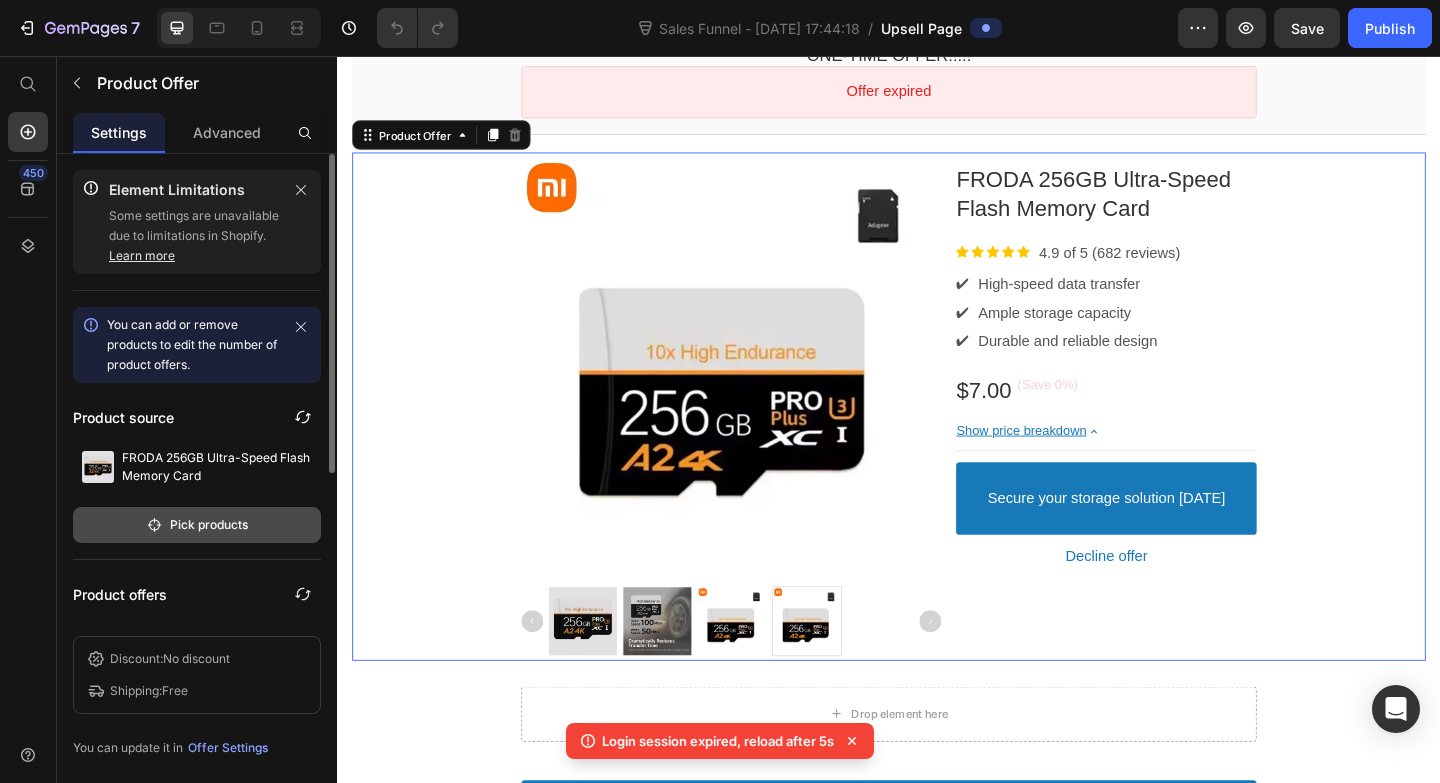 click on "Pick products" at bounding box center [197, 525] 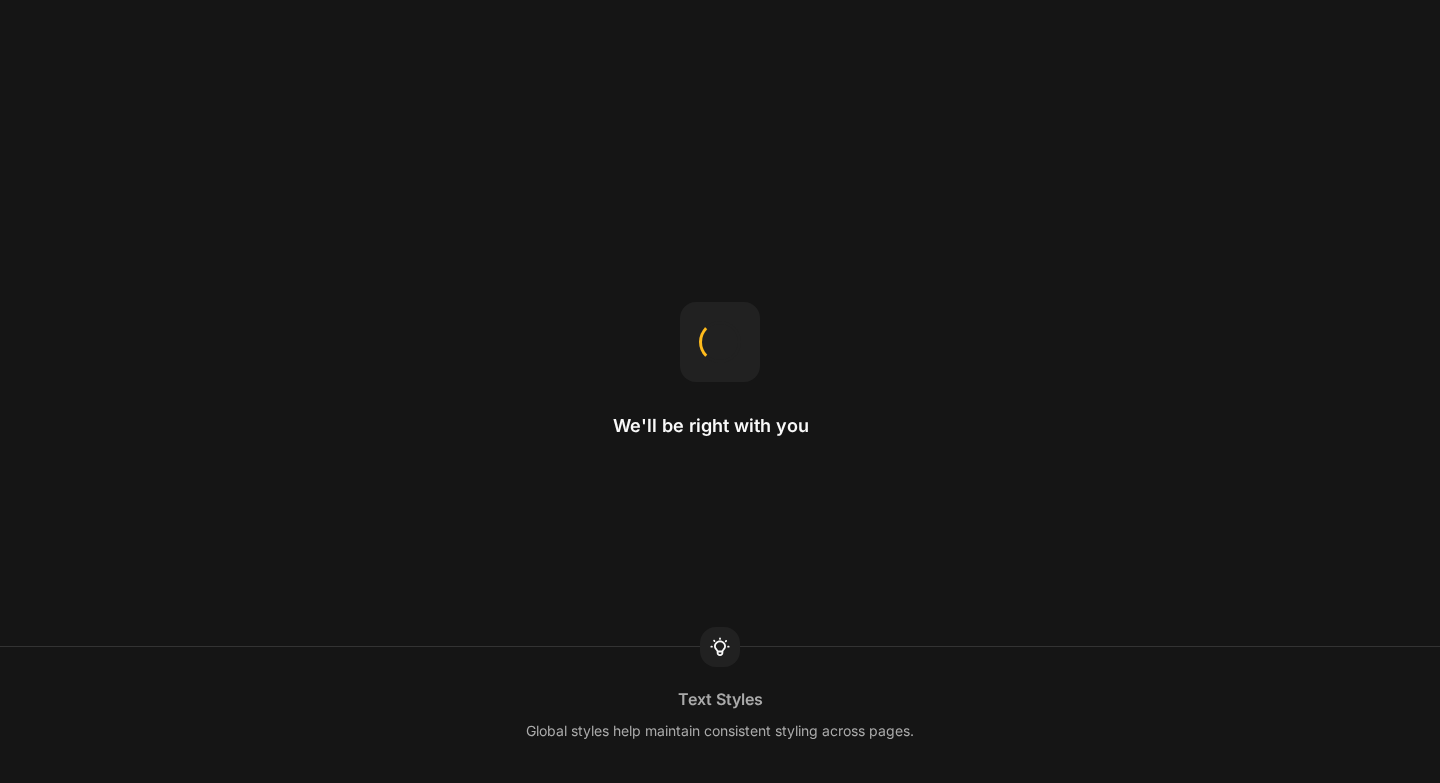 scroll, scrollTop: 0, scrollLeft: 0, axis: both 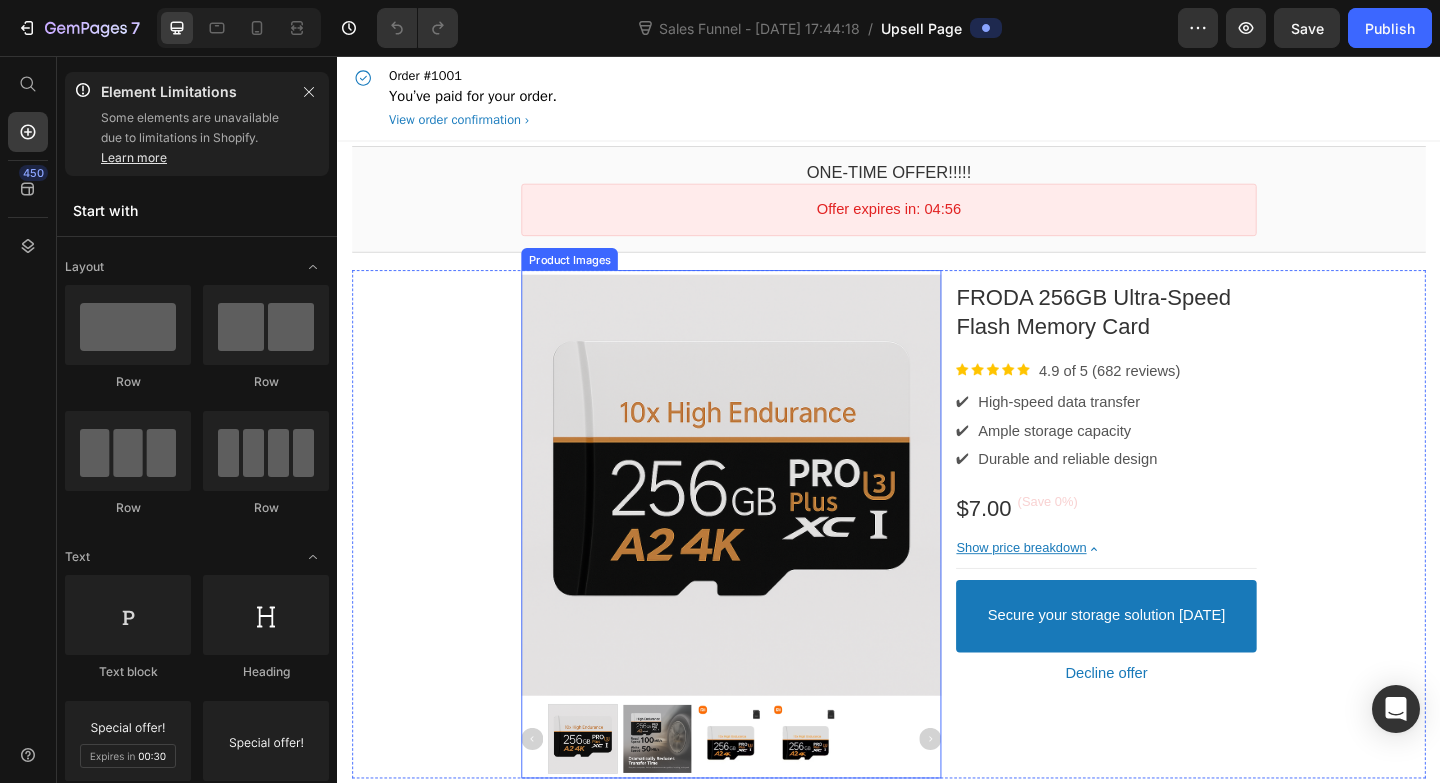 click at bounding box center [765, 522] 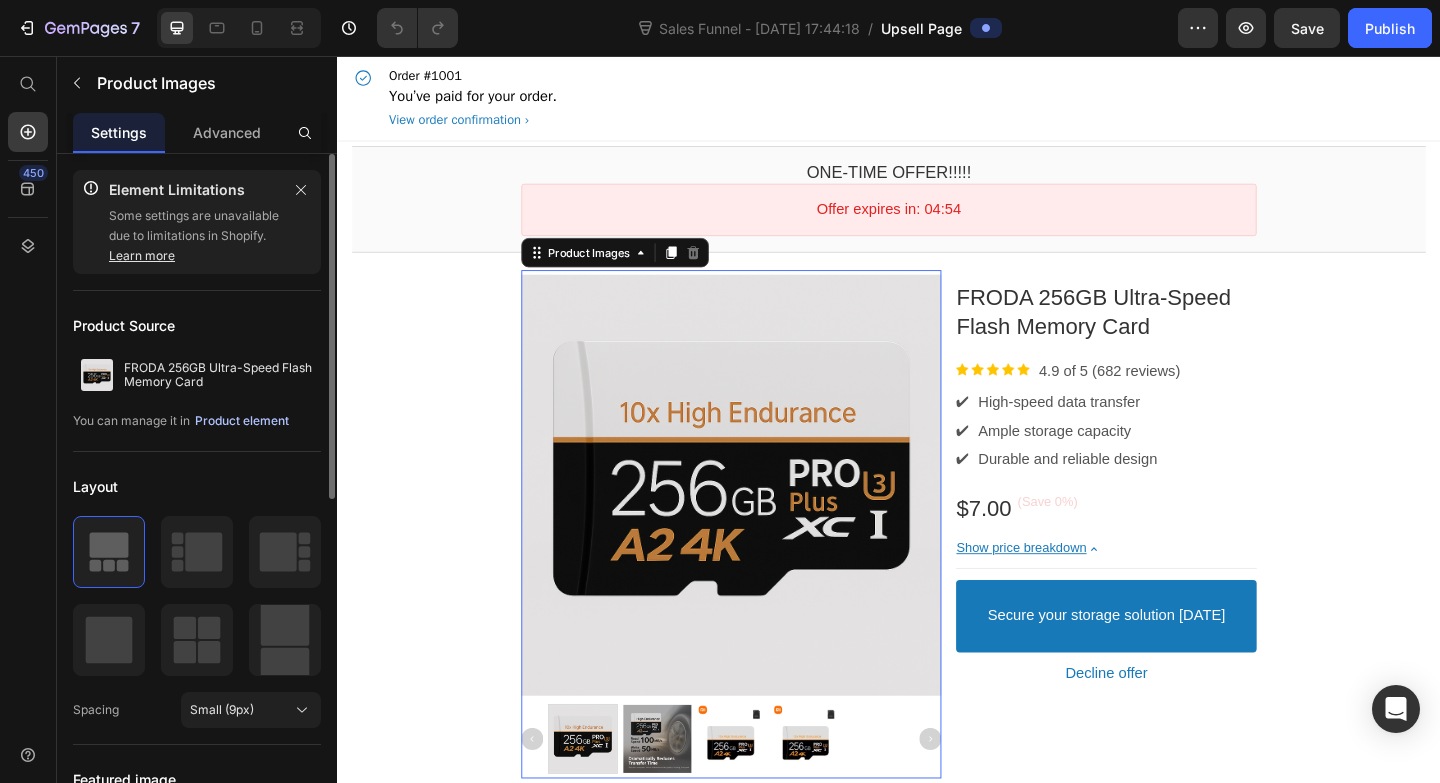 click on "Product element" at bounding box center [242, 421] 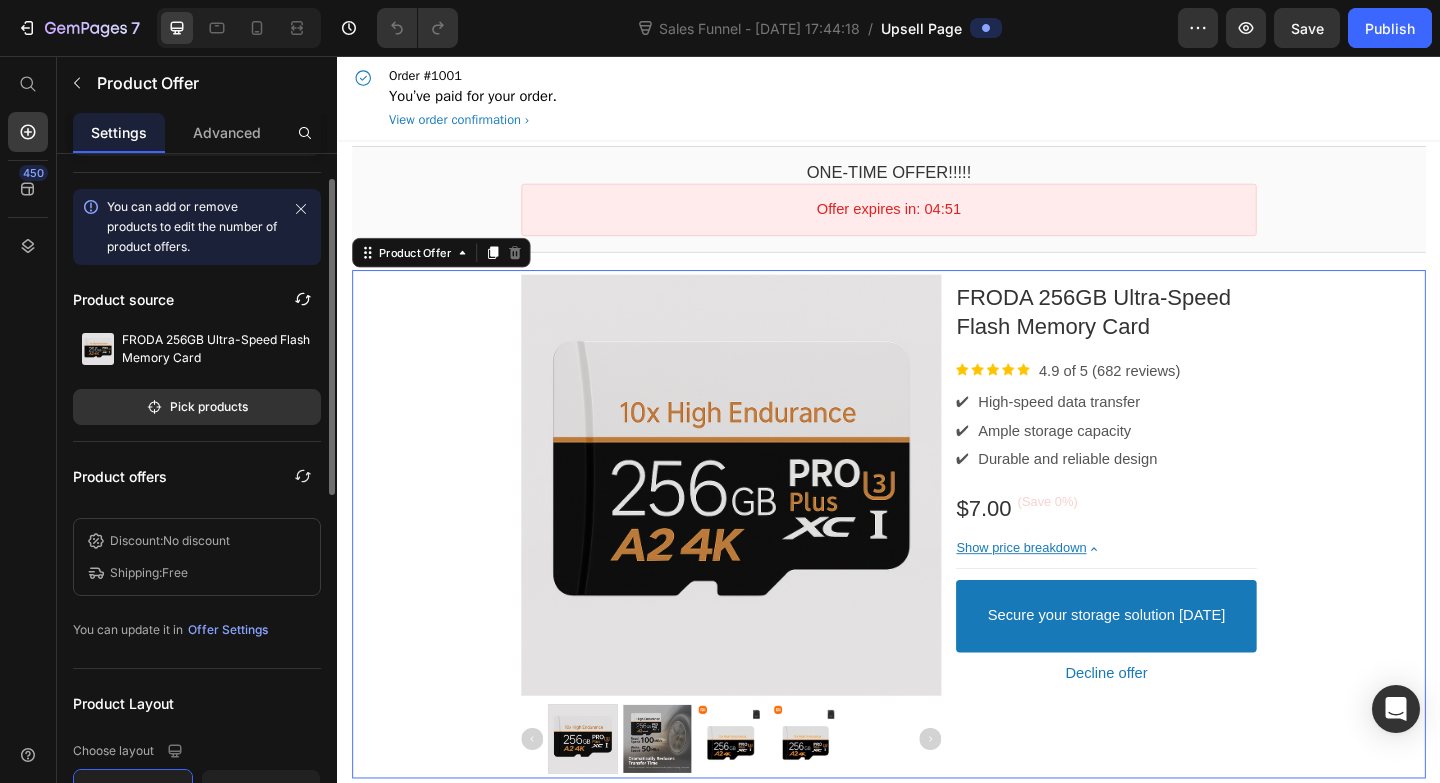 scroll, scrollTop: 128, scrollLeft: 0, axis: vertical 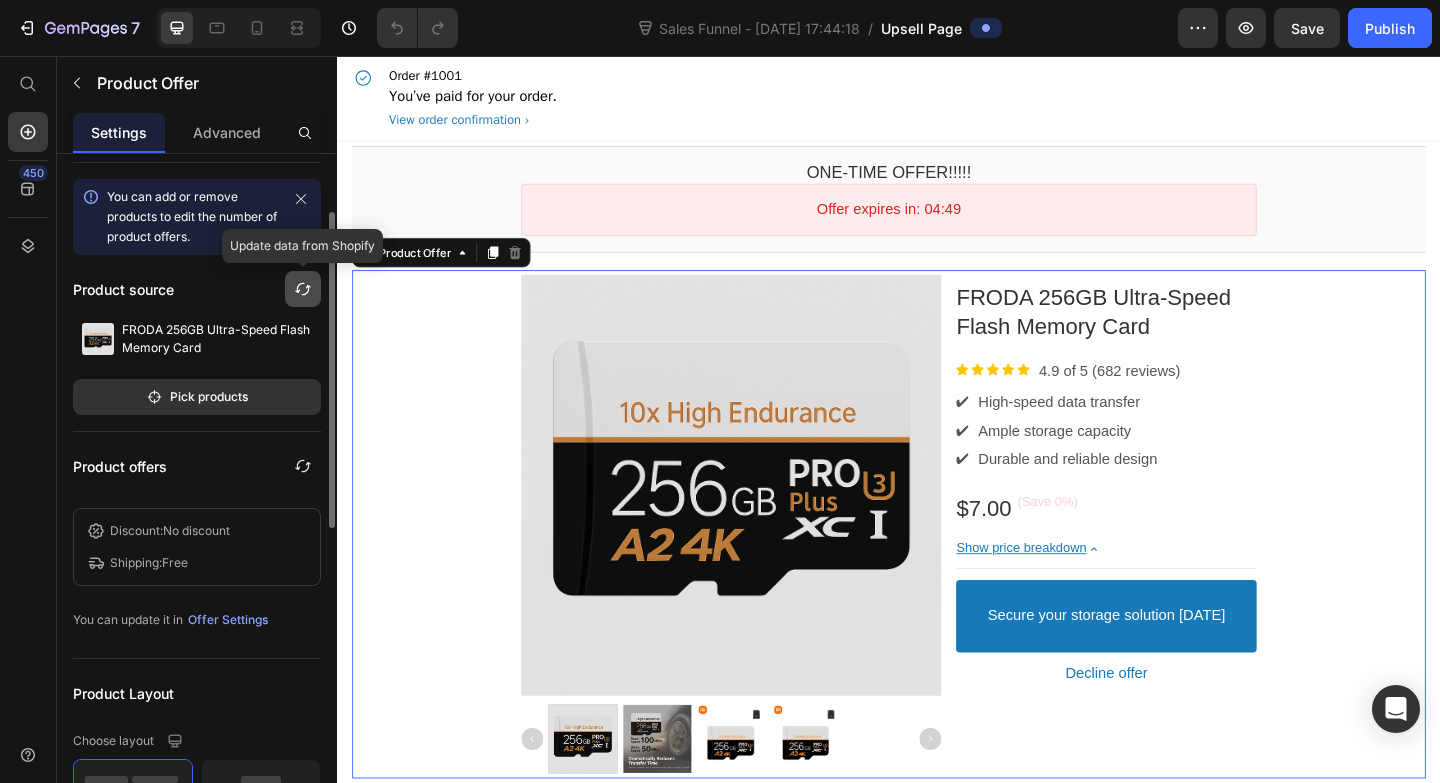 click 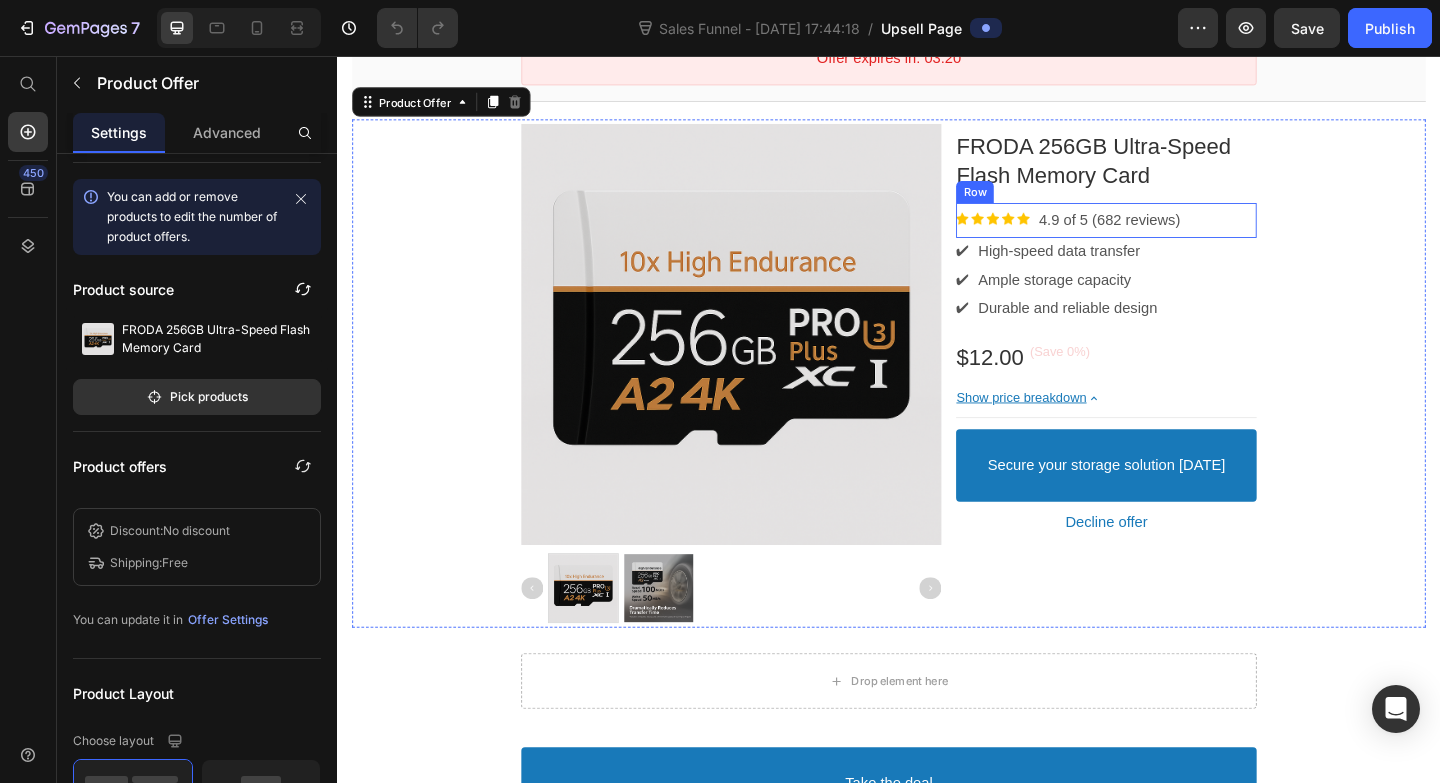 scroll, scrollTop: 90, scrollLeft: 0, axis: vertical 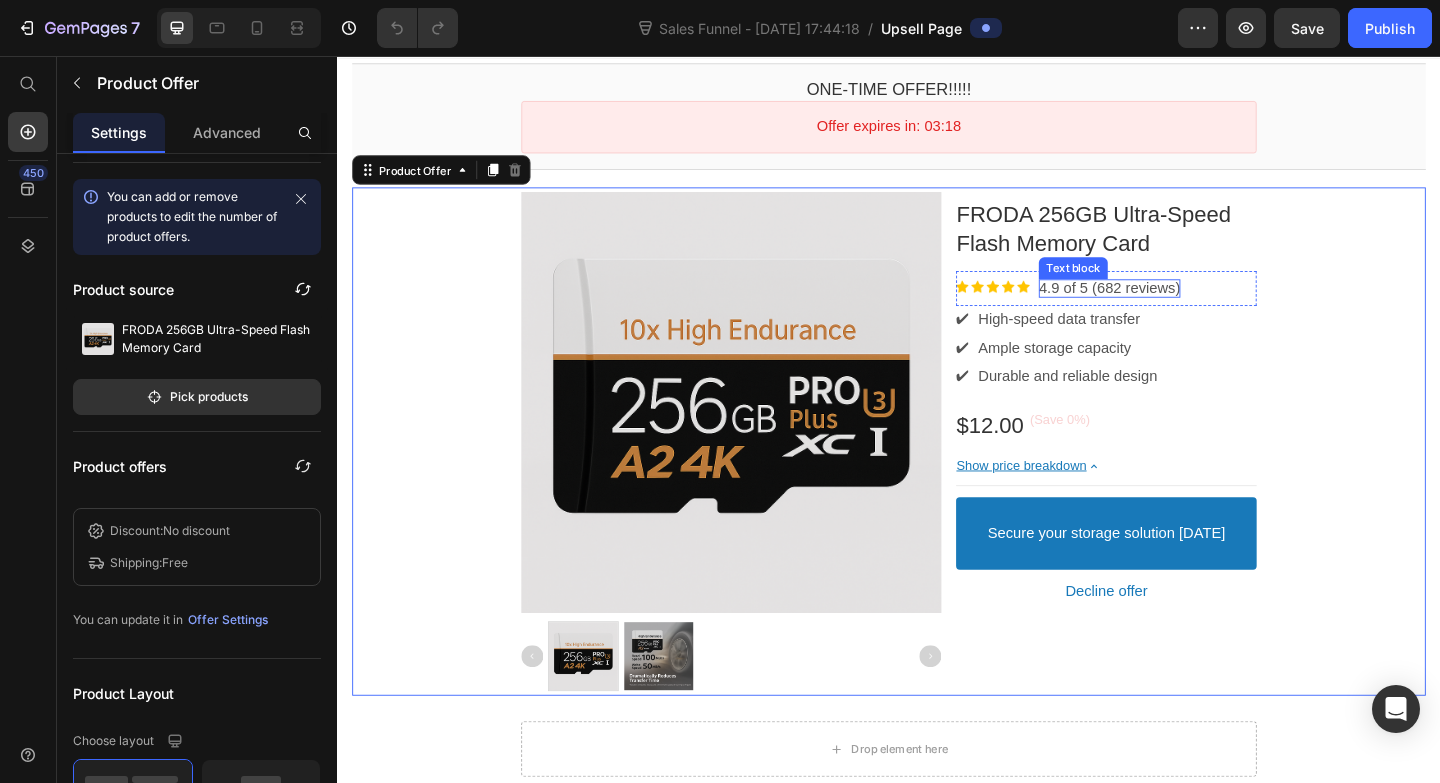 click on "4.9 of 5 (682 reviews)" at bounding box center (1177, 308) 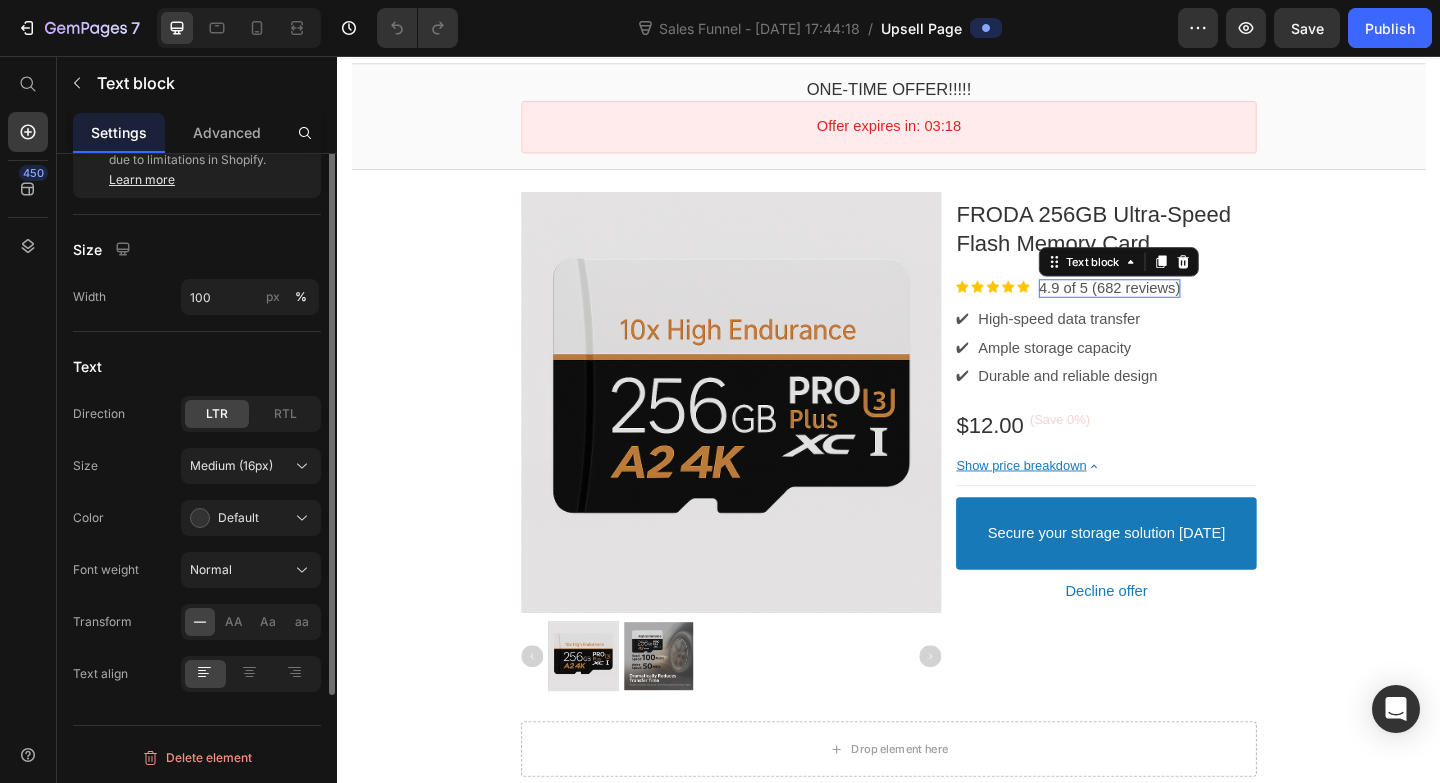 scroll, scrollTop: 0, scrollLeft: 0, axis: both 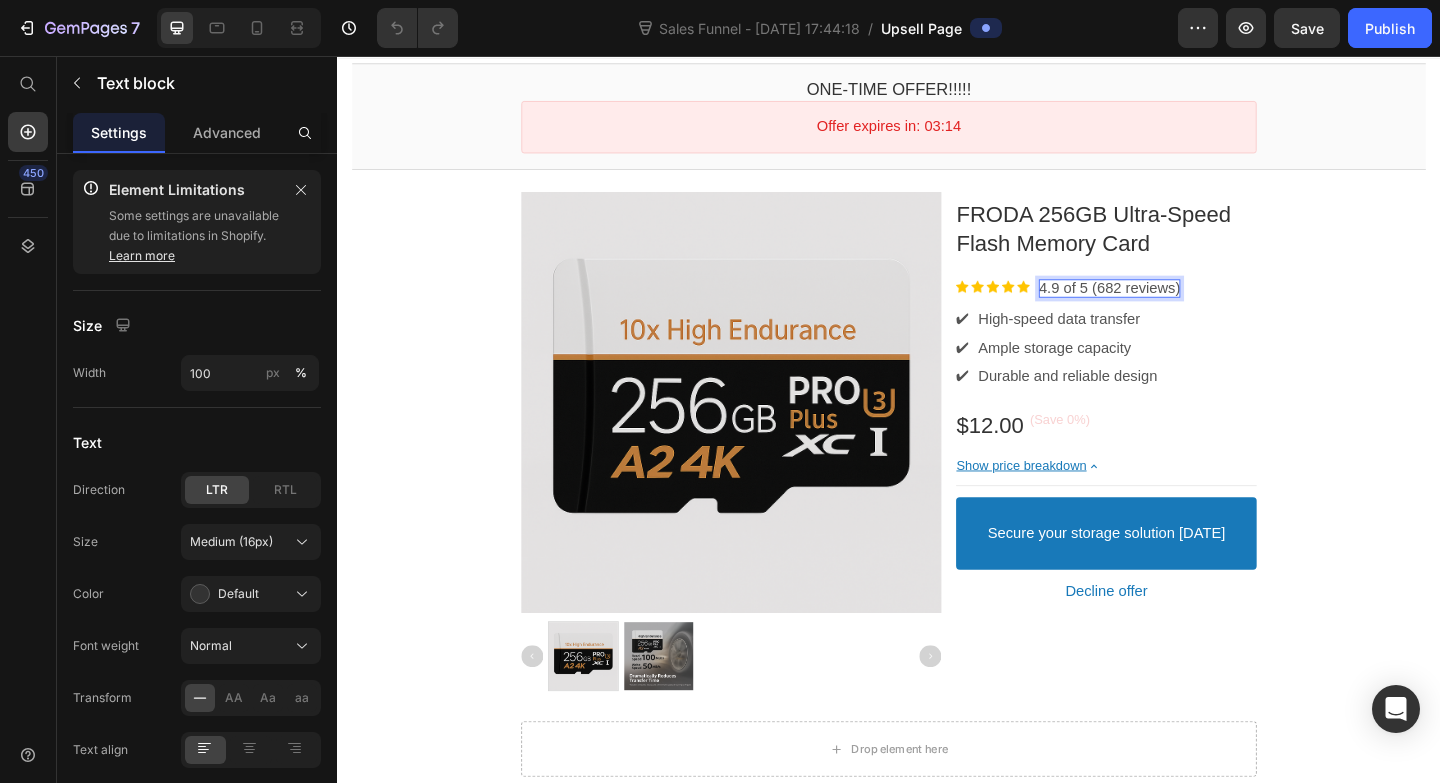 click on "4.9 of 5 (682 reviews)" at bounding box center [1177, 309] 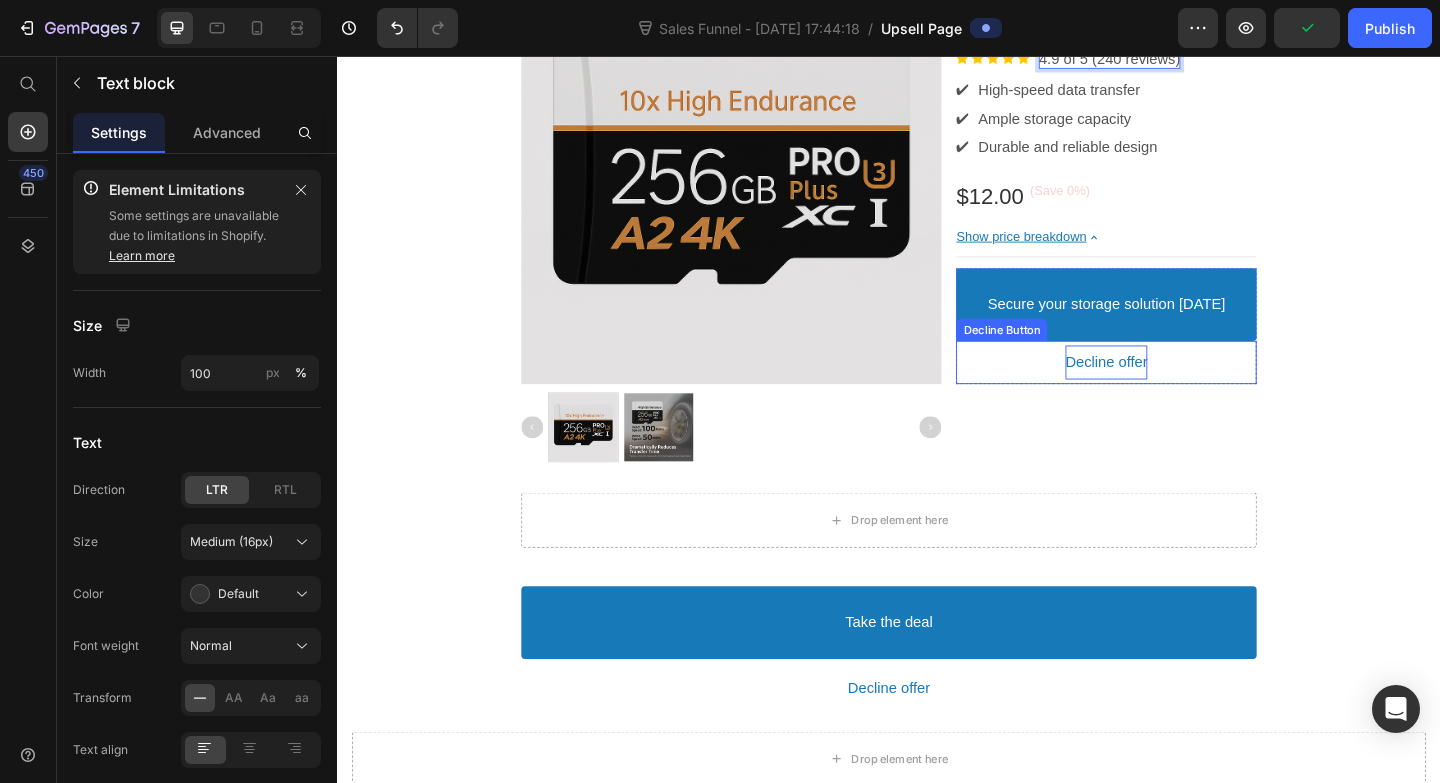 scroll, scrollTop: 340, scrollLeft: 0, axis: vertical 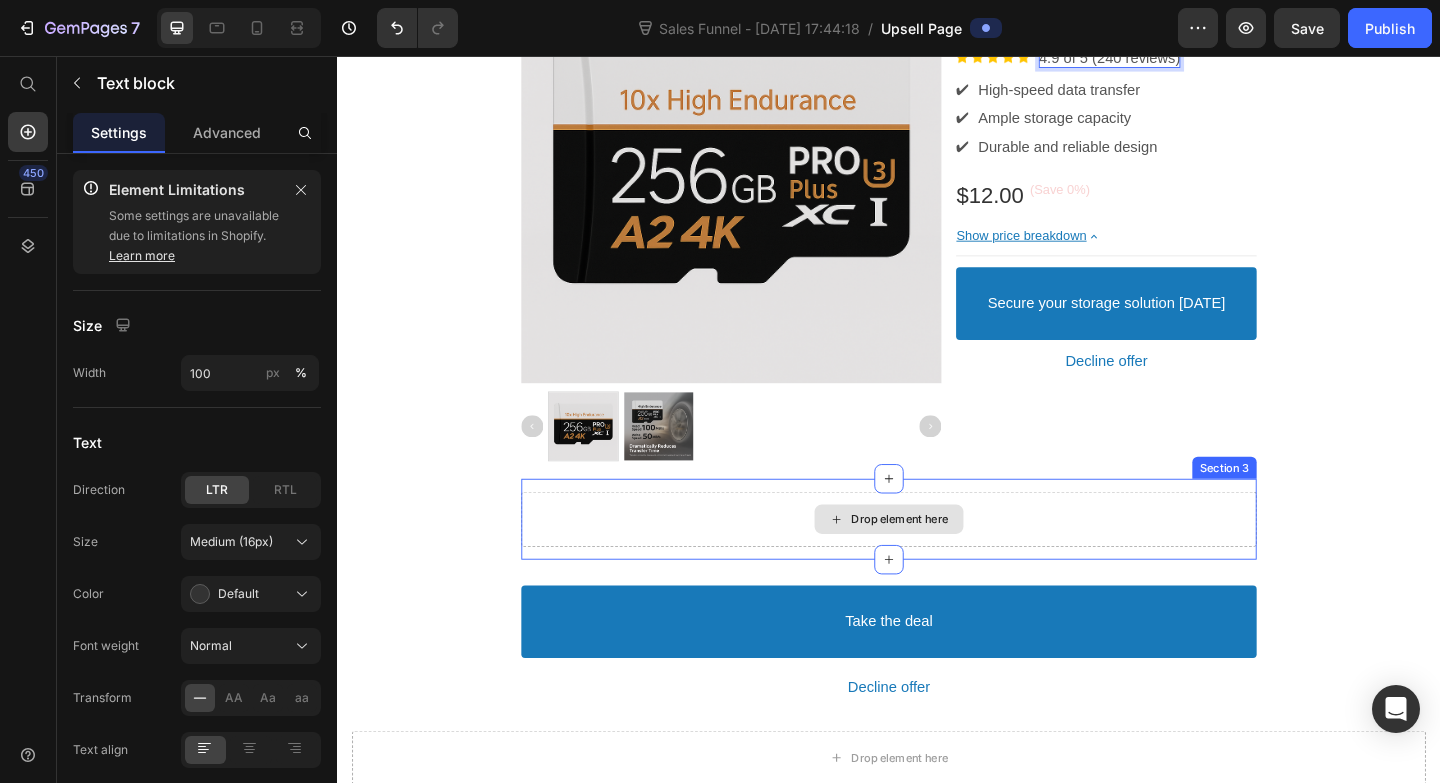click on "Drop element here" at bounding box center (937, 560) 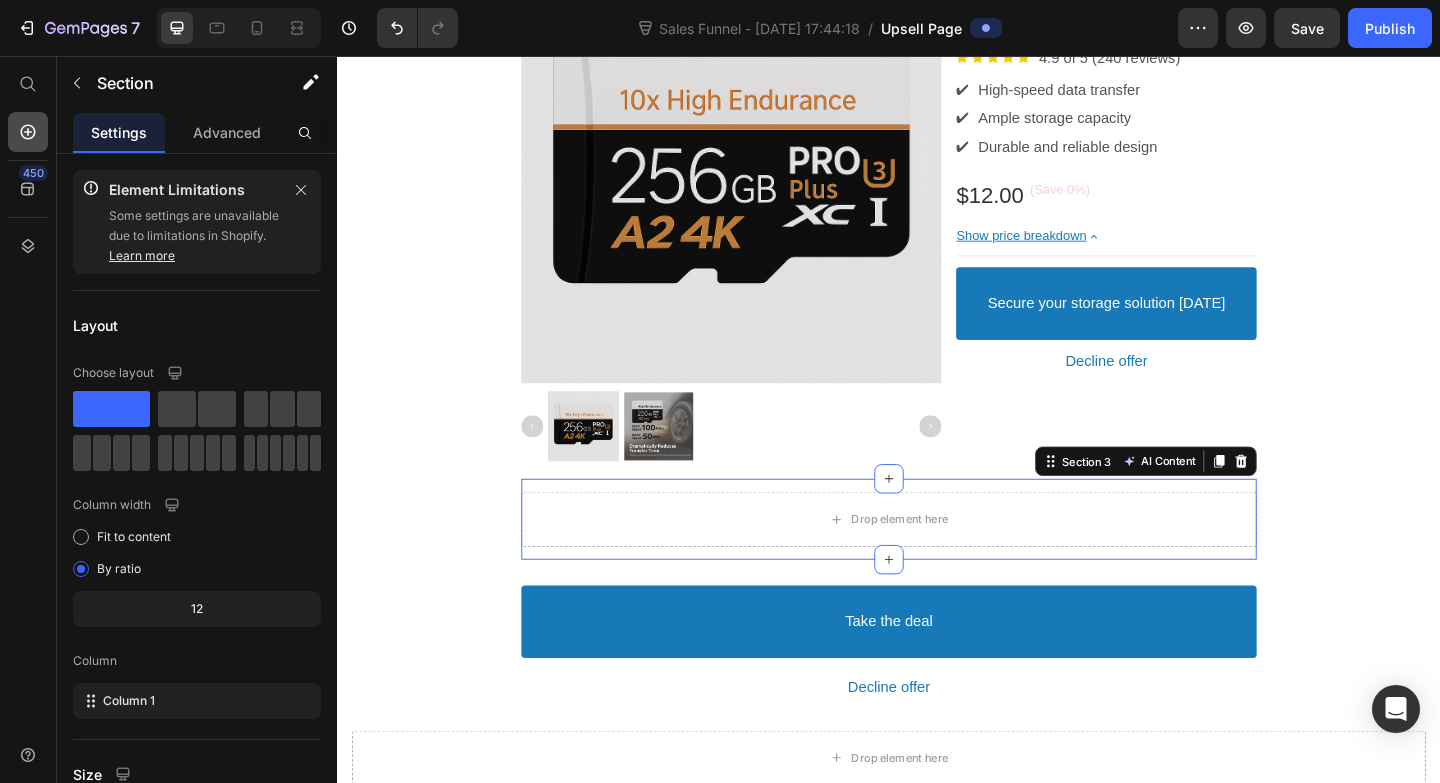 click 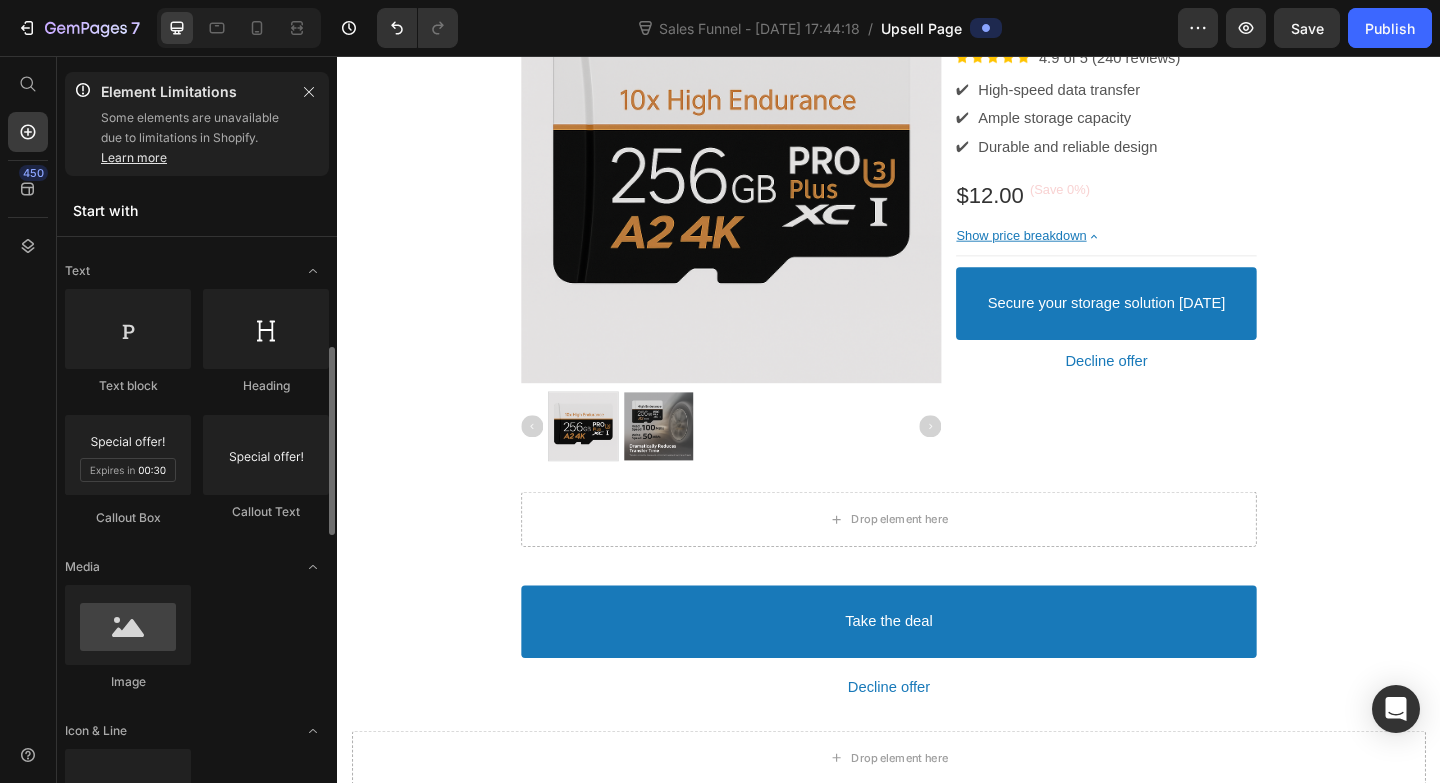 scroll, scrollTop: 320, scrollLeft: 0, axis: vertical 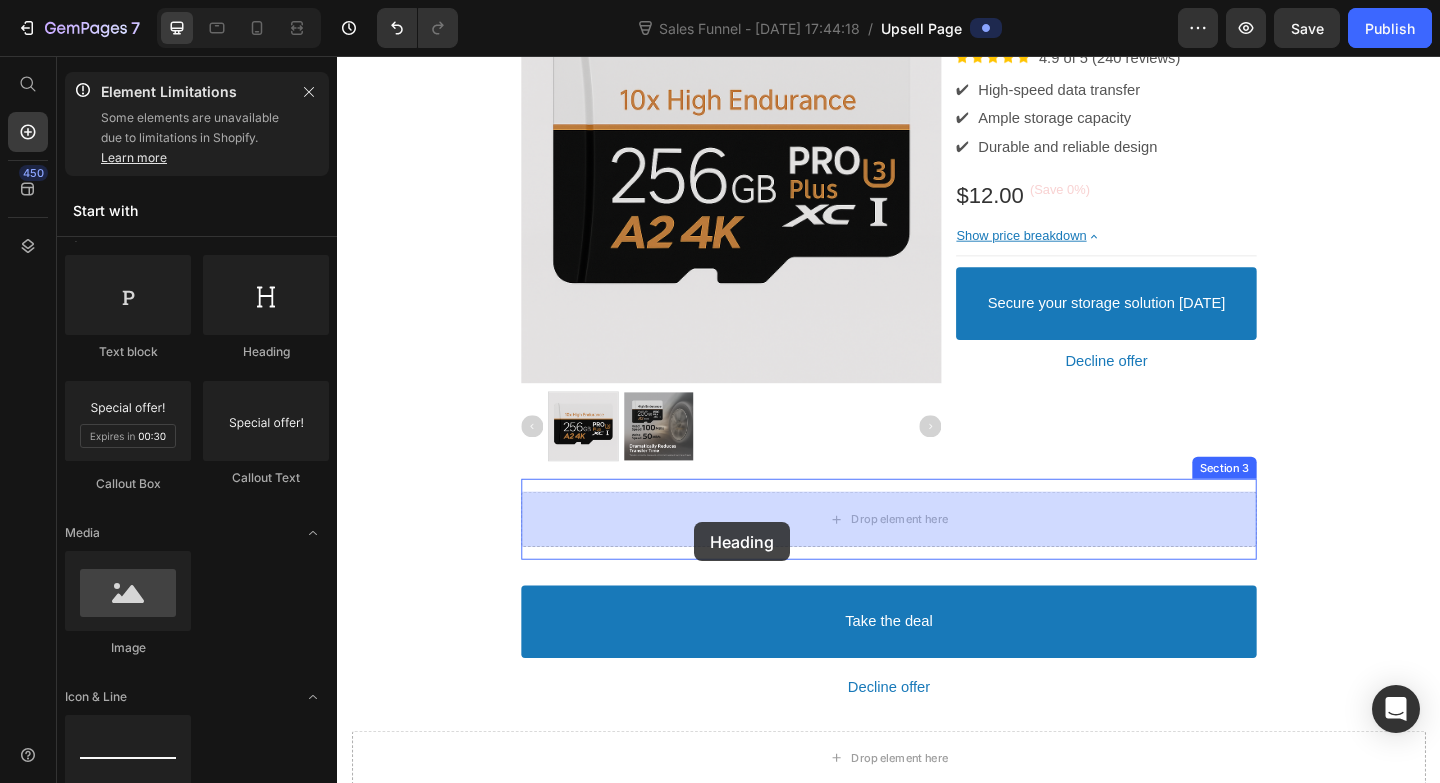 drag, startPoint x: 600, startPoint y: 376, endPoint x: 725, endPoint y: 563, distance: 224.9311 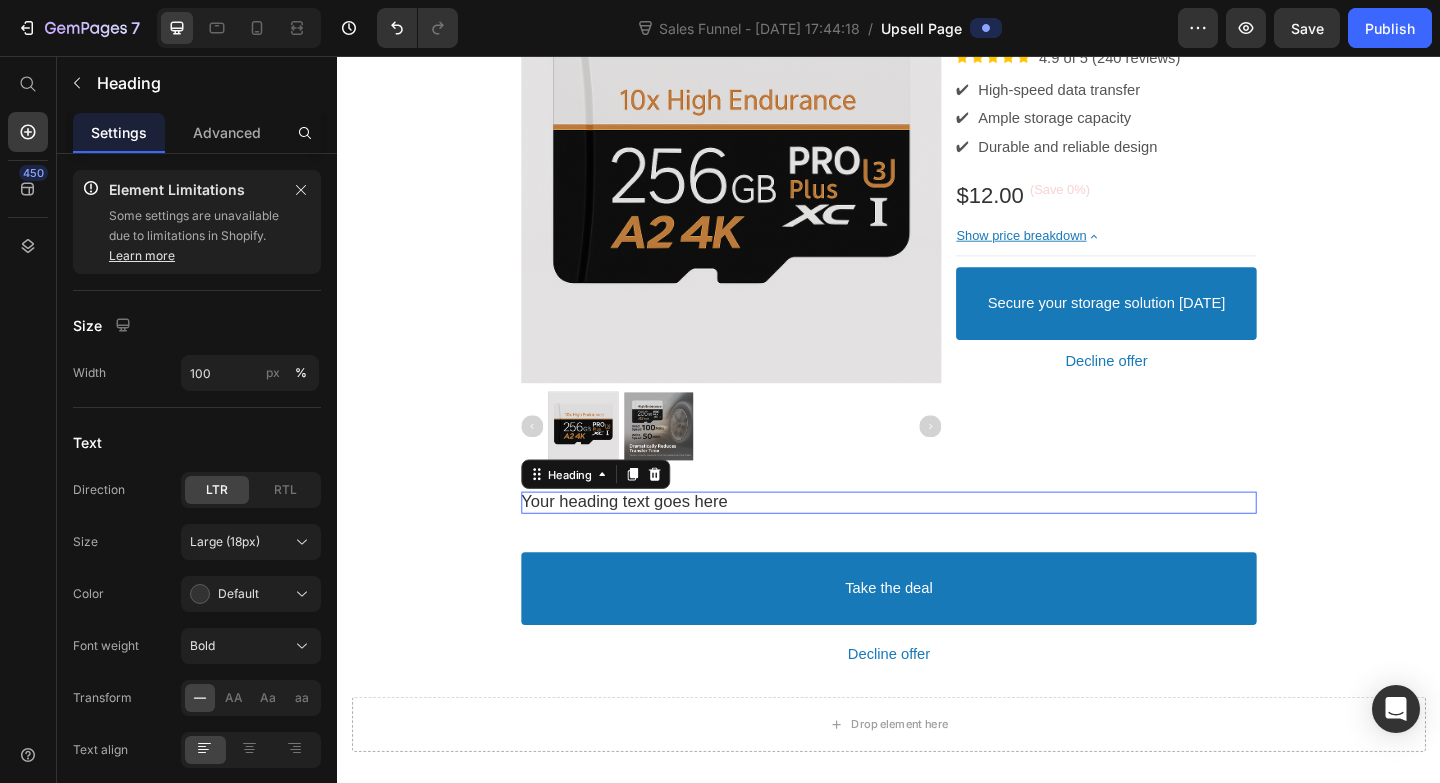 click on "Your heading text goes here" at bounding box center [937, 541] 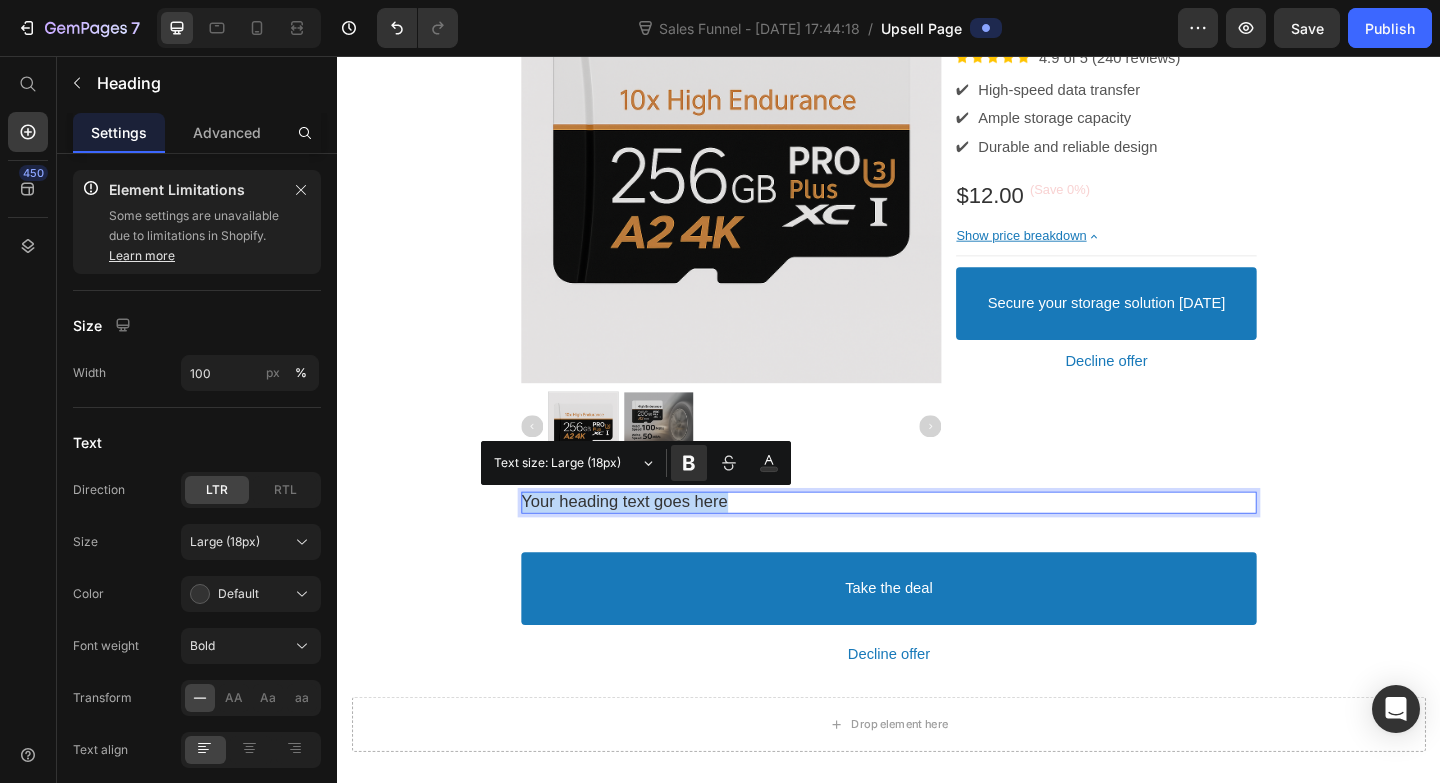 drag, startPoint x: 765, startPoint y: 540, endPoint x: 511, endPoint y: 540, distance: 254 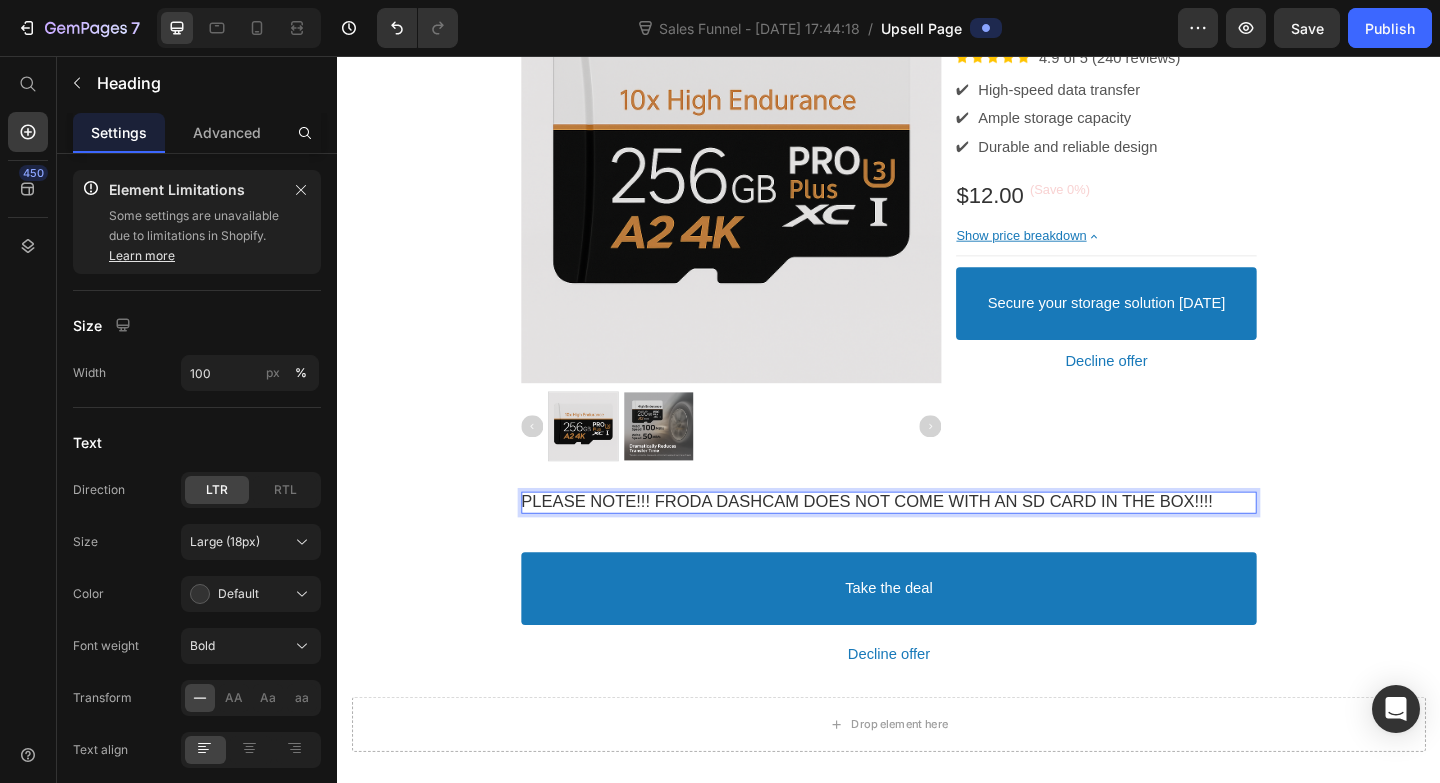 click on "One-time Offer!!!!! Callout Text Offer expires in: 02:07 Countdown Timer Callout Box Section 1 Product Images FRODA 256GB Ultra-Speed Flash Memory Card Product Title Image 4.9 of 5 (240 reviews) Text block Row ✔ Text block High-speed data transfer Text block Row ✔ Text block Ample storage capacity Text block Row ✔ Text block Durable and reliable design Text block Row $12.00 Price Price (Save 0%) Discount Tag Row Show price breakdown Price Breakdown Secure your storage solution today Accept Button Decline offer Decline Button Row Product Offer Section 2 PLEASE NOTE!!! FRODA DASHCAM DOES NOT COME WITH AN SD CARD IN THE BOX!!!! Heading   Section 3 Take the deal Accept Button Decline offer Decline Button Product Offer Section 4
Drop element here Section 5 Root" at bounding box center [937, 318] 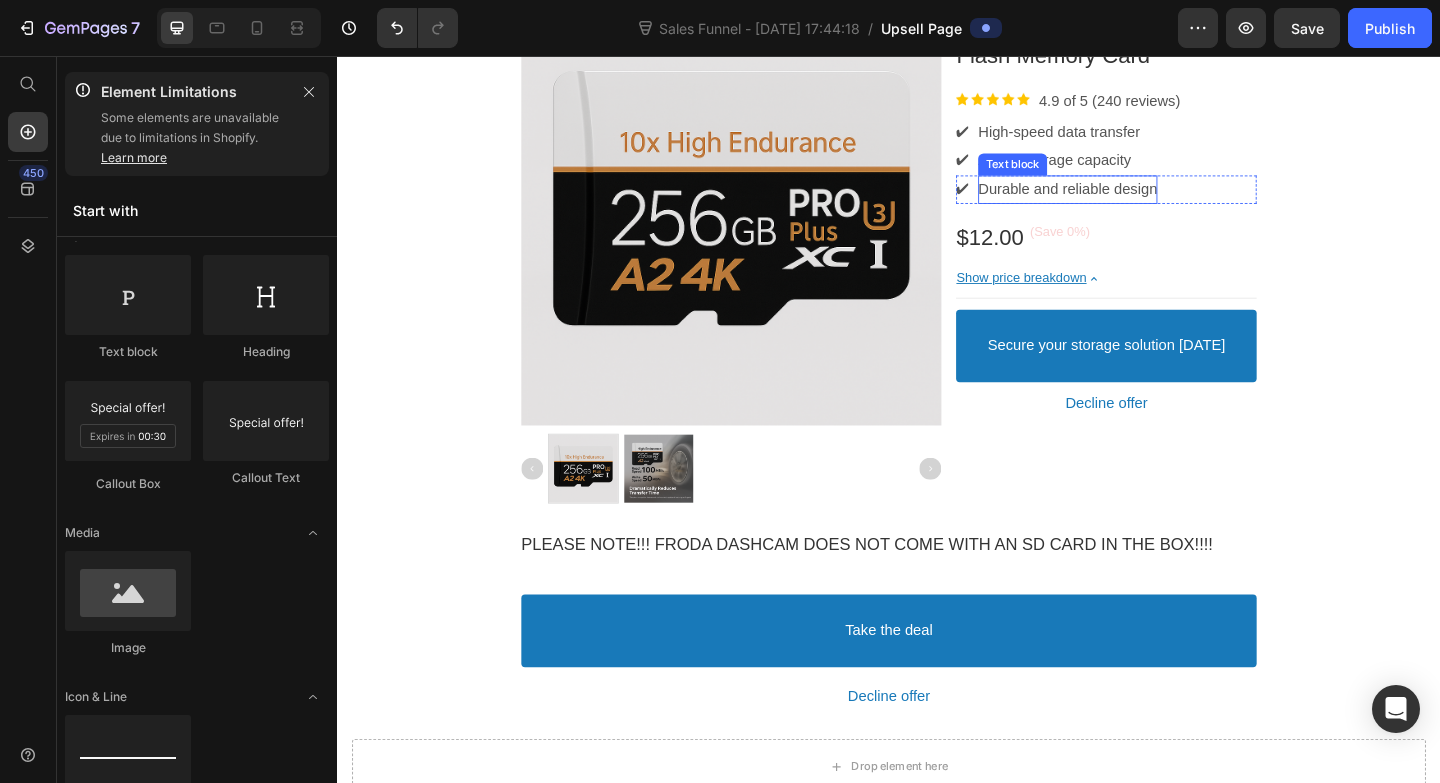 scroll, scrollTop: 297, scrollLeft: 0, axis: vertical 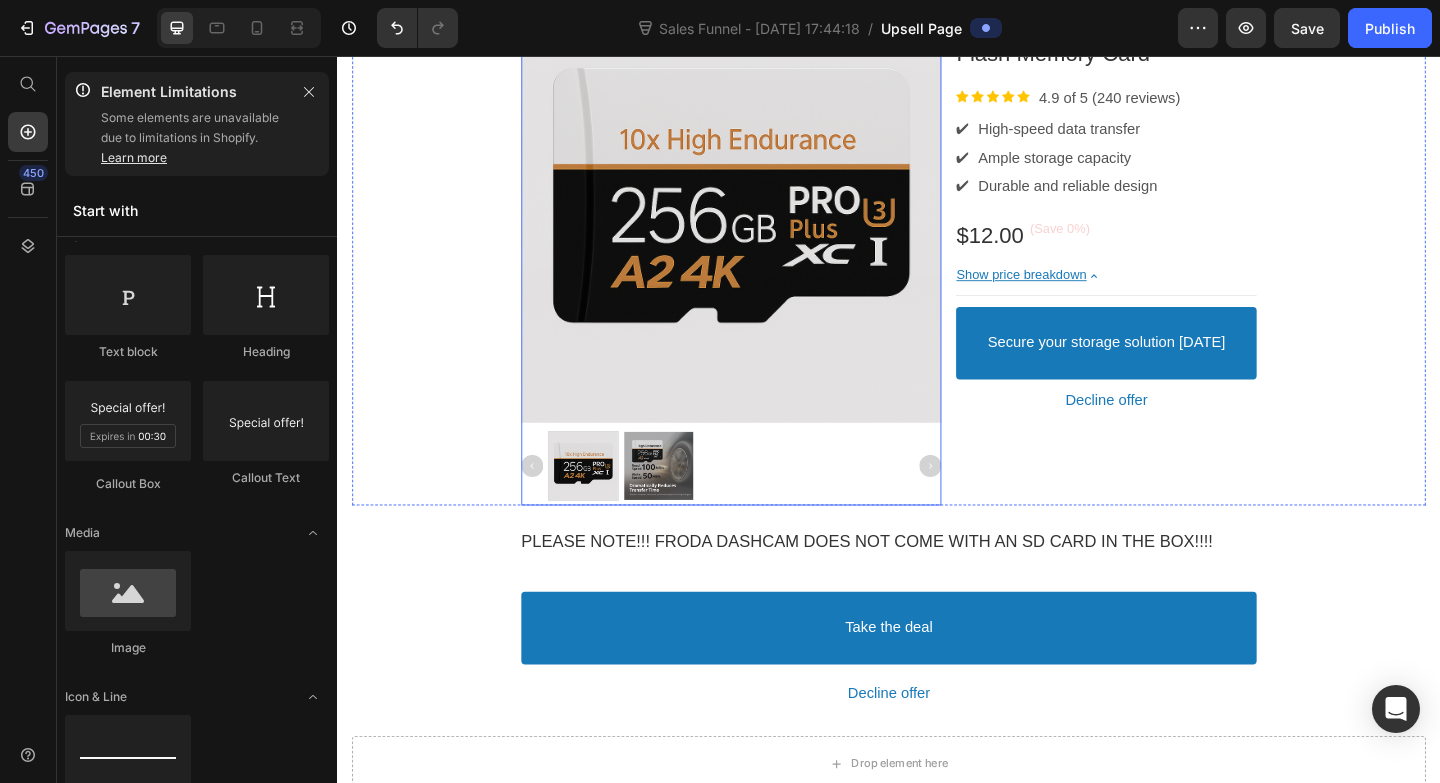 click at bounding box center (686, 502) 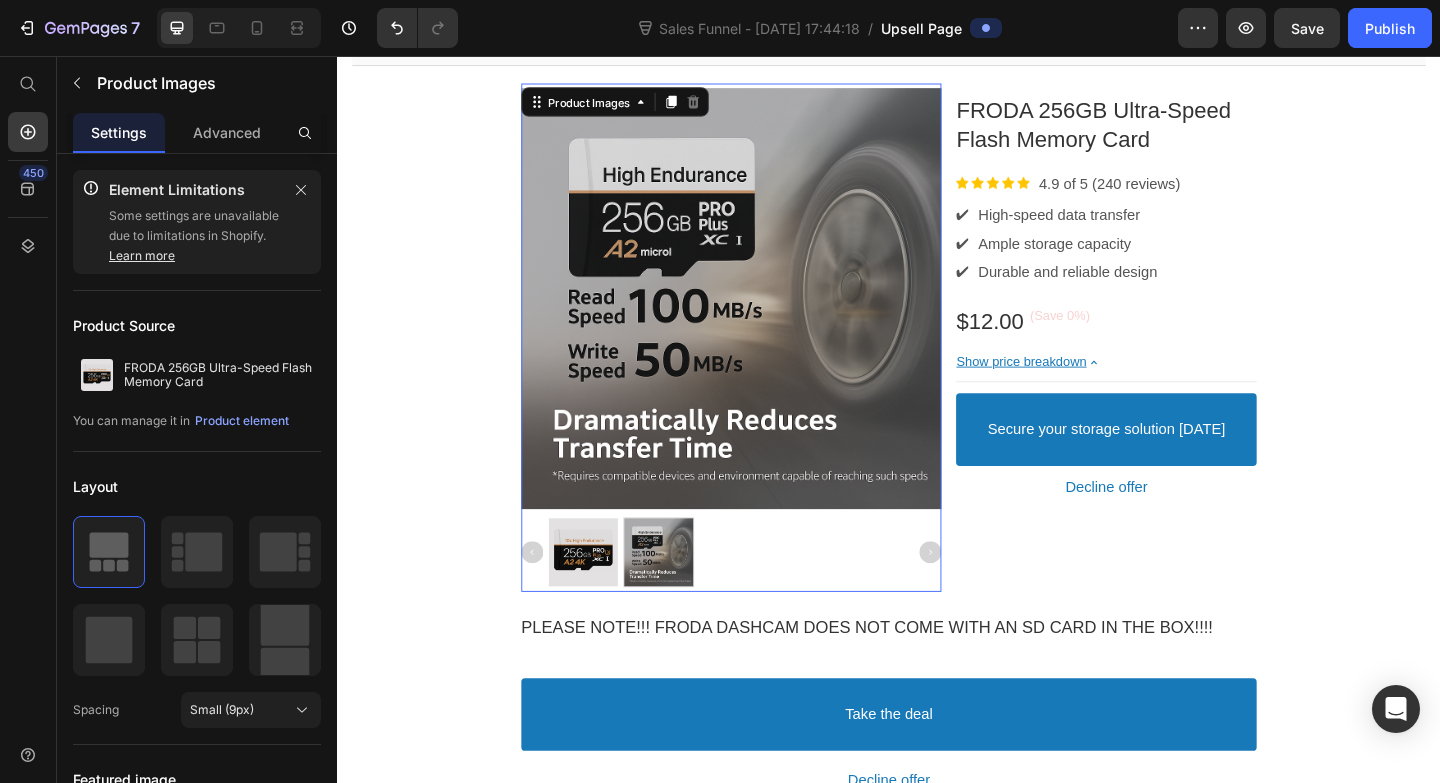scroll, scrollTop: 197, scrollLeft: 0, axis: vertical 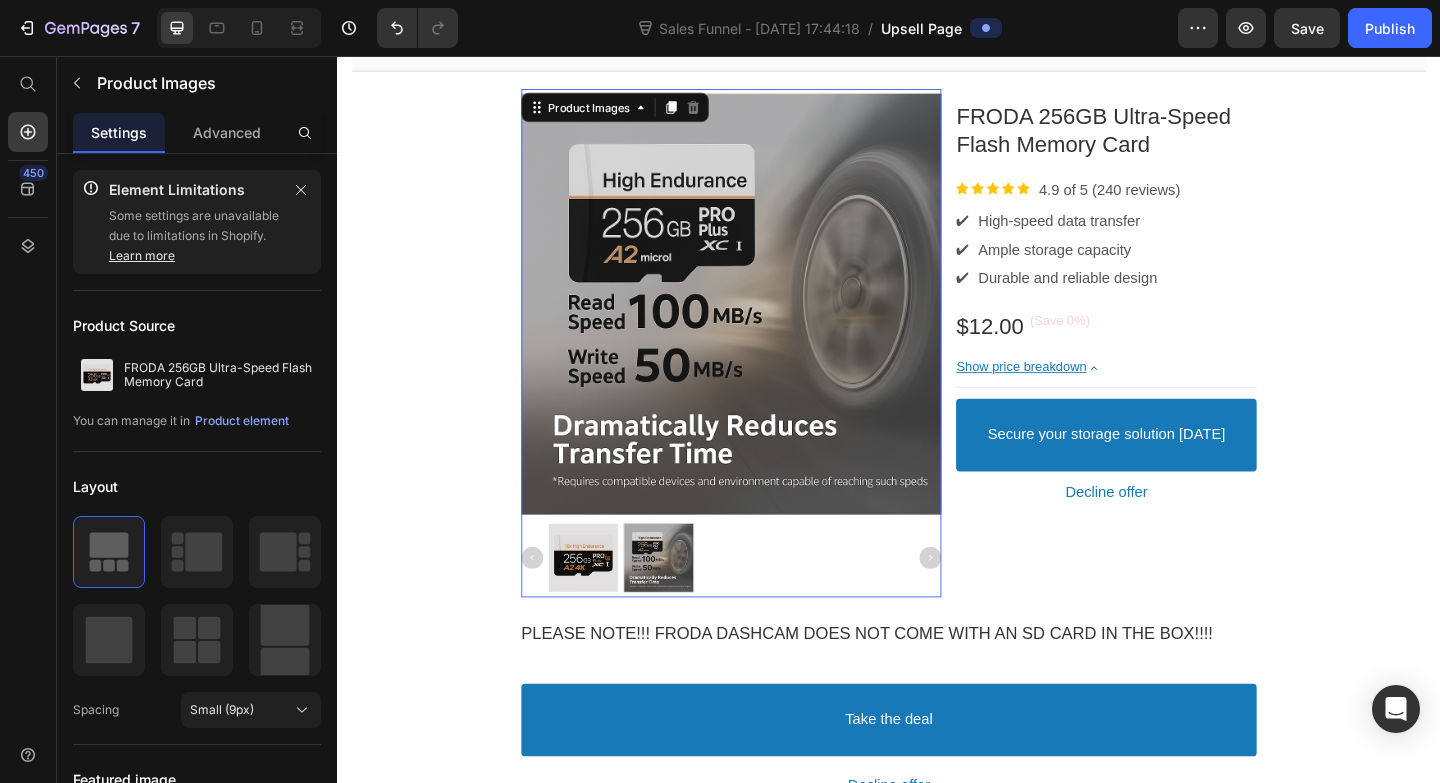 click at bounding box center [604, 602] 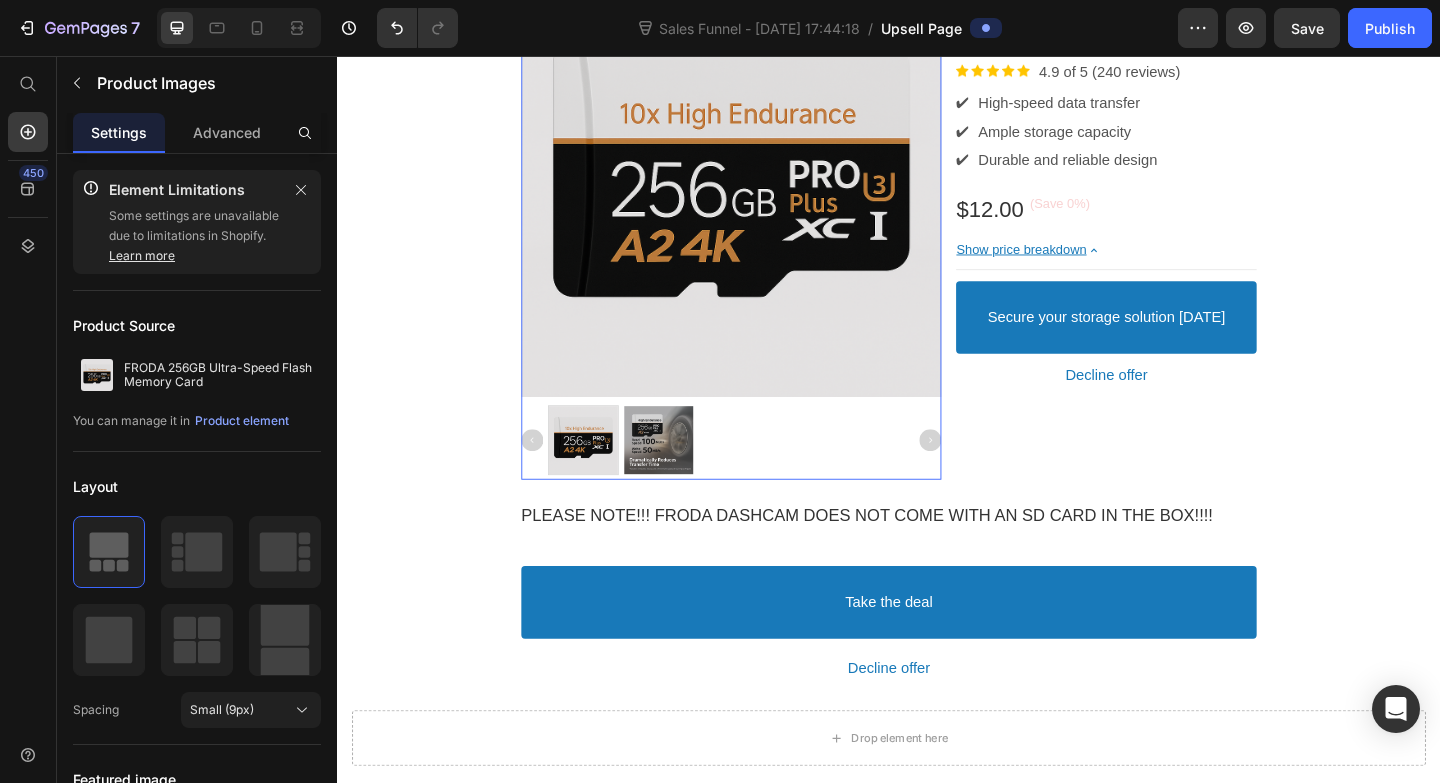 scroll, scrollTop: 596, scrollLeft: 0, axis: vertical 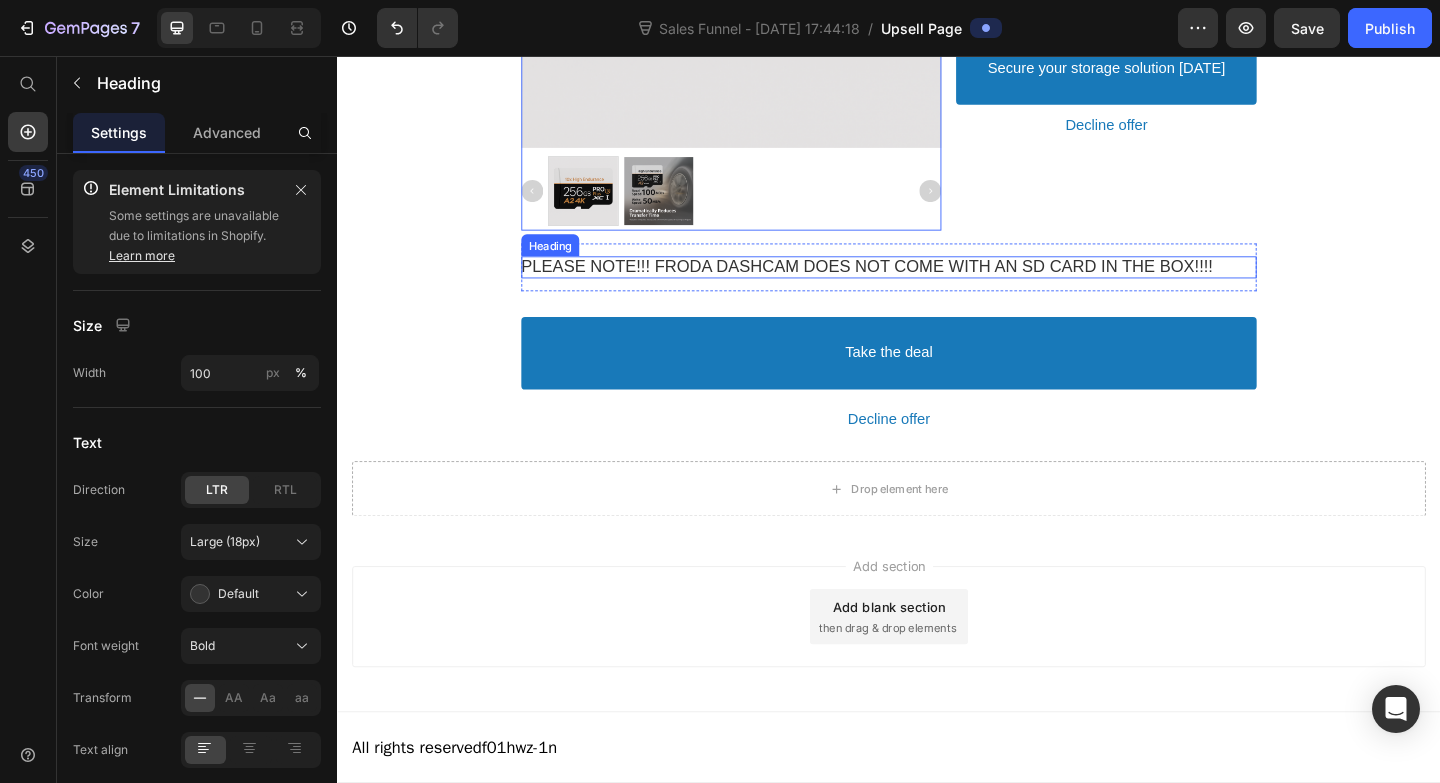 click on "PLEASE NOTE!!! FRODA DASHCAM DOES NOT COME WITH AN SD CARD IN THE BOX!!!!" at bounding box center [937, 285] 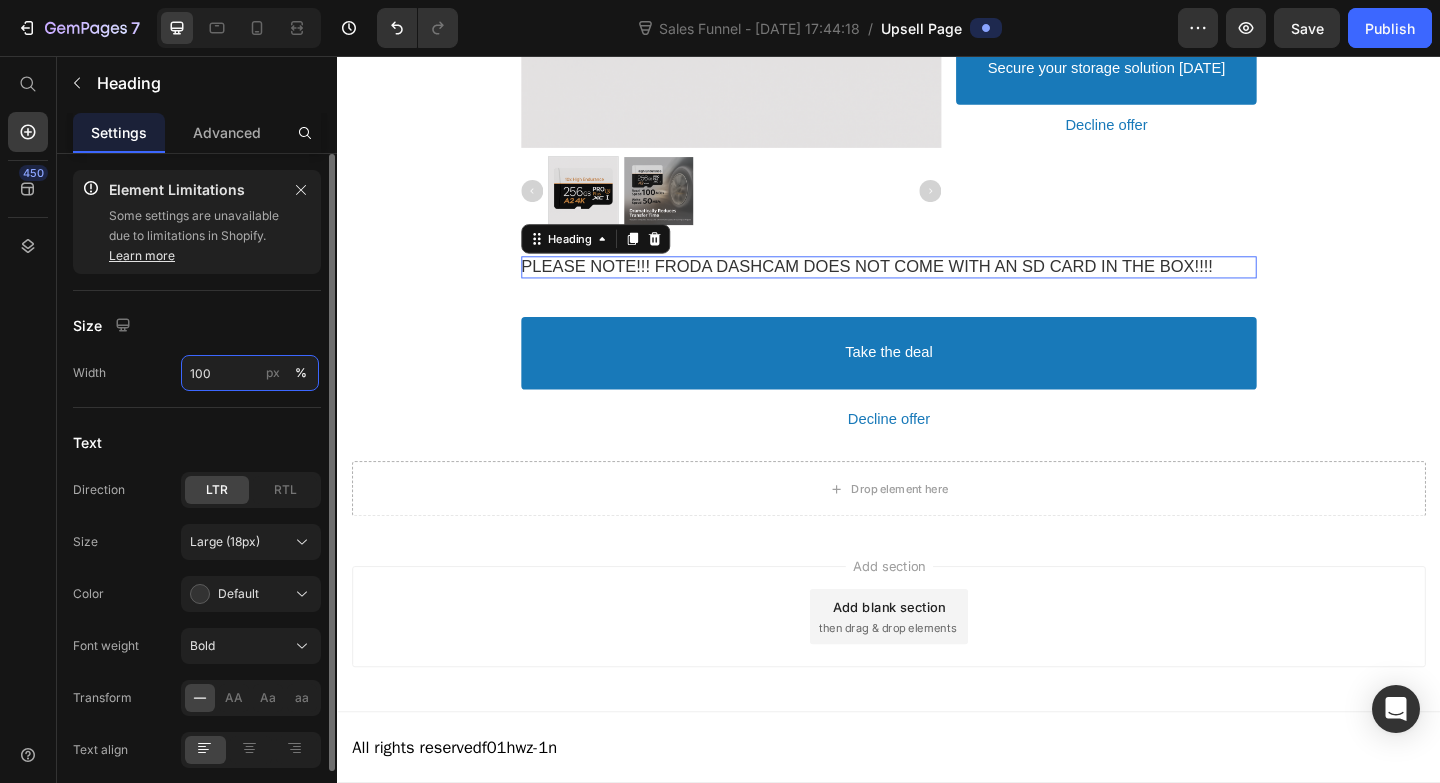 click on "100" at bounding box center (250, 373) 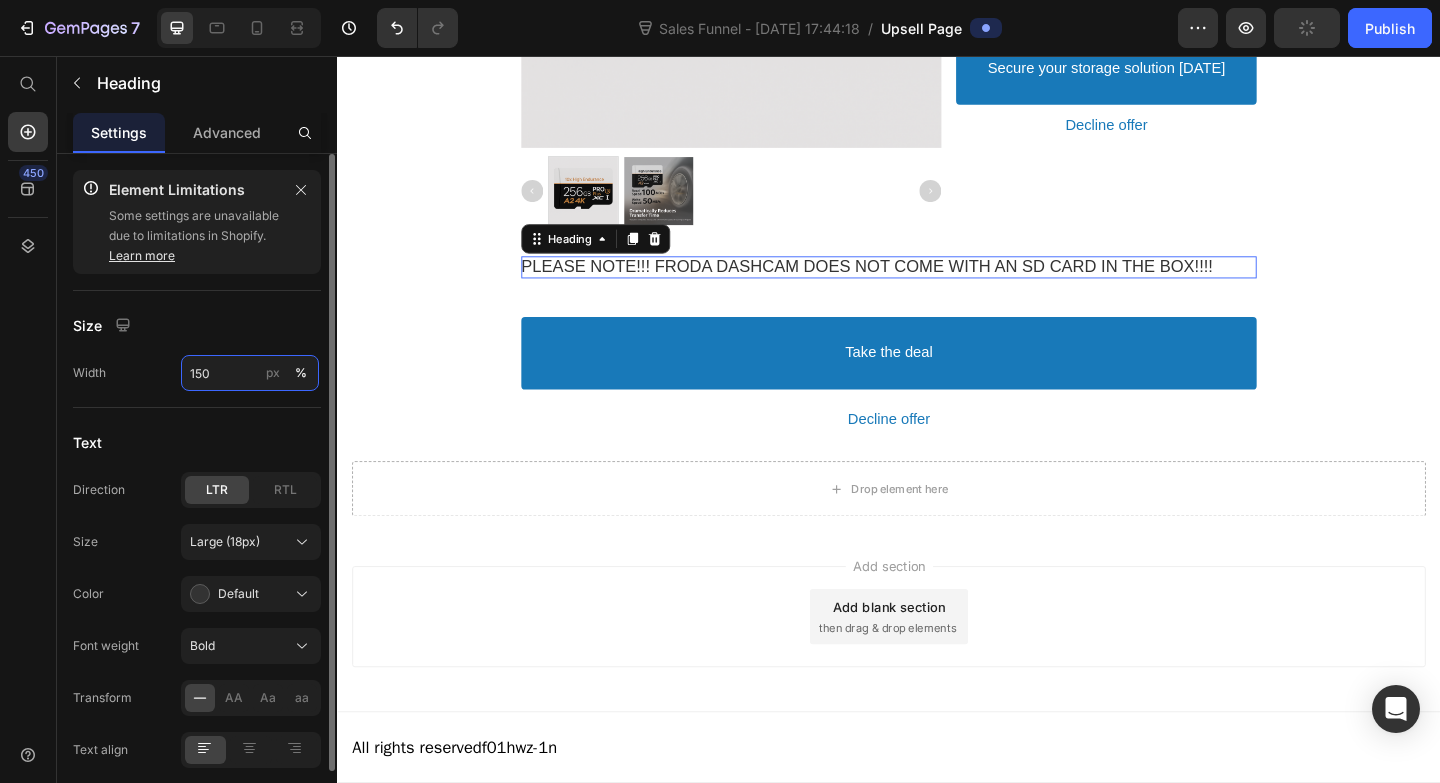 type on "100" 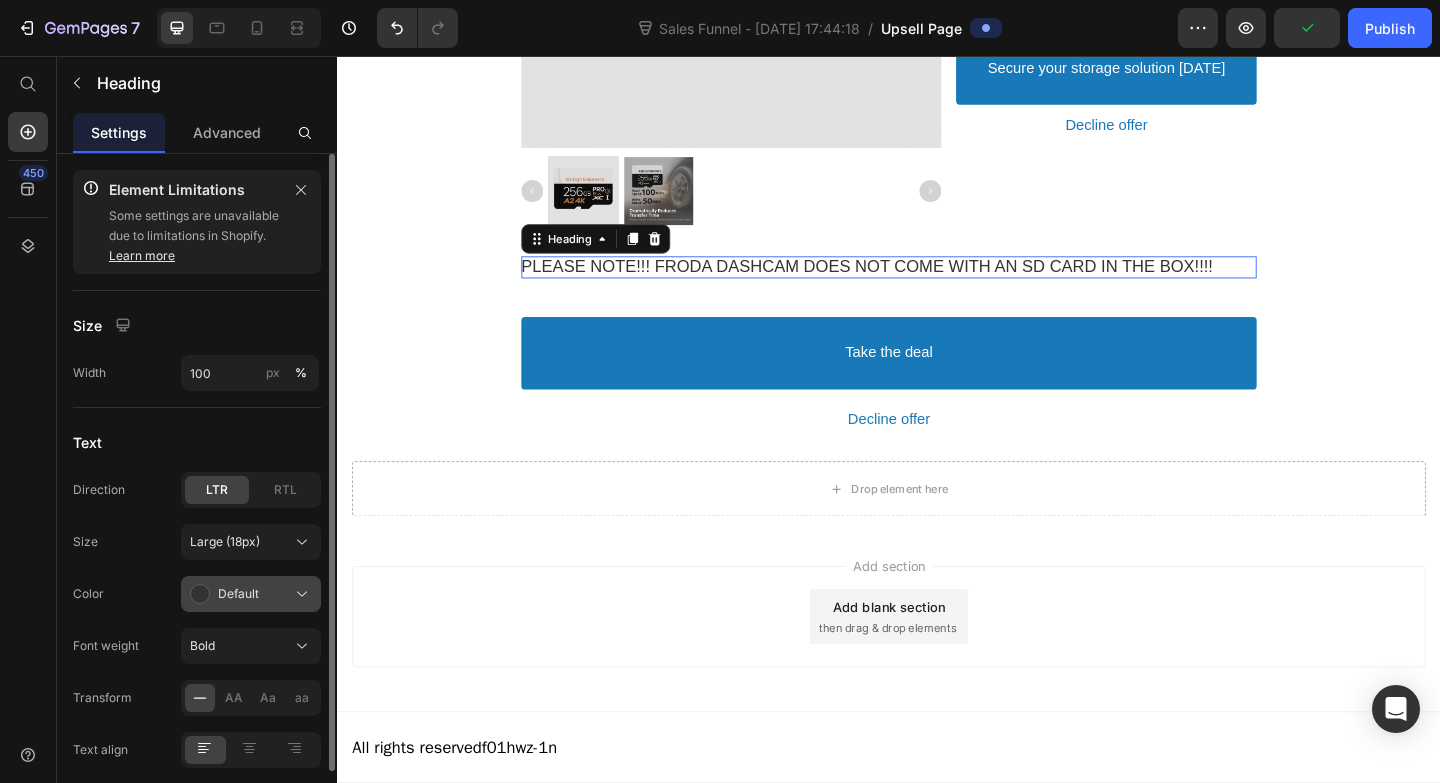click on "Default" at bounding box center (238, 594) 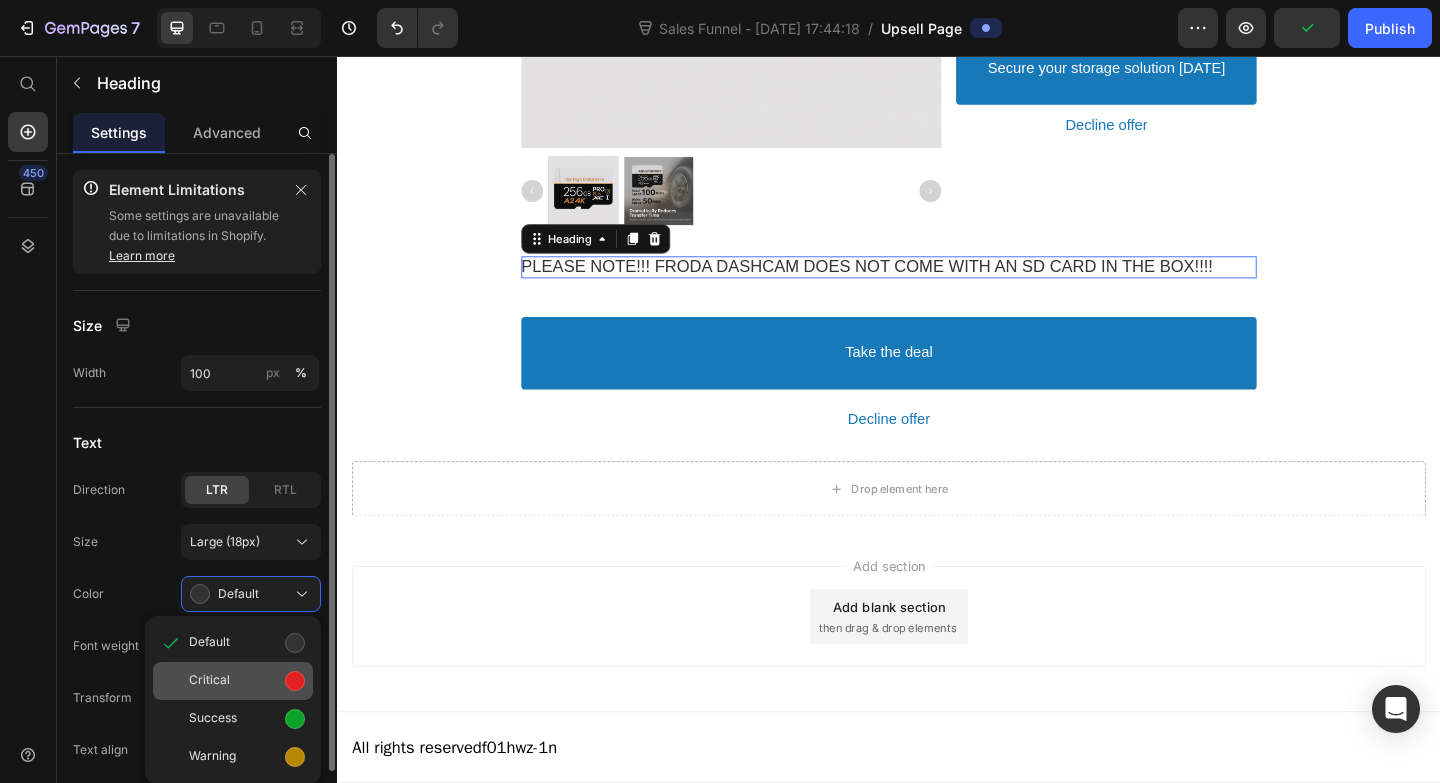 click on "Critical" 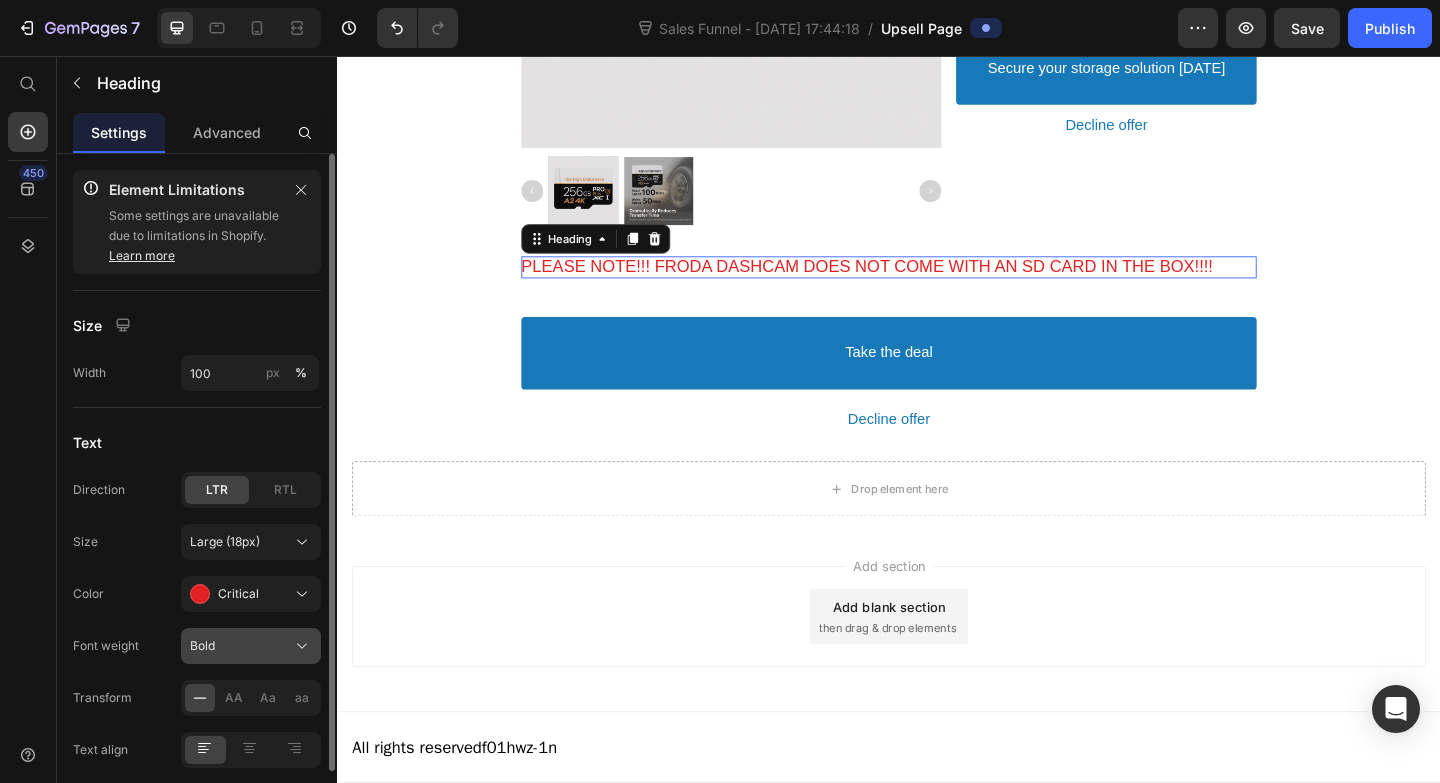 click on "Bold" 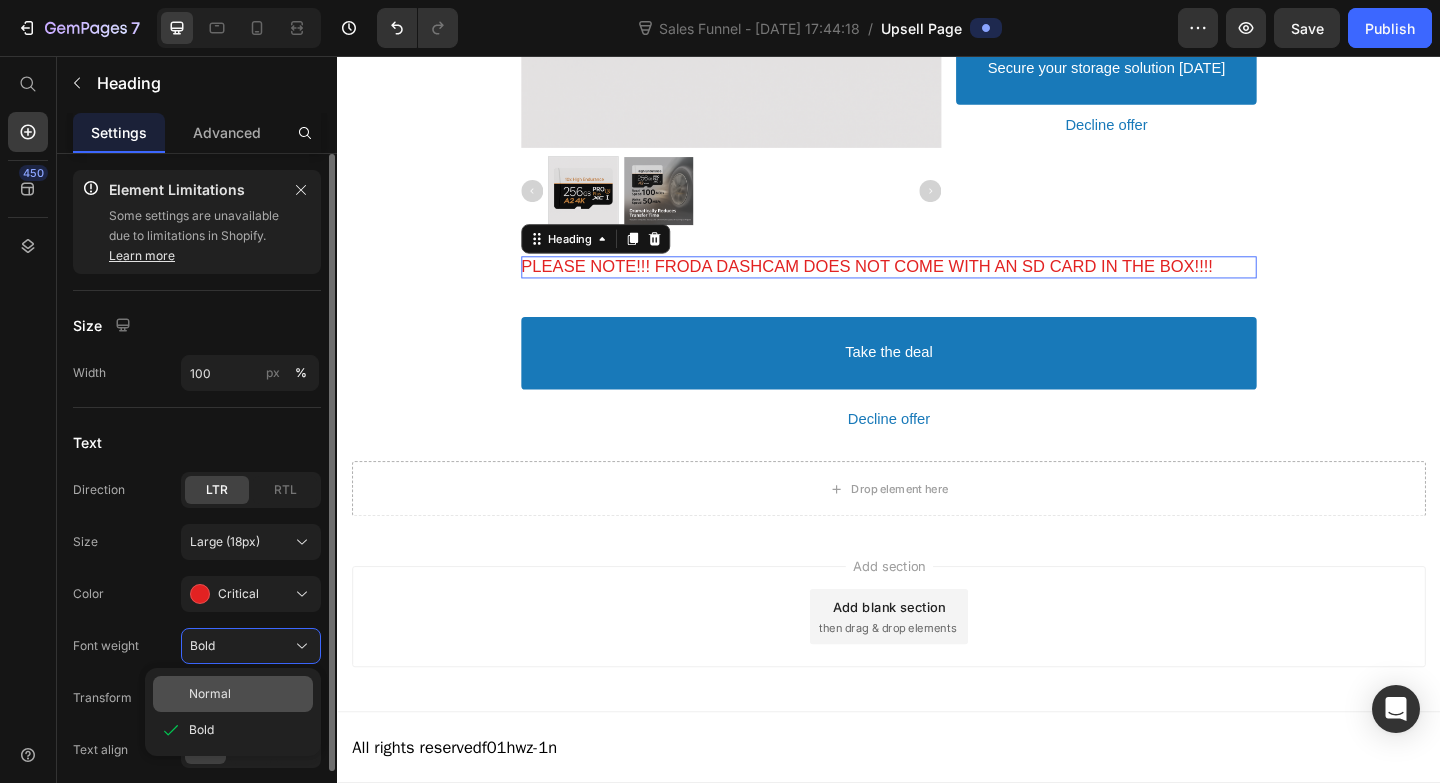 click on "Normal" at bounding box center [247, 694] 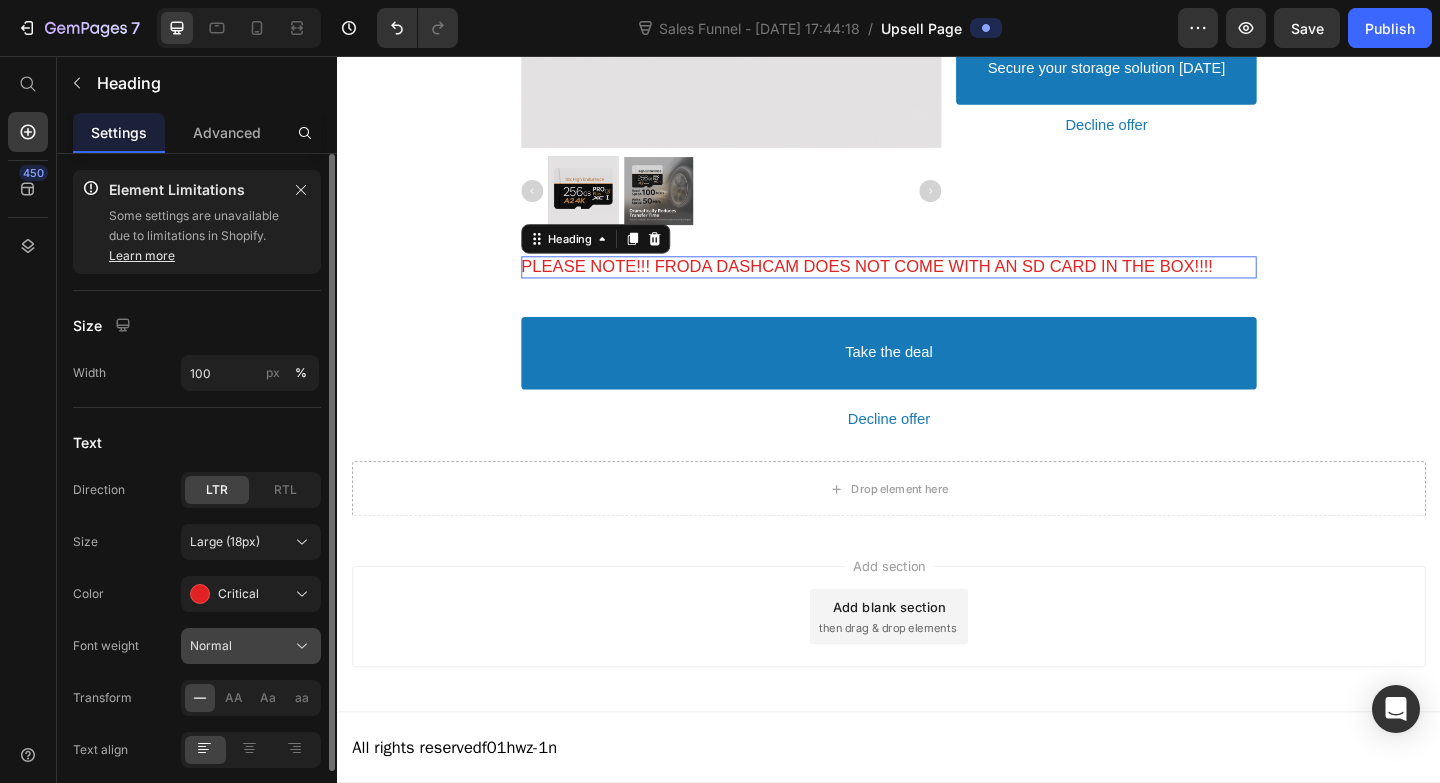 click on "Normal" 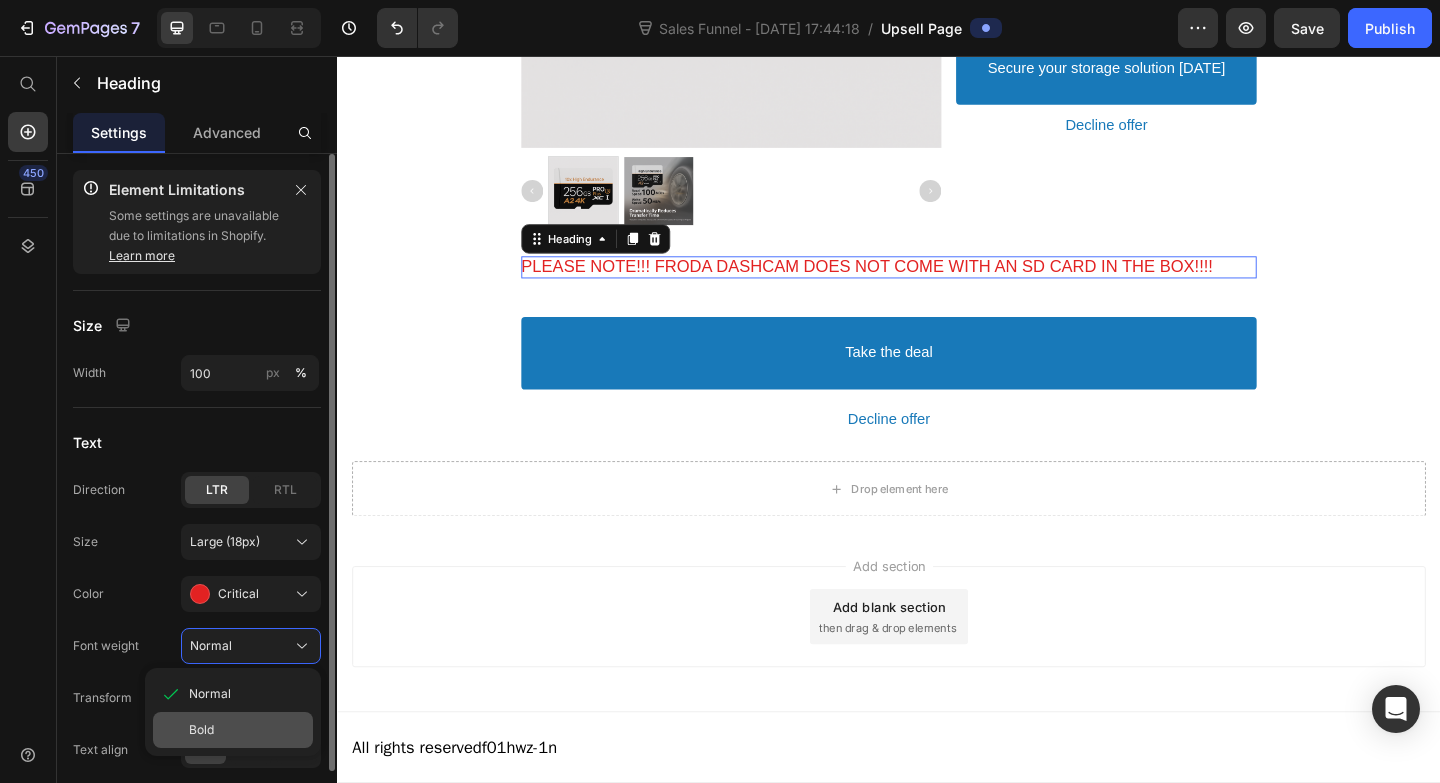 click on "Bold" at bounding box center [247, 730] 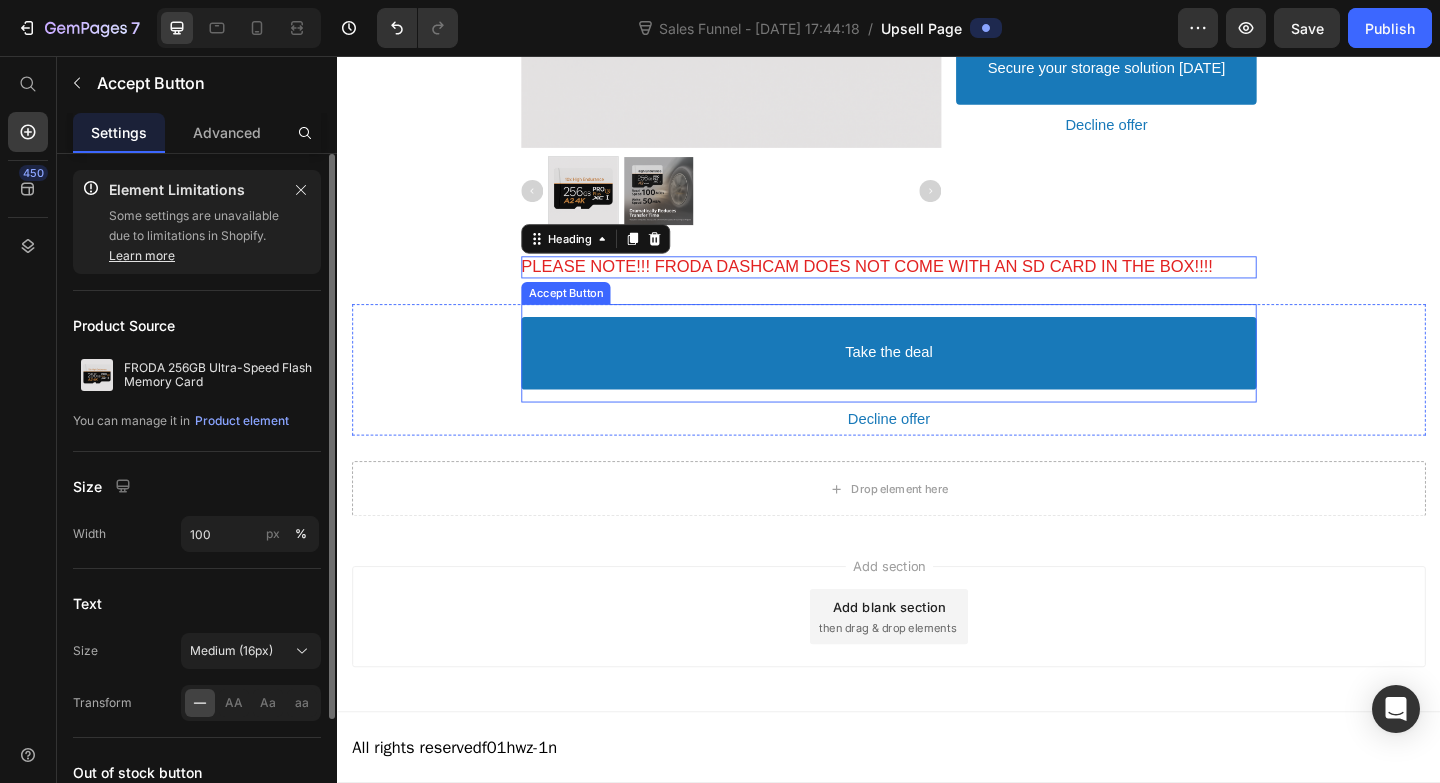 click on "Take the deal" at bounding box center (937, 379) 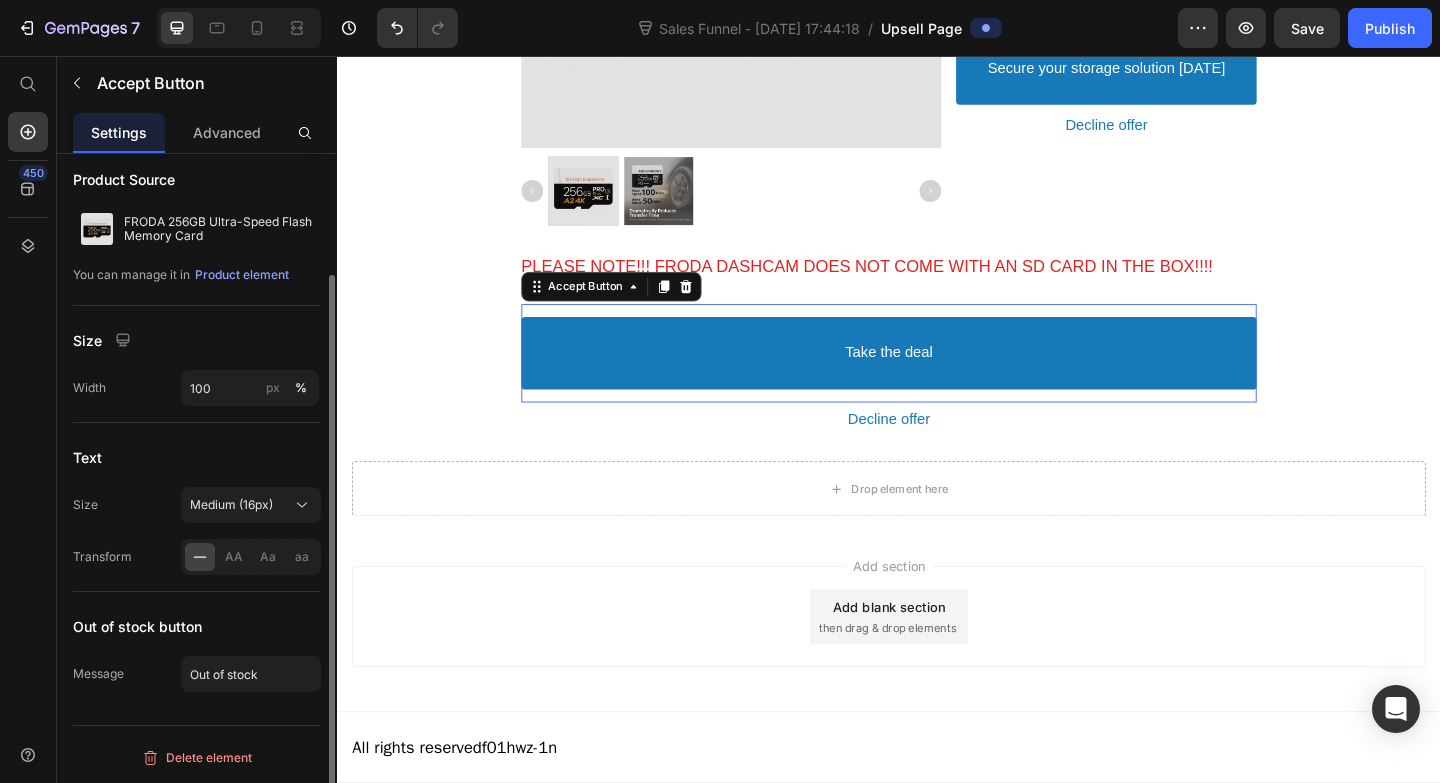 scroll, scrollTop: 0, scrollLeft: 0, axis: both 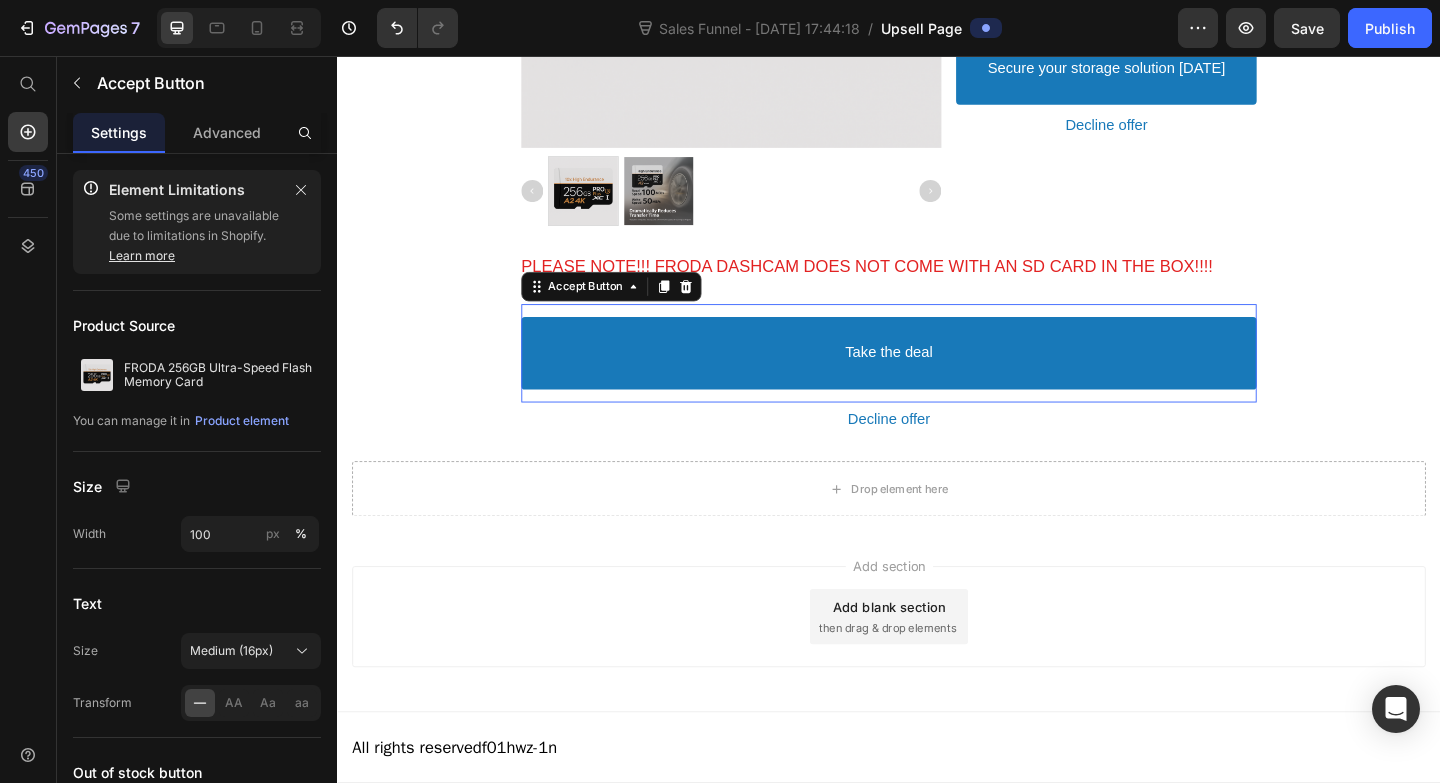 click on "Add section Add blank section then drag & drop elements" at bounding box center (937, 666) 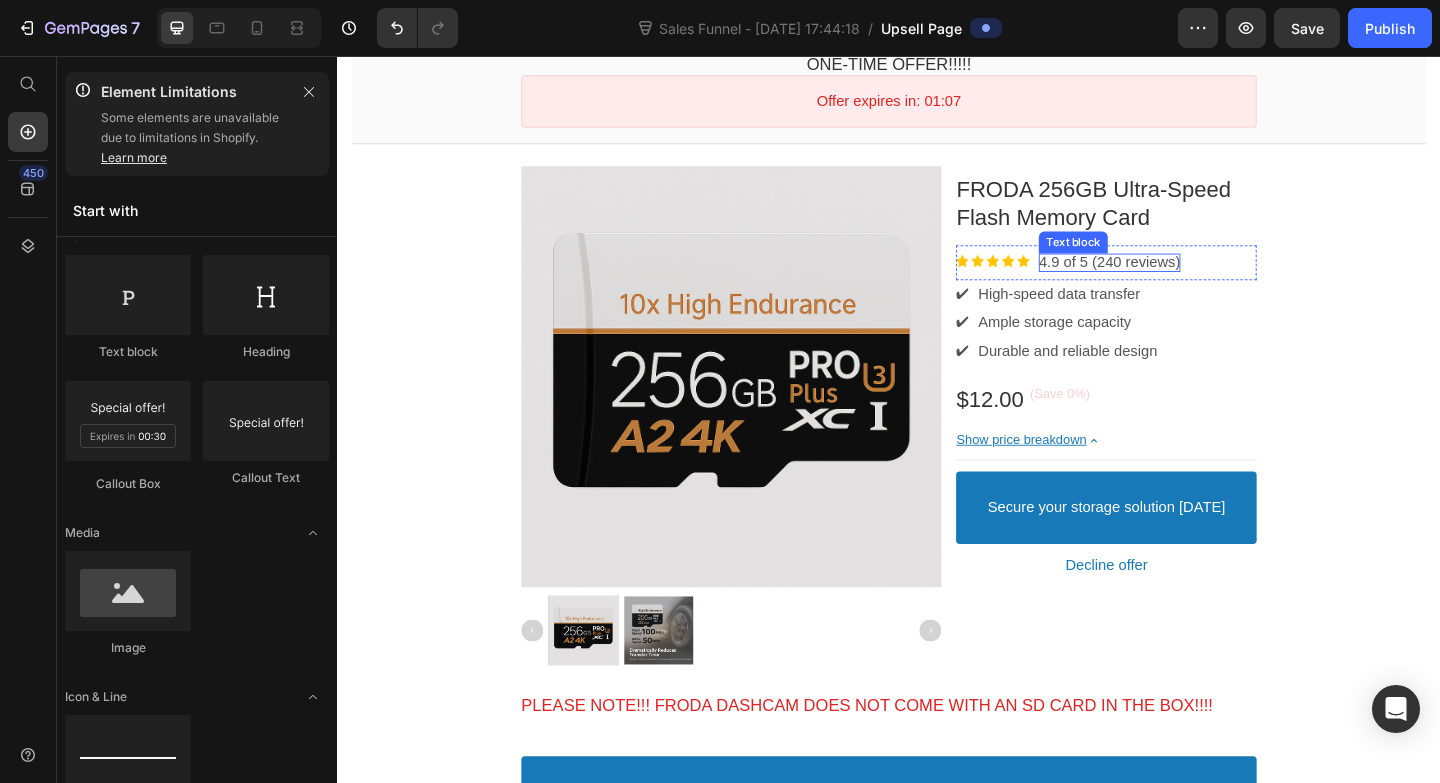 scroll, scrollTop: 142, scrollLeft: 0, axis: vertical 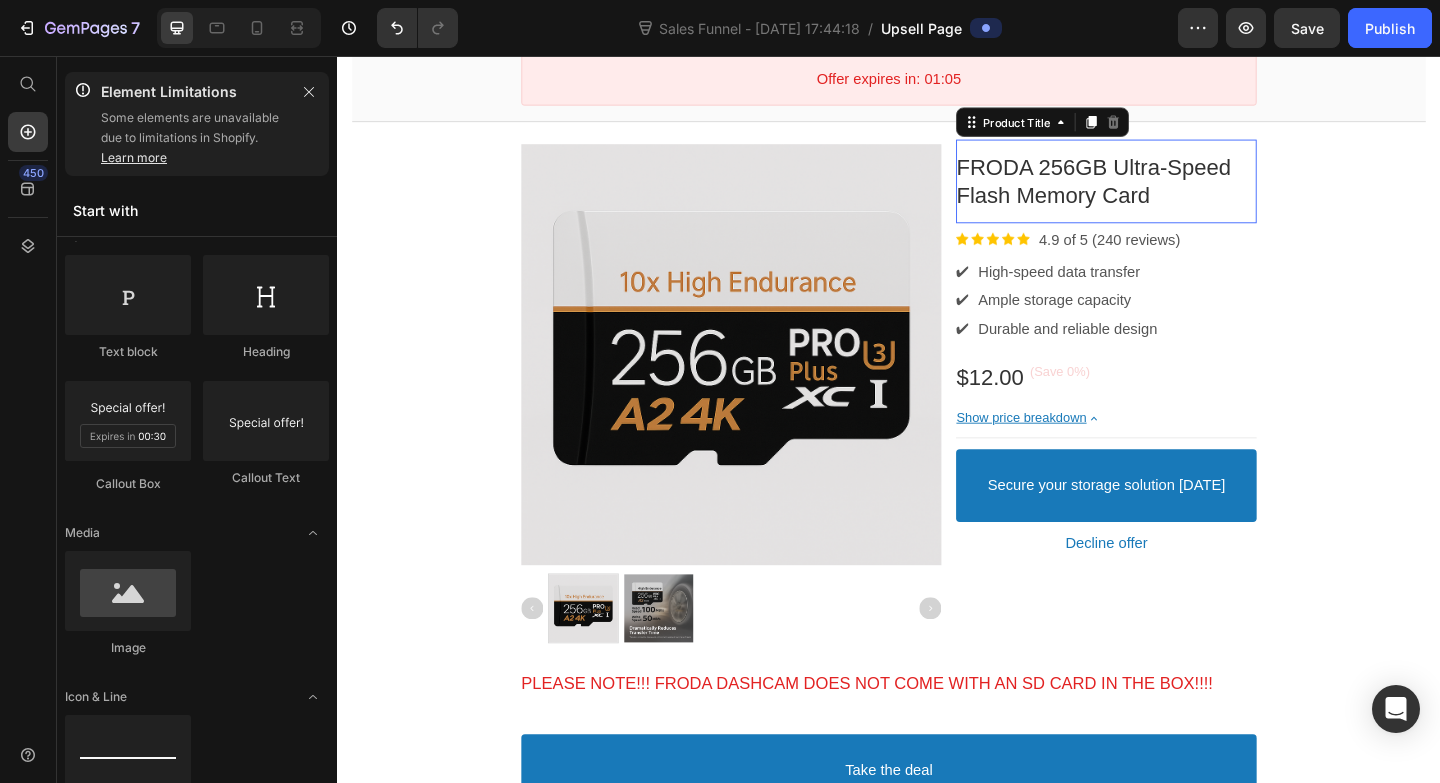 click on "FRODA 256GB Ultra-Speed Flash Memory Card" at bounding box center (1159, 192) 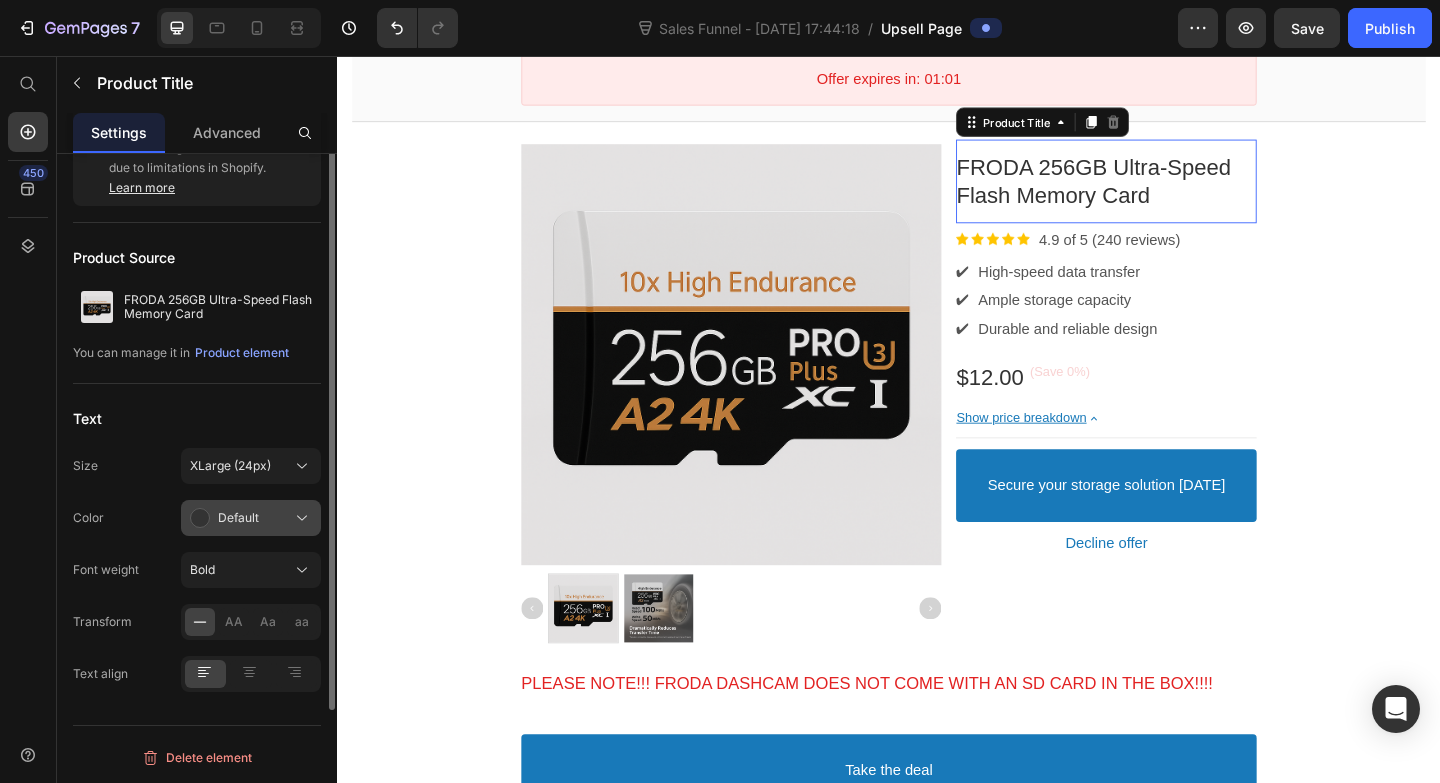 scroll, scrollTop: 0, scrollLeft: 0, axis: both 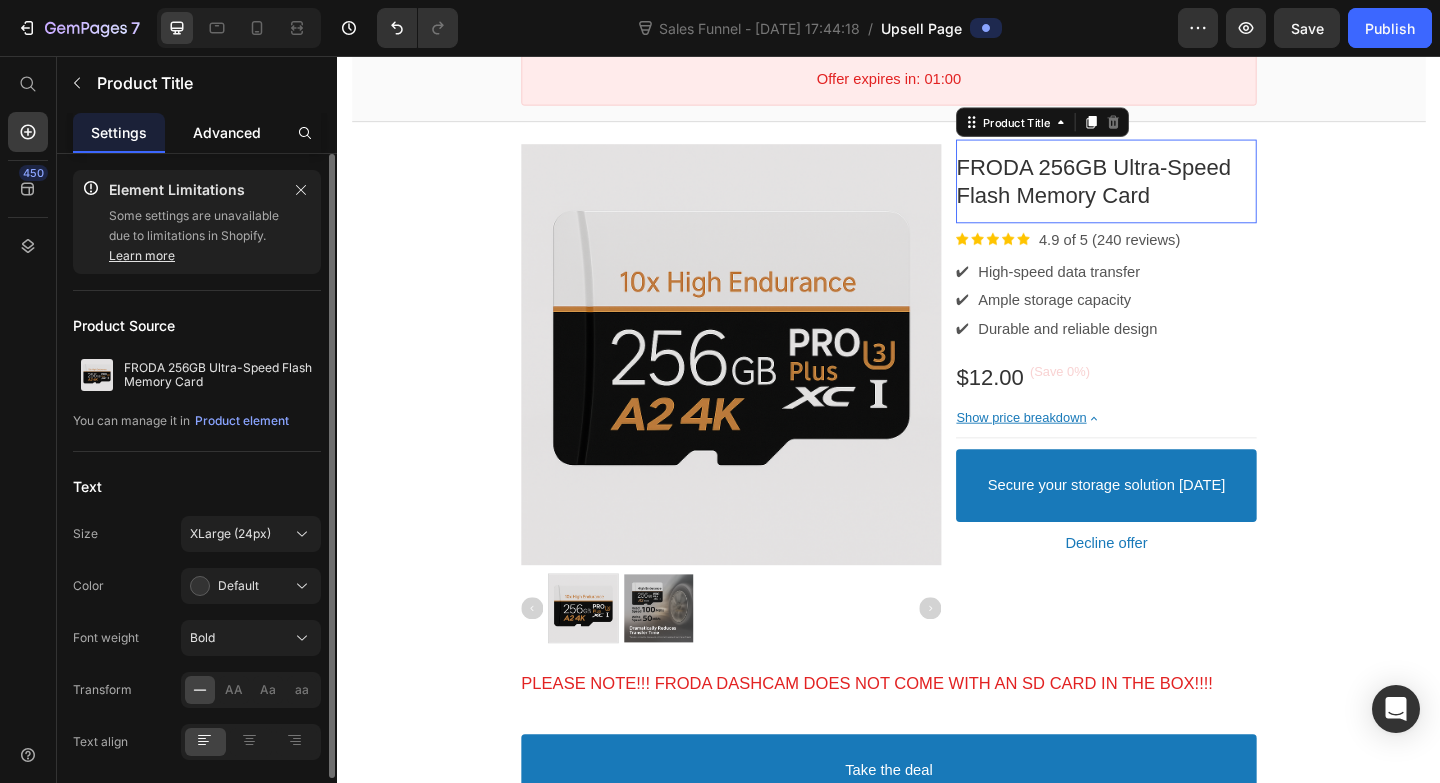 click on "Advanced" at bounding box center (227, 132) 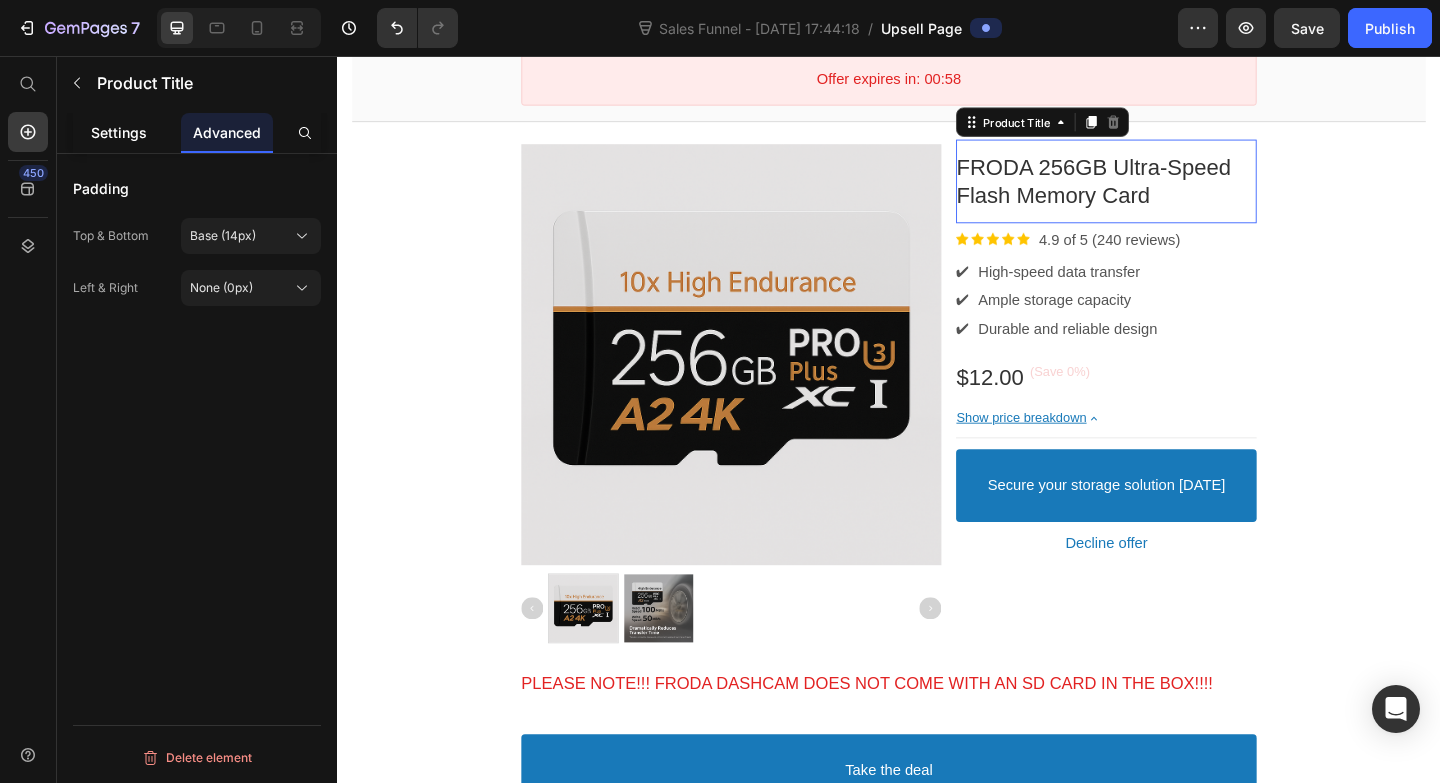 click on "Settings" 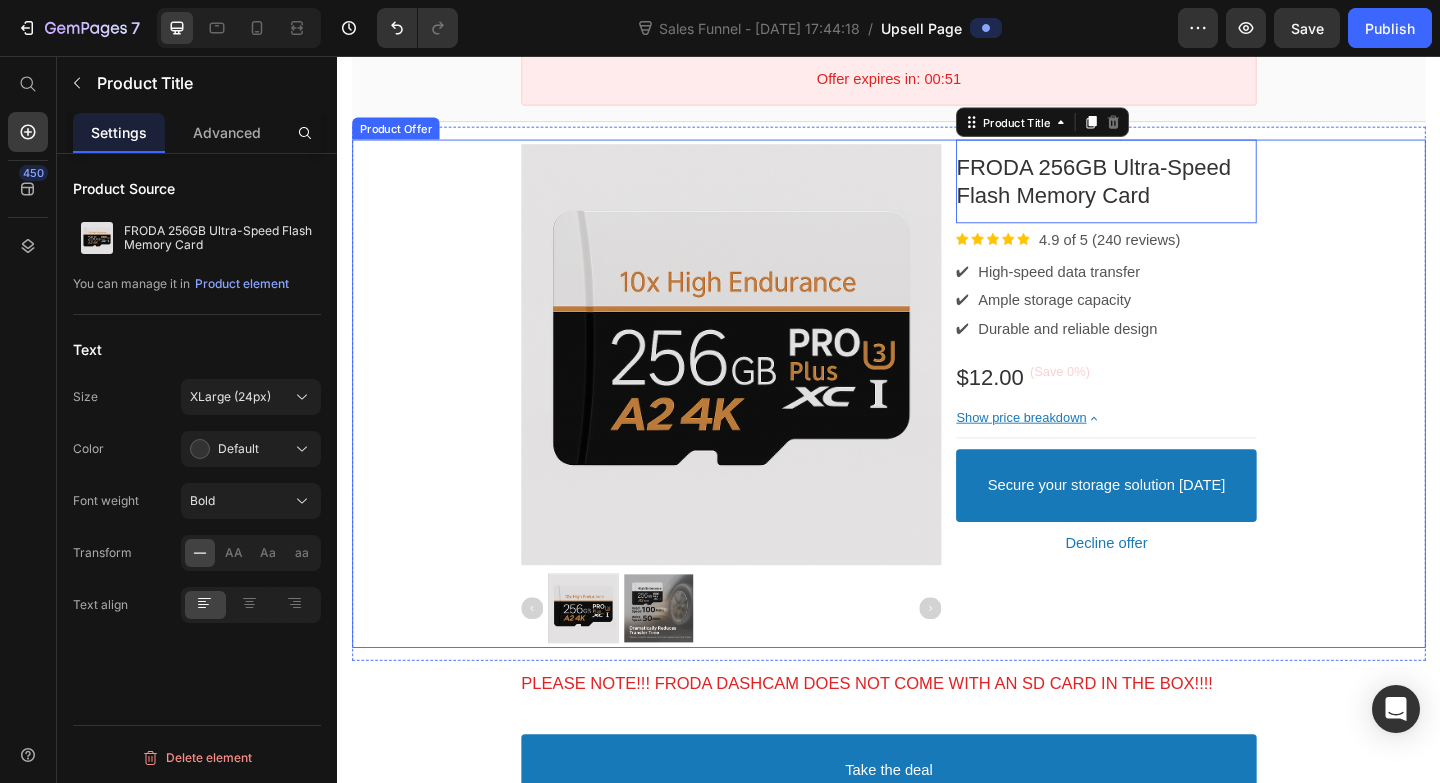 scroll, scrollTop: 0, scrollLeft: 0, axis: both 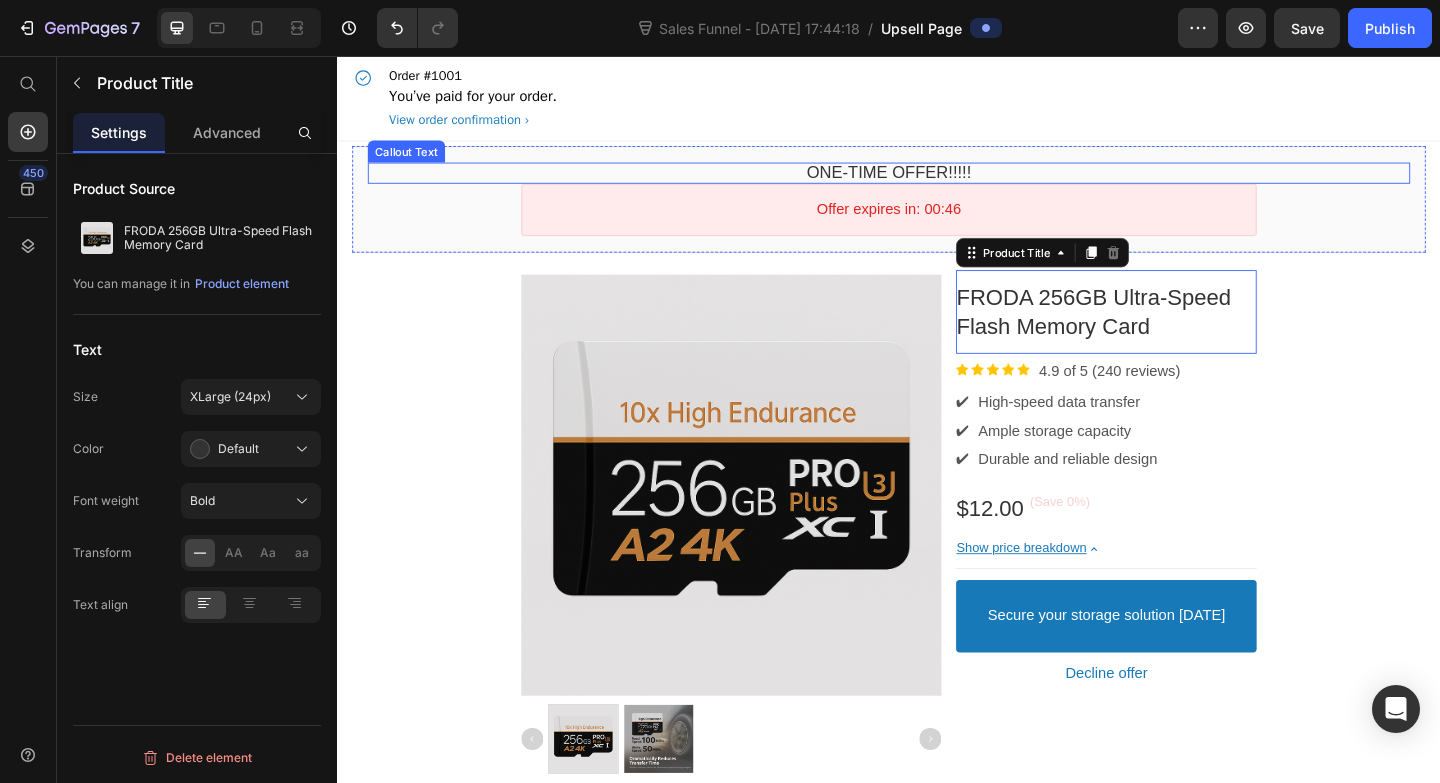 click on "One-time Offer!!!!!" at bounding box center [937, 183] 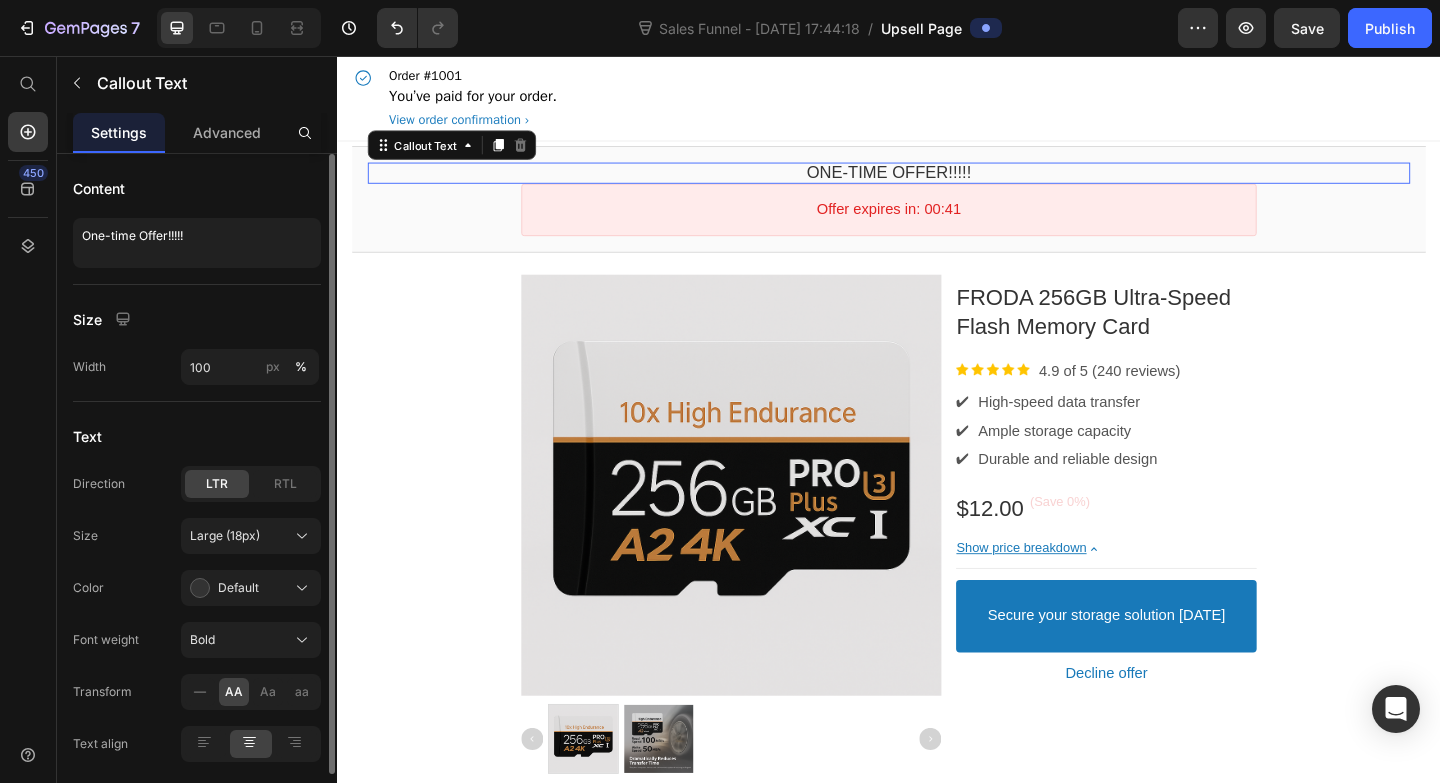 scroll, scrollTop: 70, scrollLeft: 0, axis: vertical 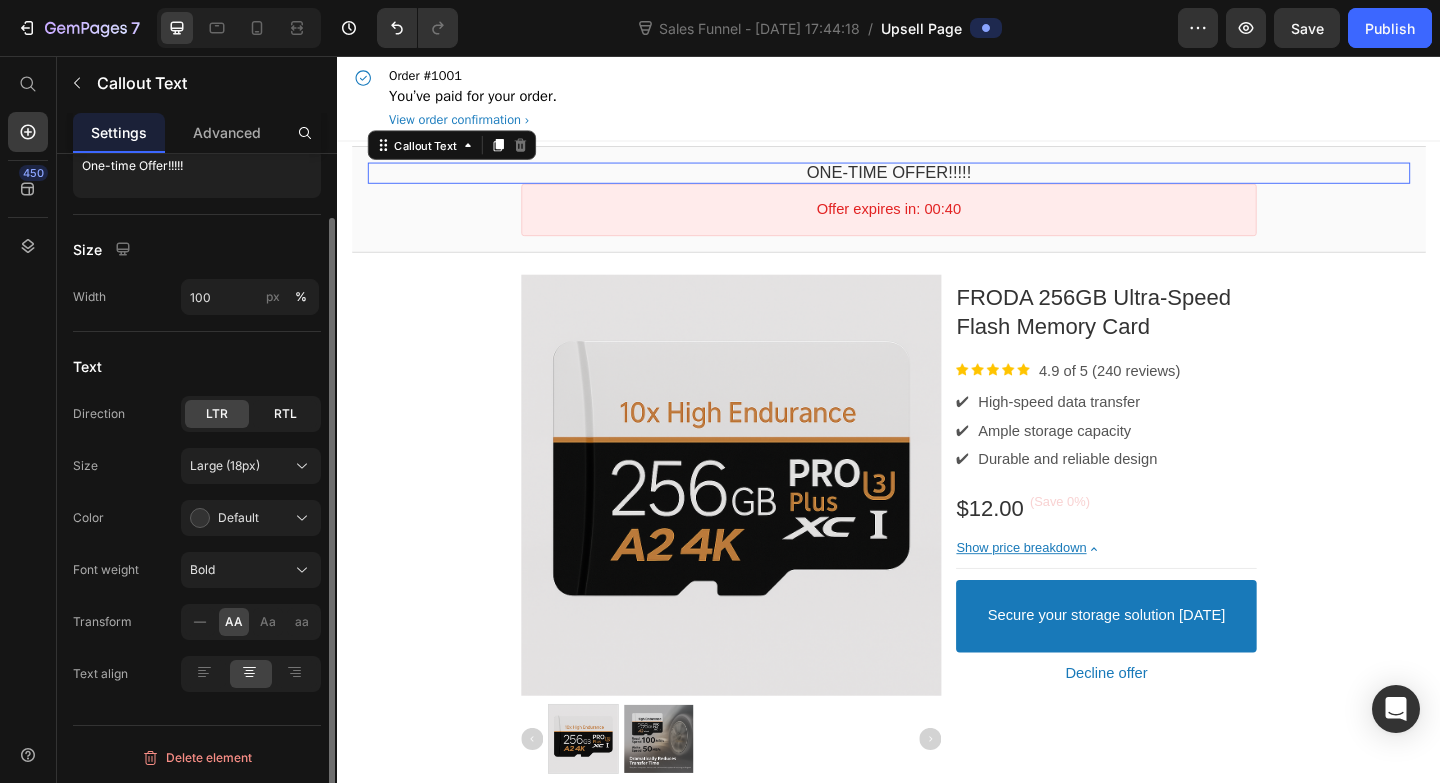 click on "RTL" 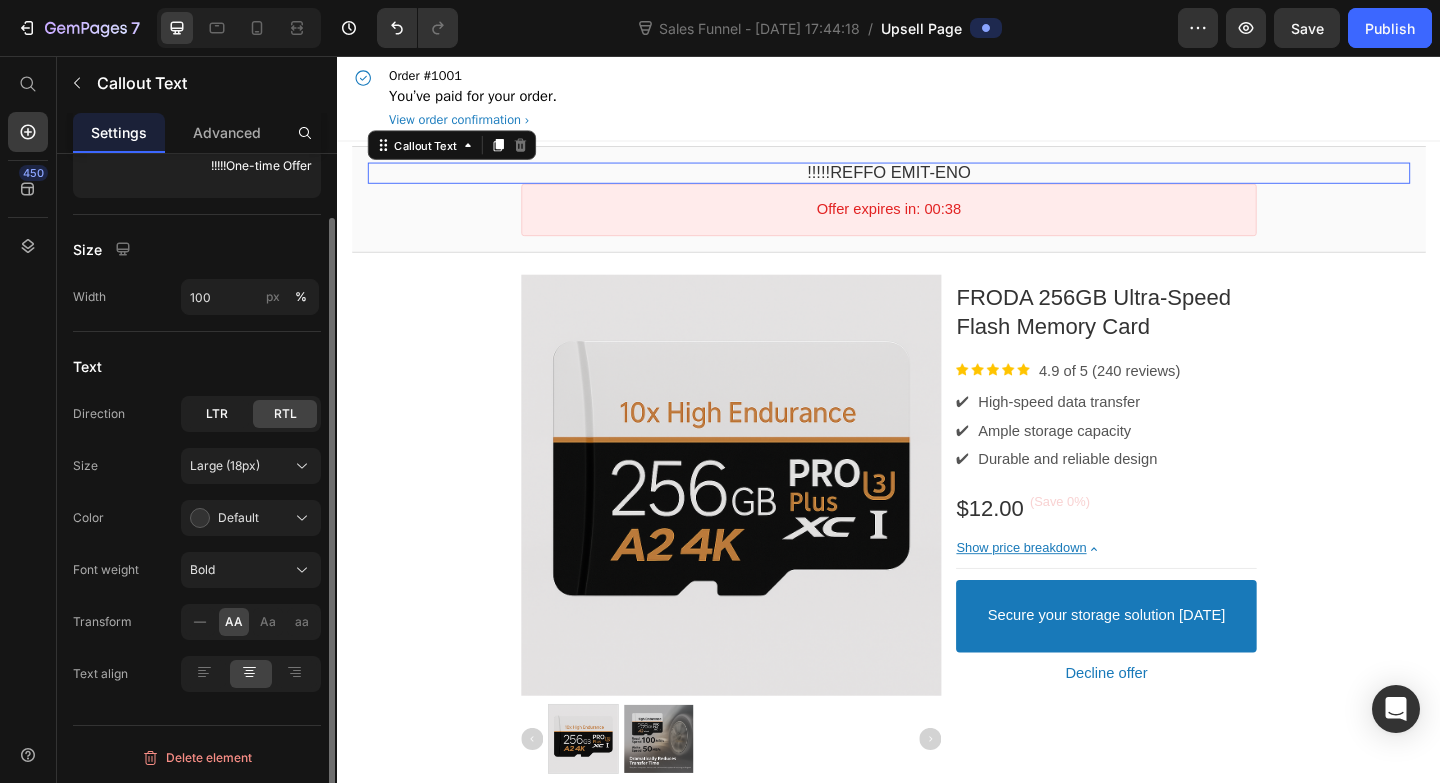 click on "LTR" 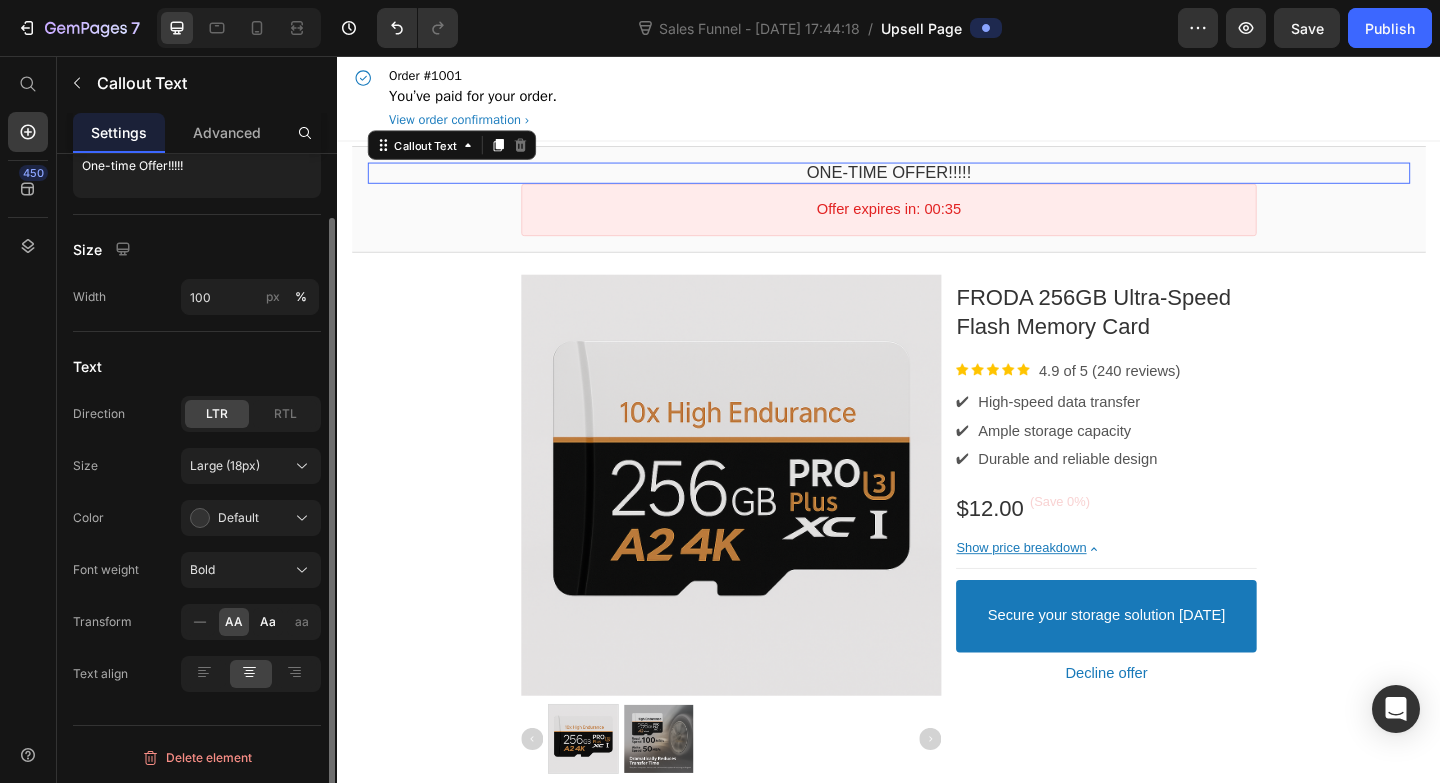 click on "Aa" 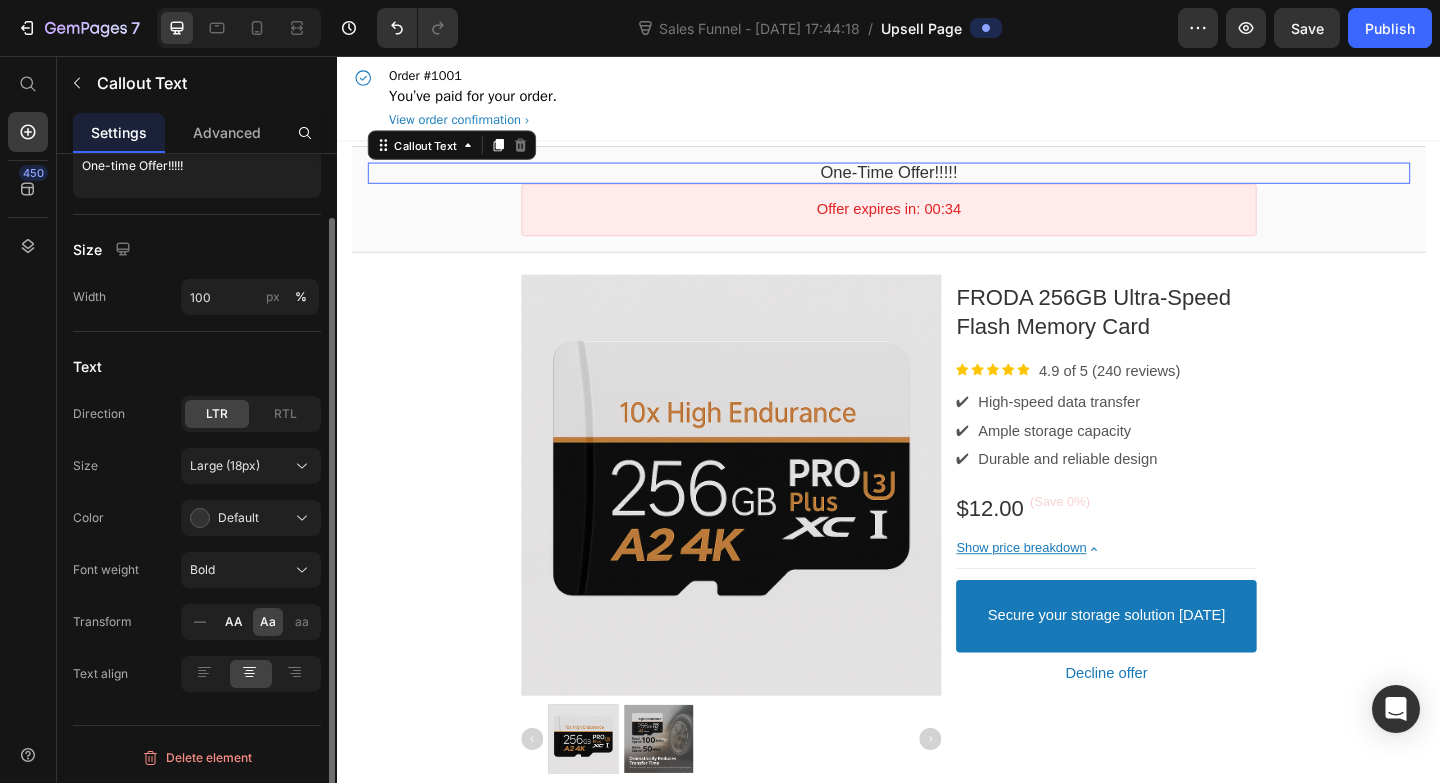 click on "AA" 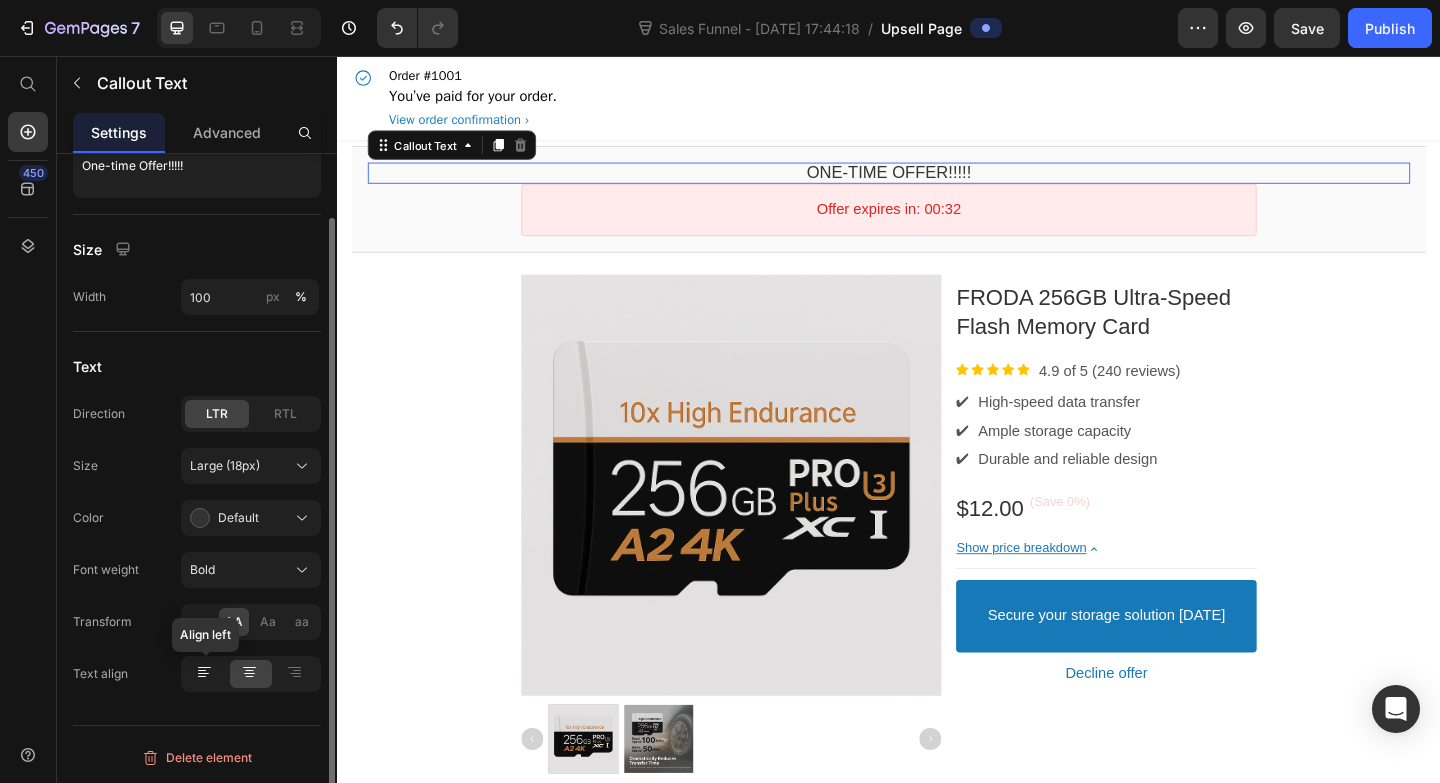 click 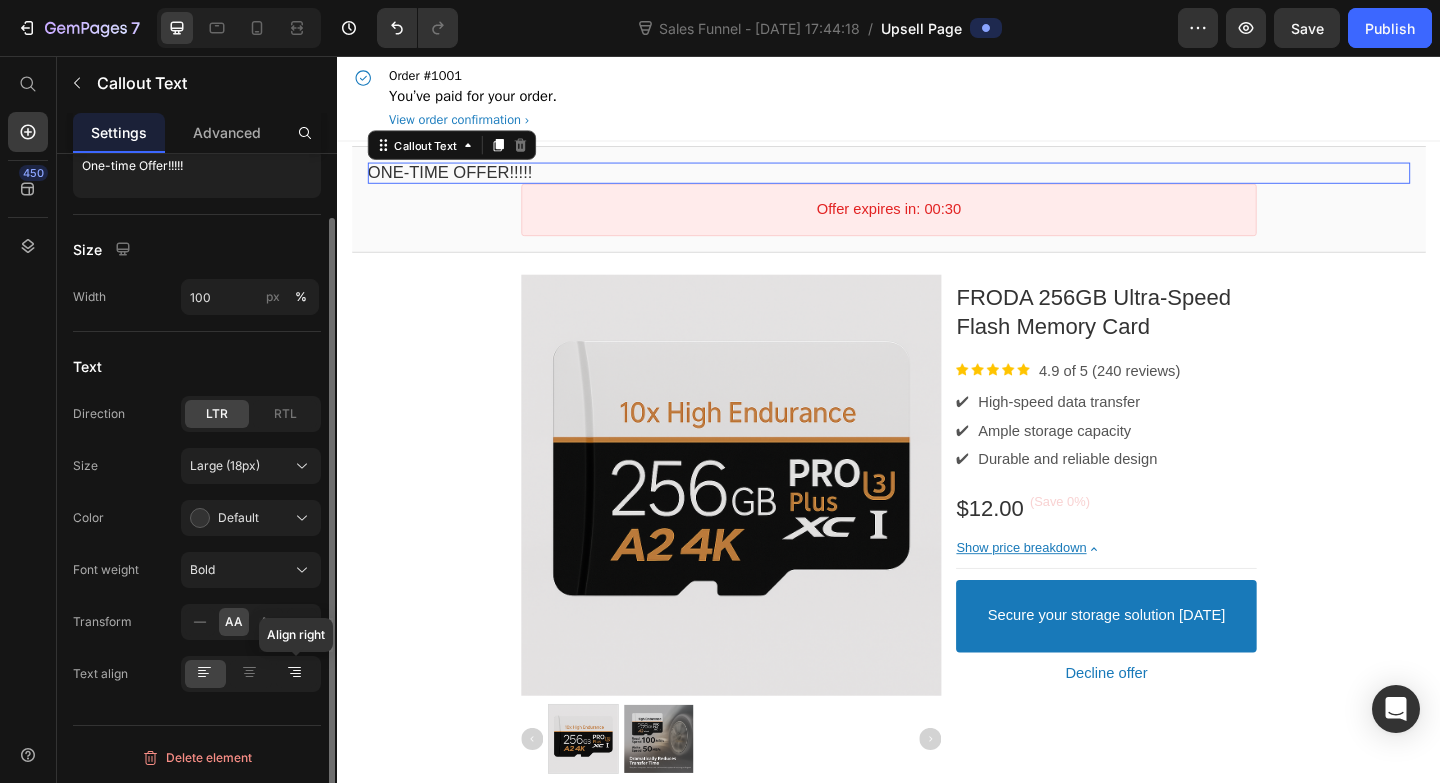 click 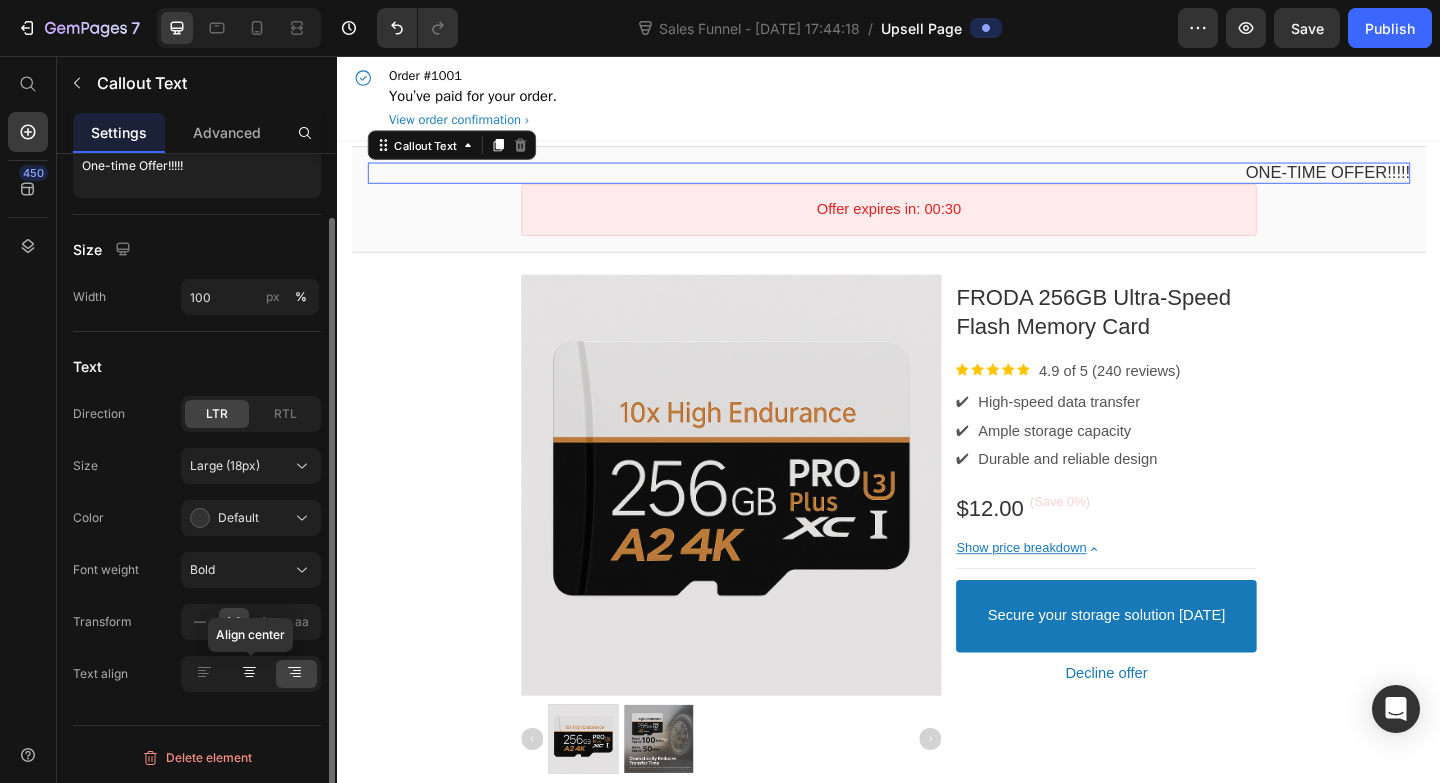 click 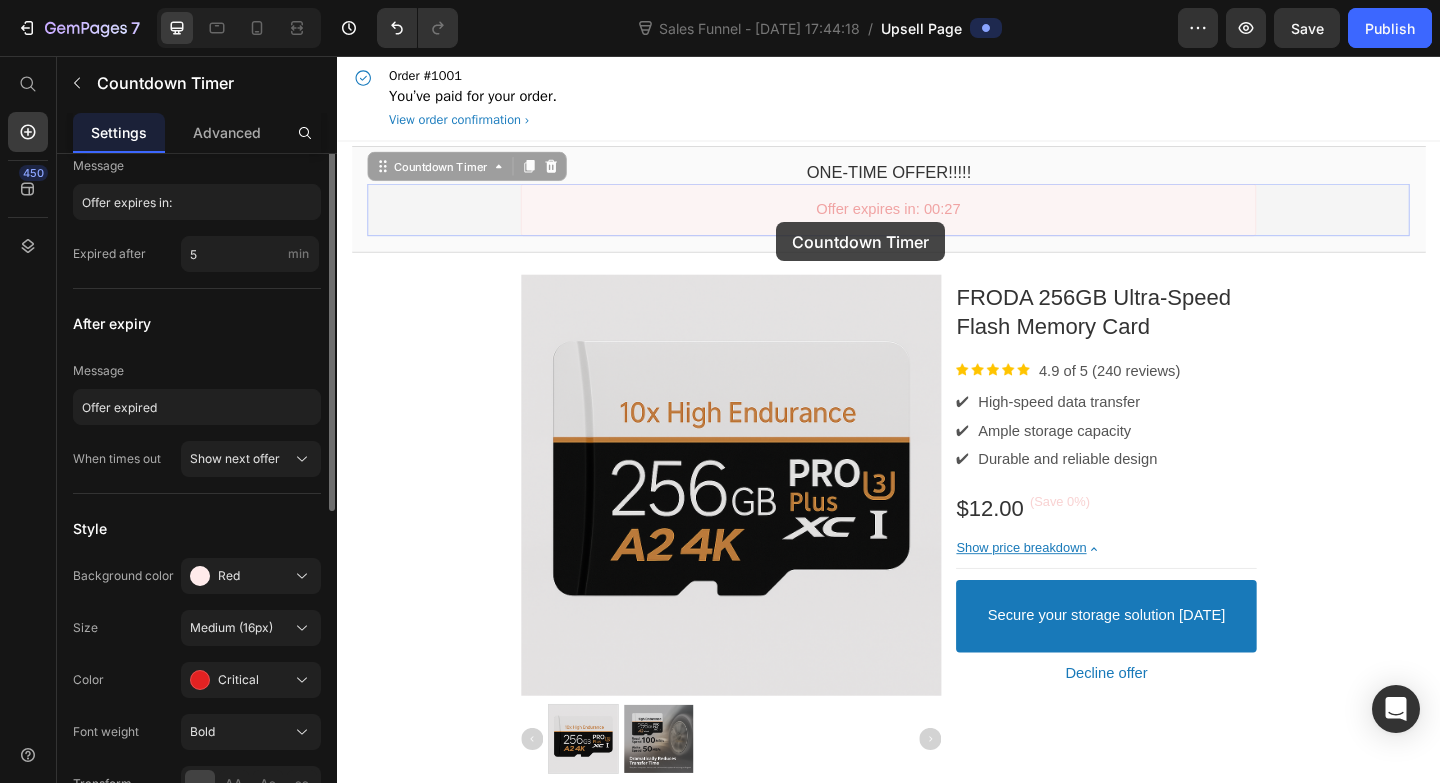 scroll, scrollTop: 0, scrollLeft: 0, axis: both 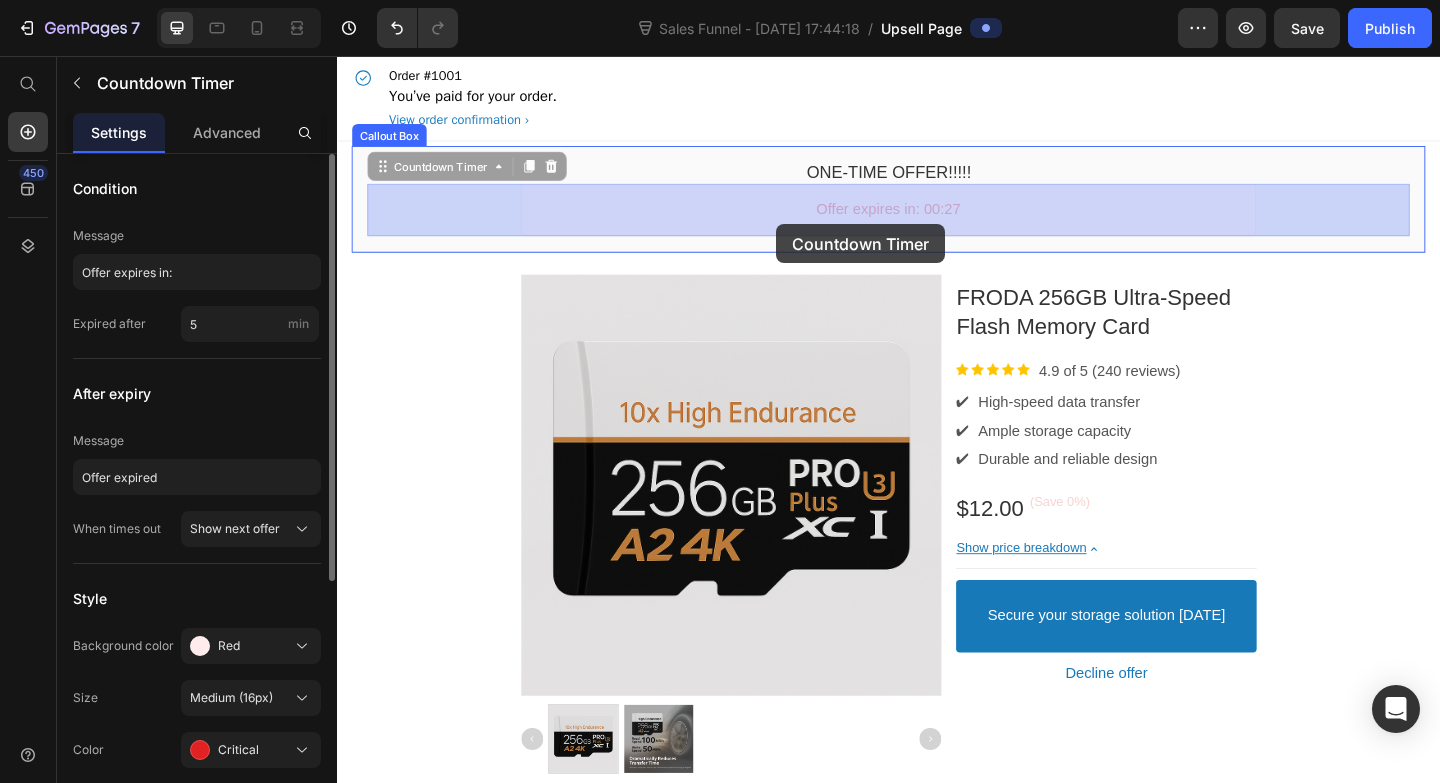 drag, startPoint x: 813, startPoint y: 217, endPoint x: 815, endPoint y: 238, distance: 21.095022 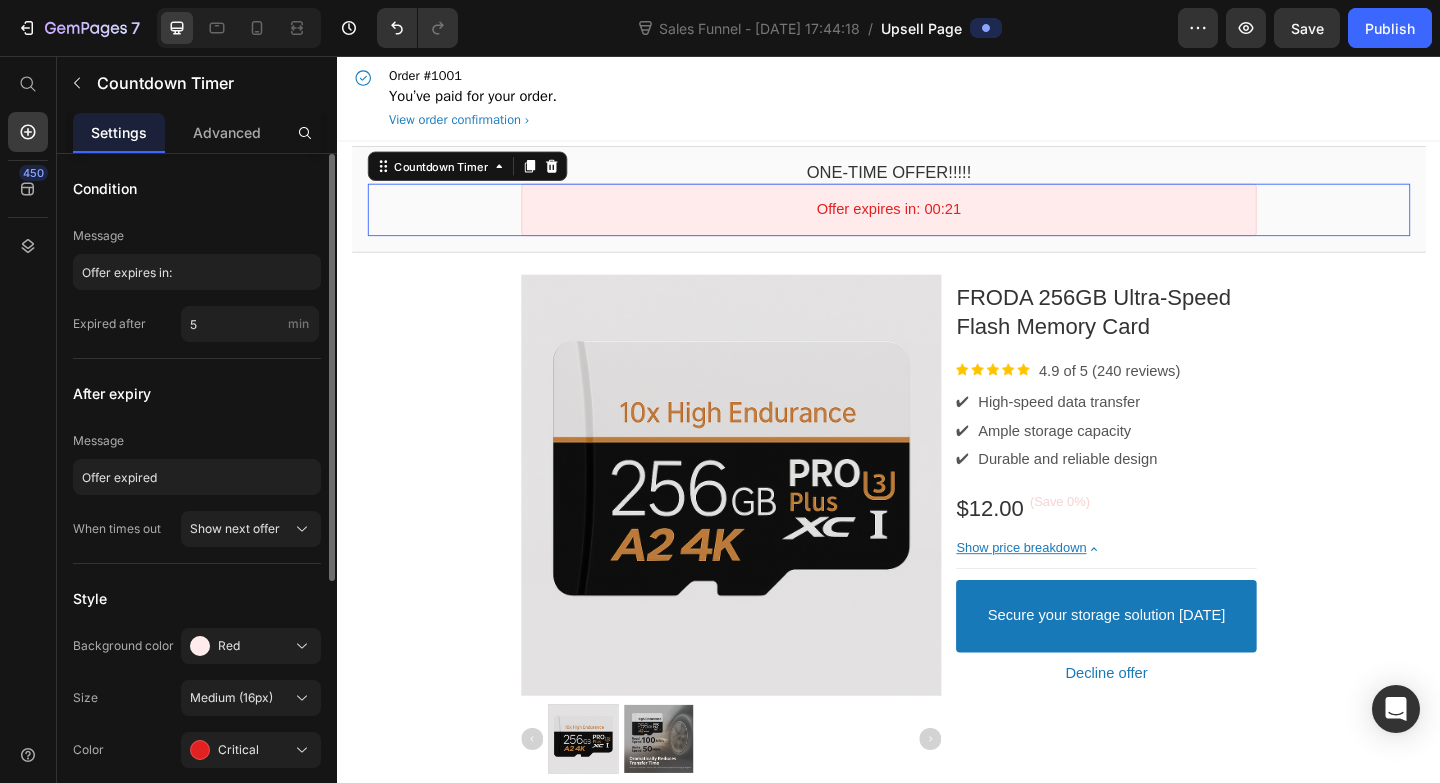 click on "Offer expires in: 00:21" at bounding box center (936, 222) 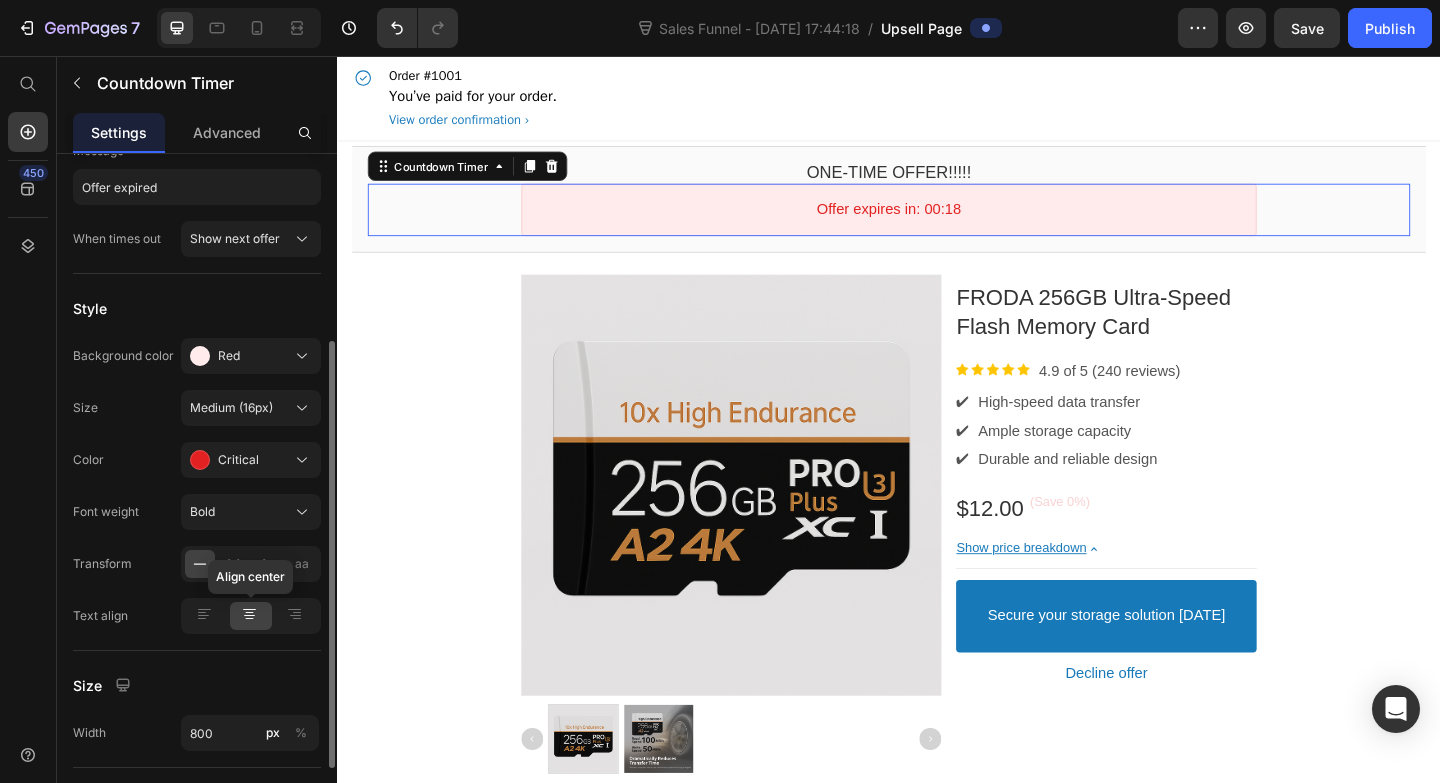 scroll, scrollTop: 294, scrollLeft: 0, axis: vertical 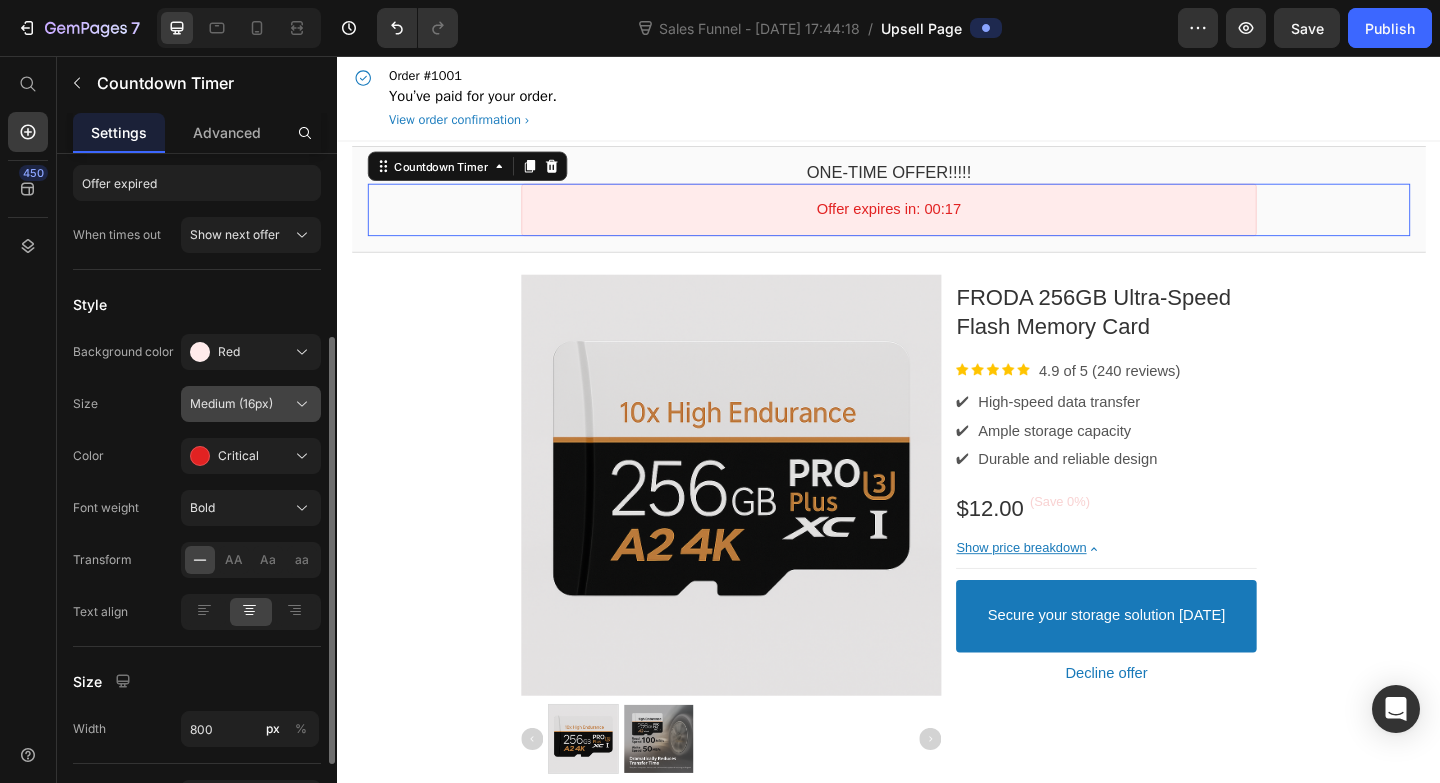 click on "Medium (16px)" at bounding box center [231, 404] 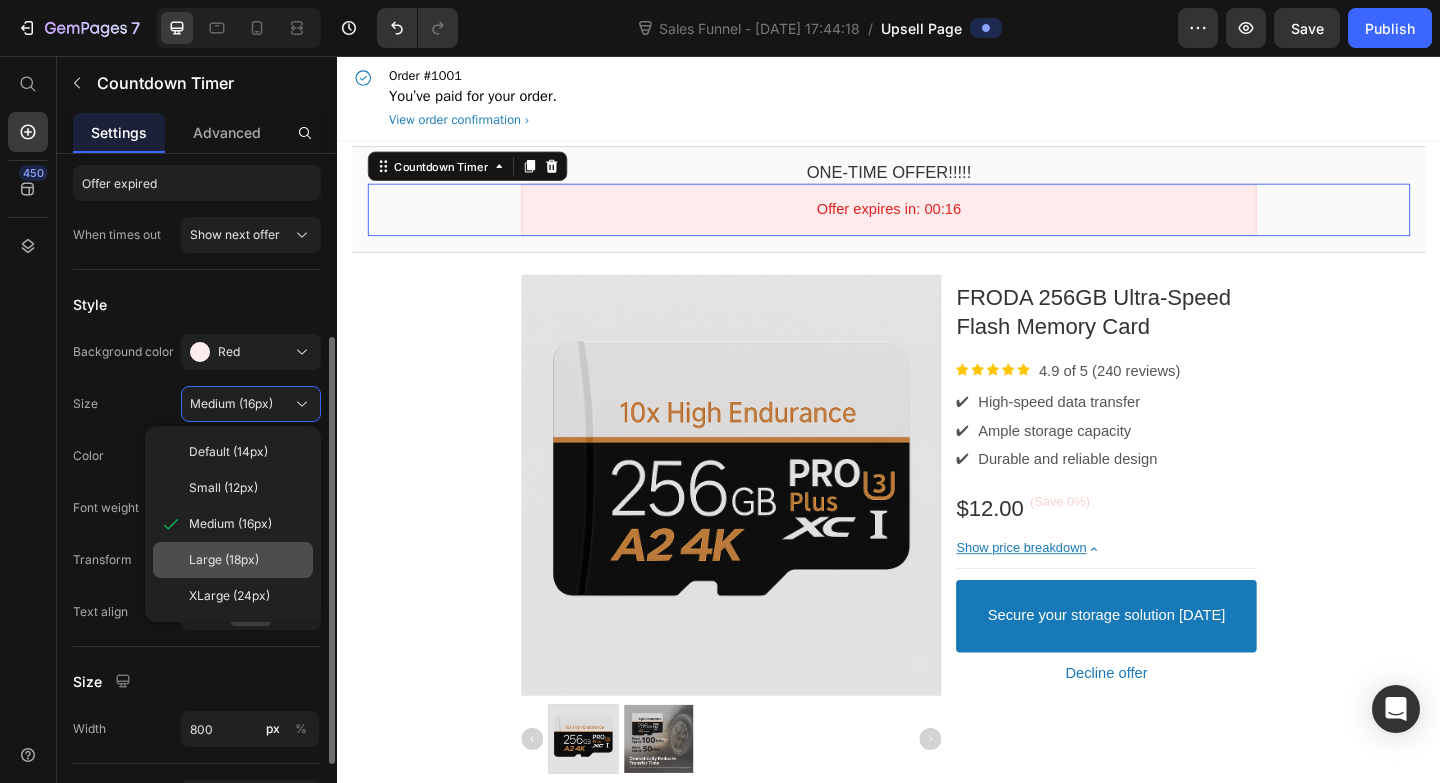 click on "Large (18px)" 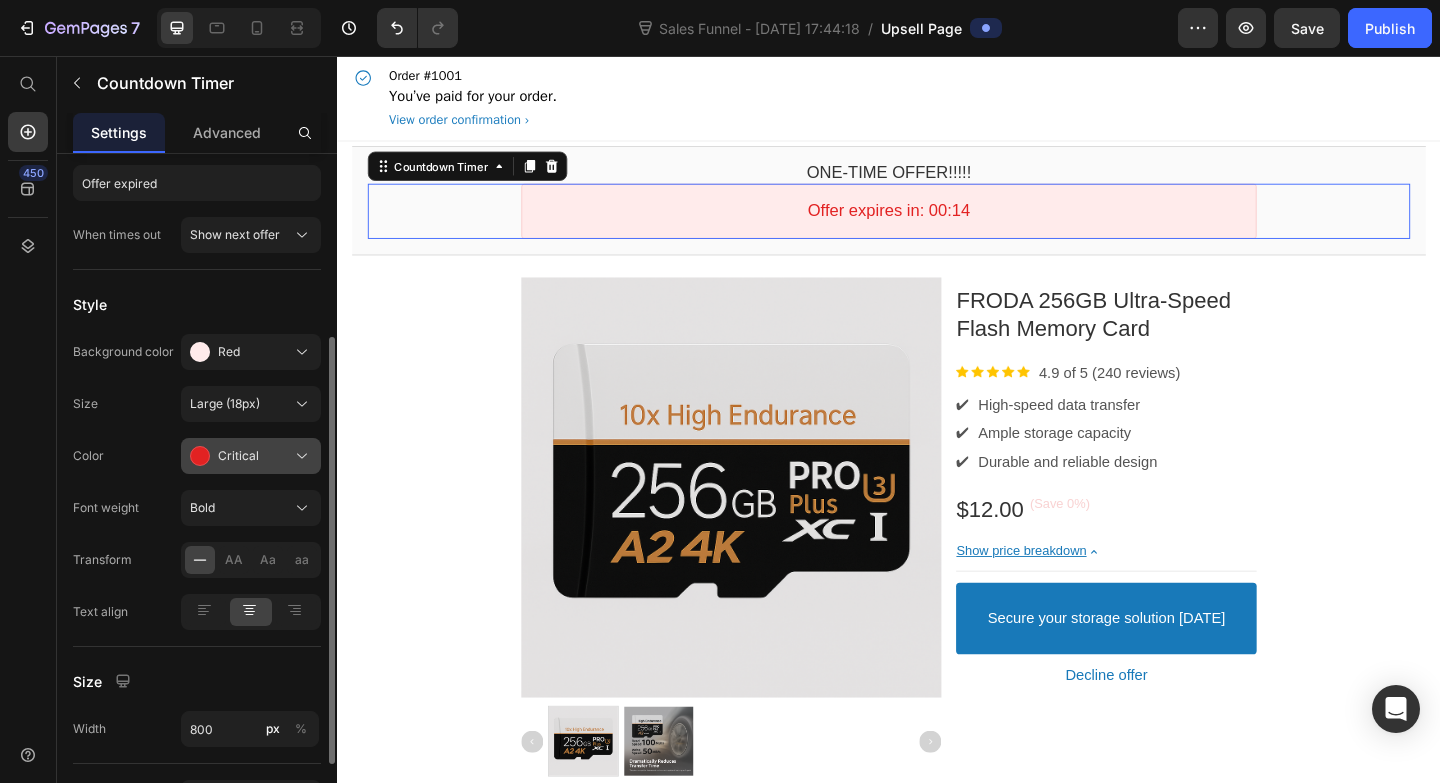 click on "Critical" 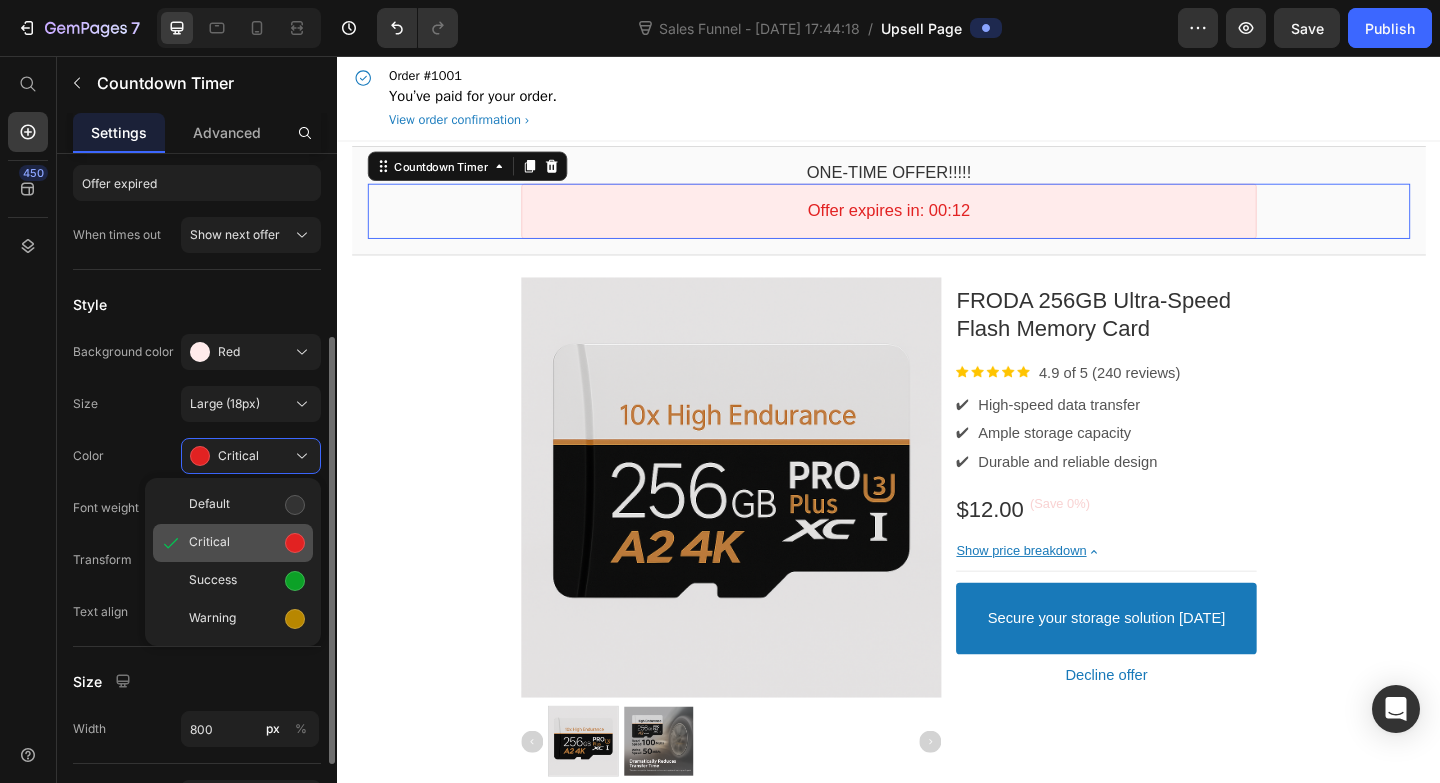 click on "Critical" at bounding box center (247, 543) 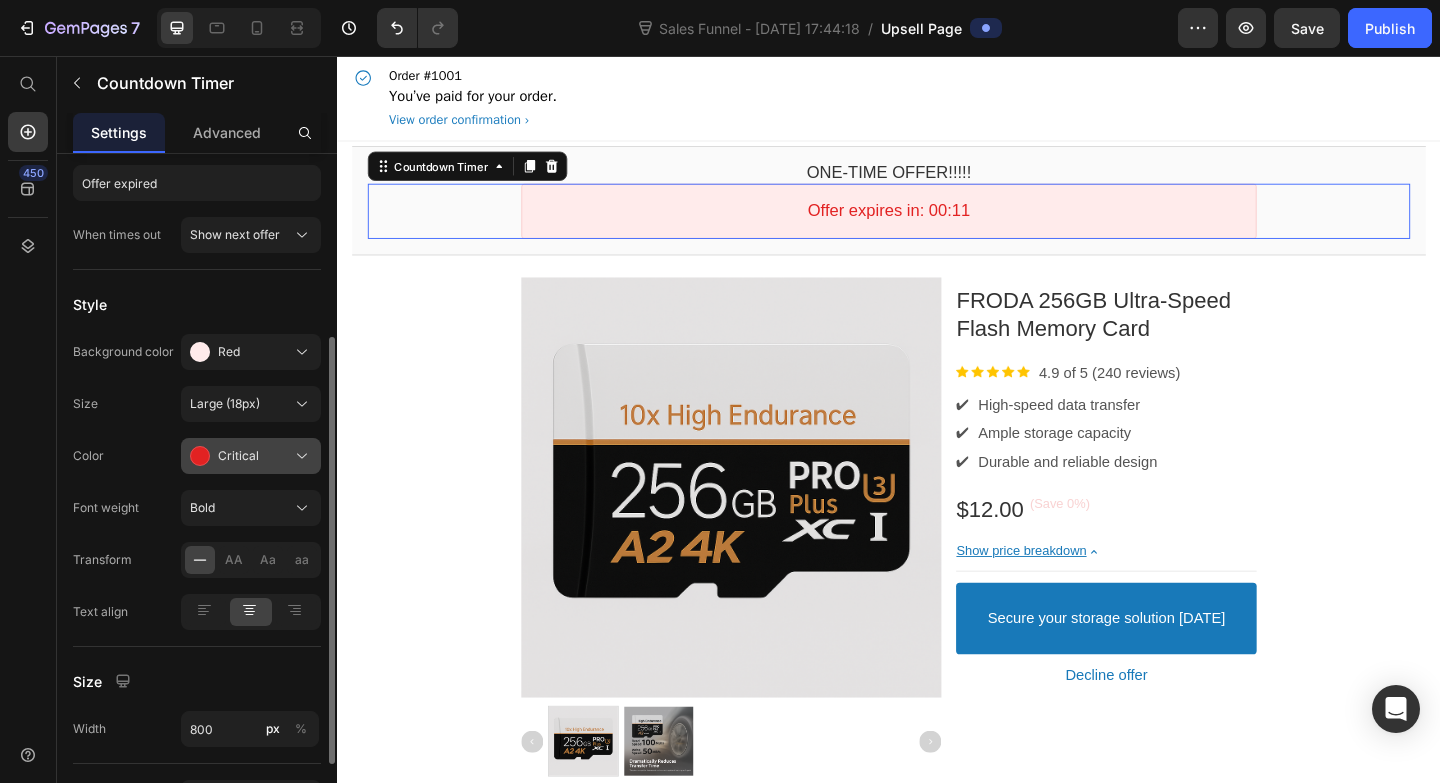 click on "Critical" 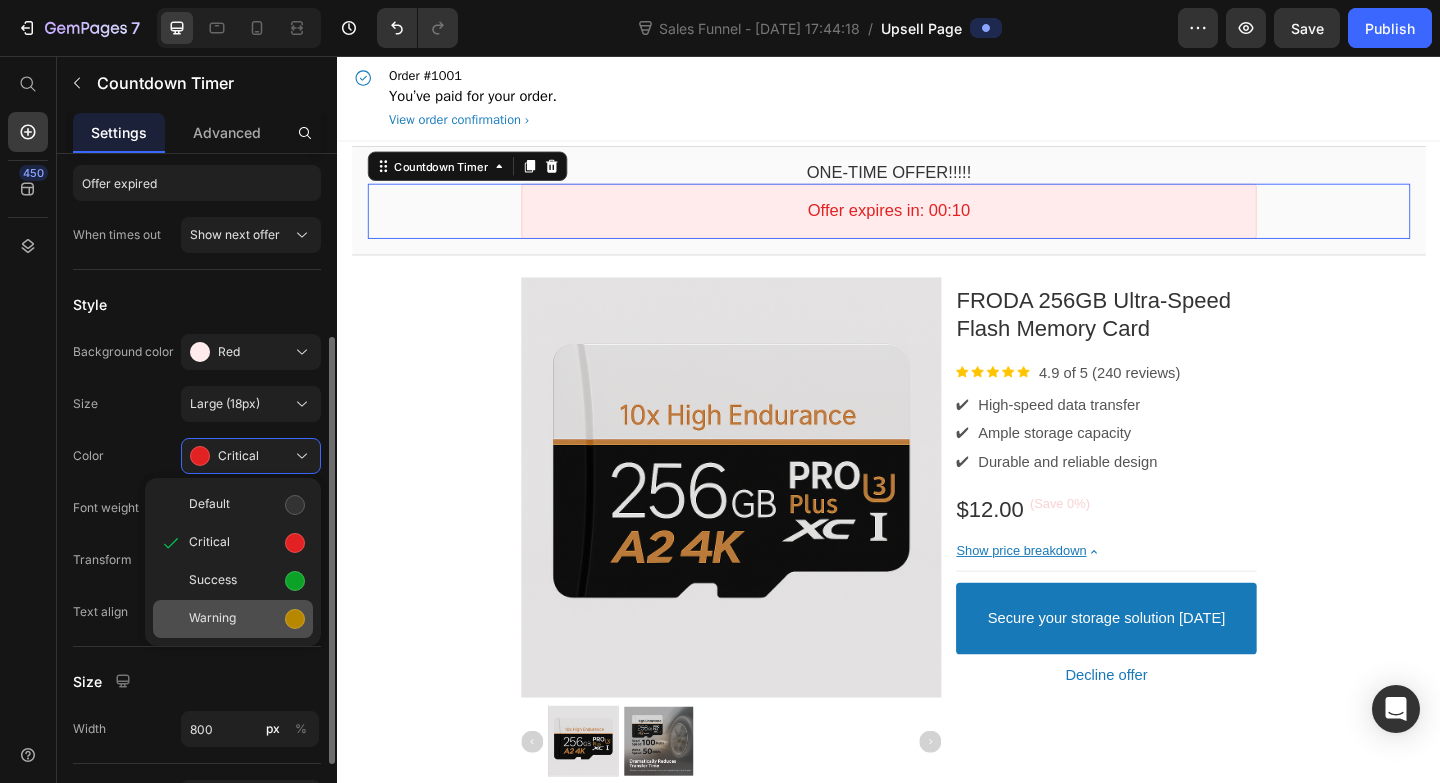 click on "Warning" 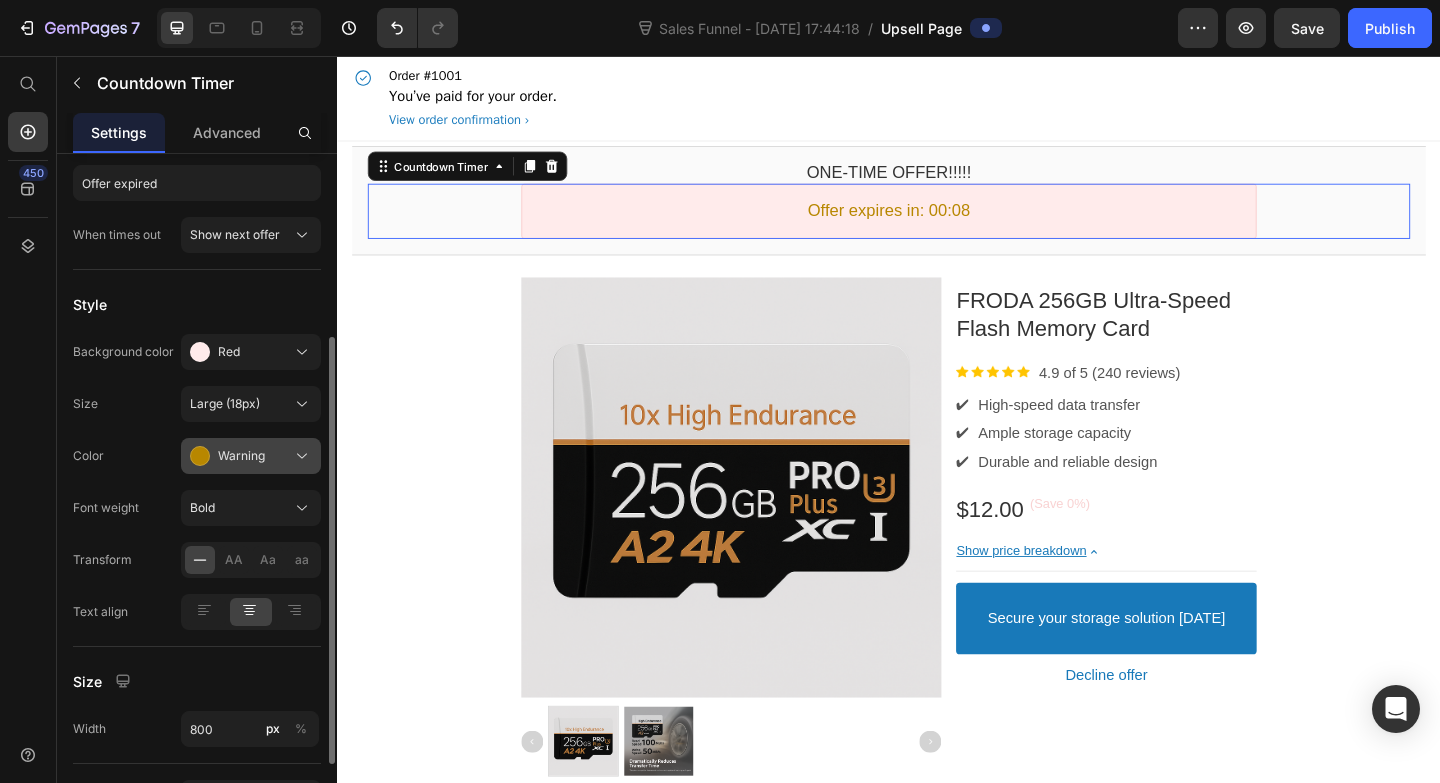 click on "Warning" 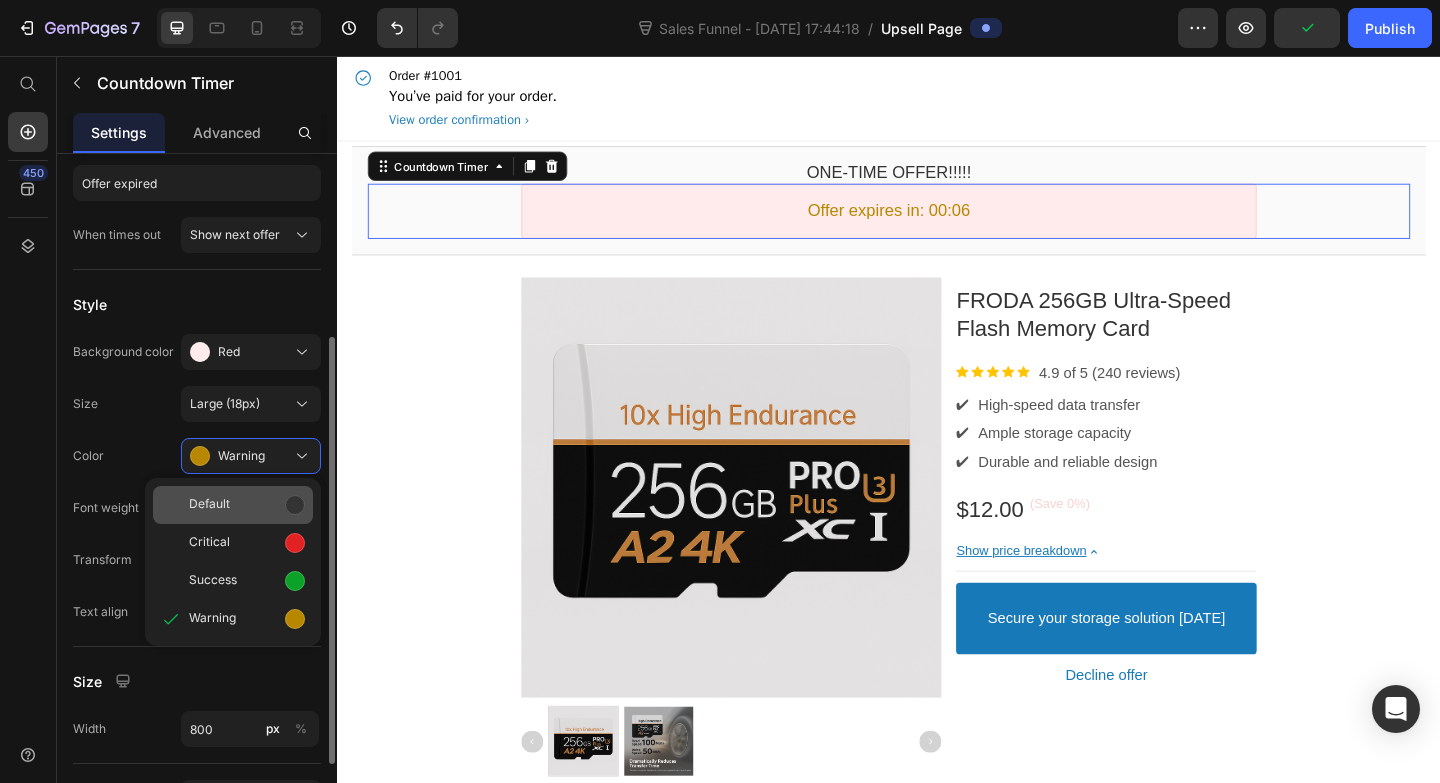 click on "Default" at bounding box center (247, 505) 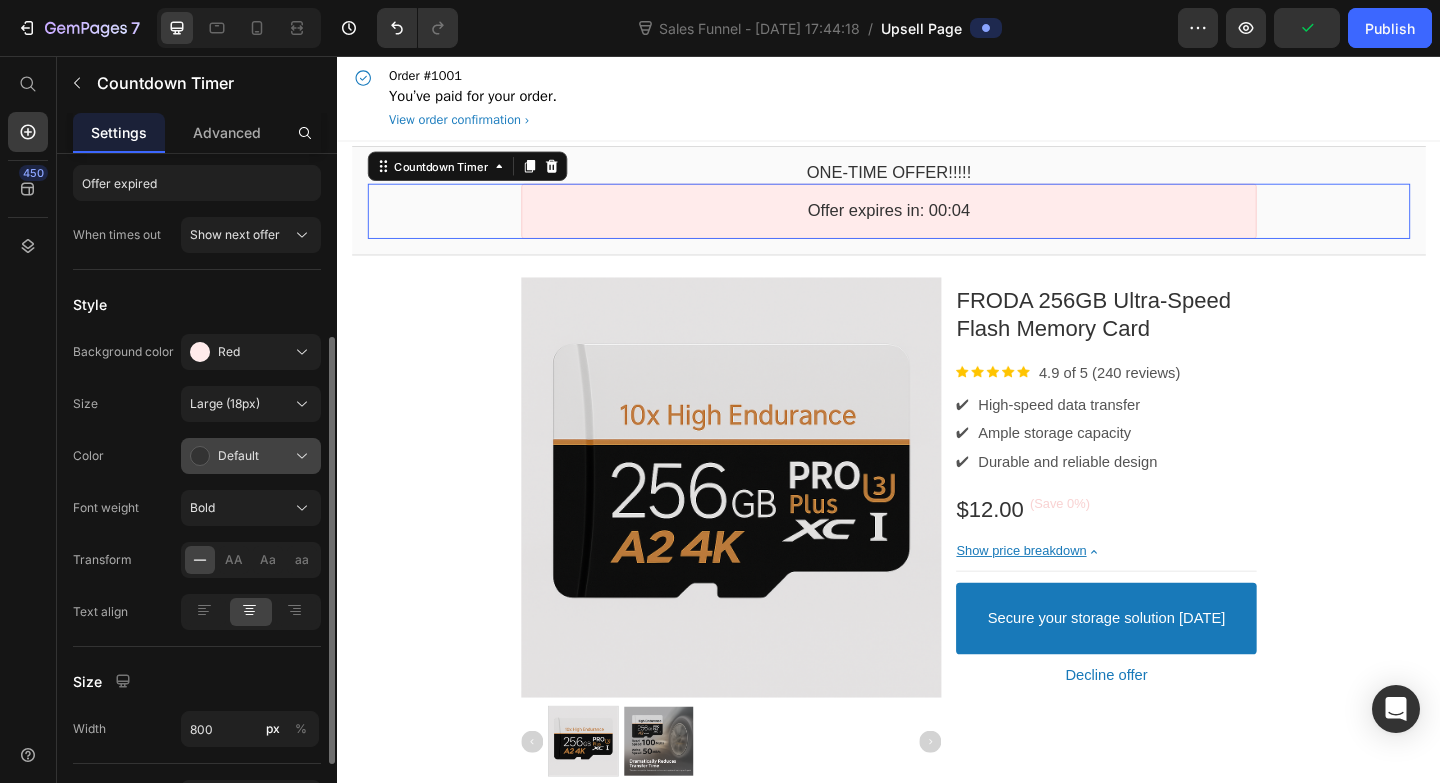 click on "Default" at bounding box center (251, 456) 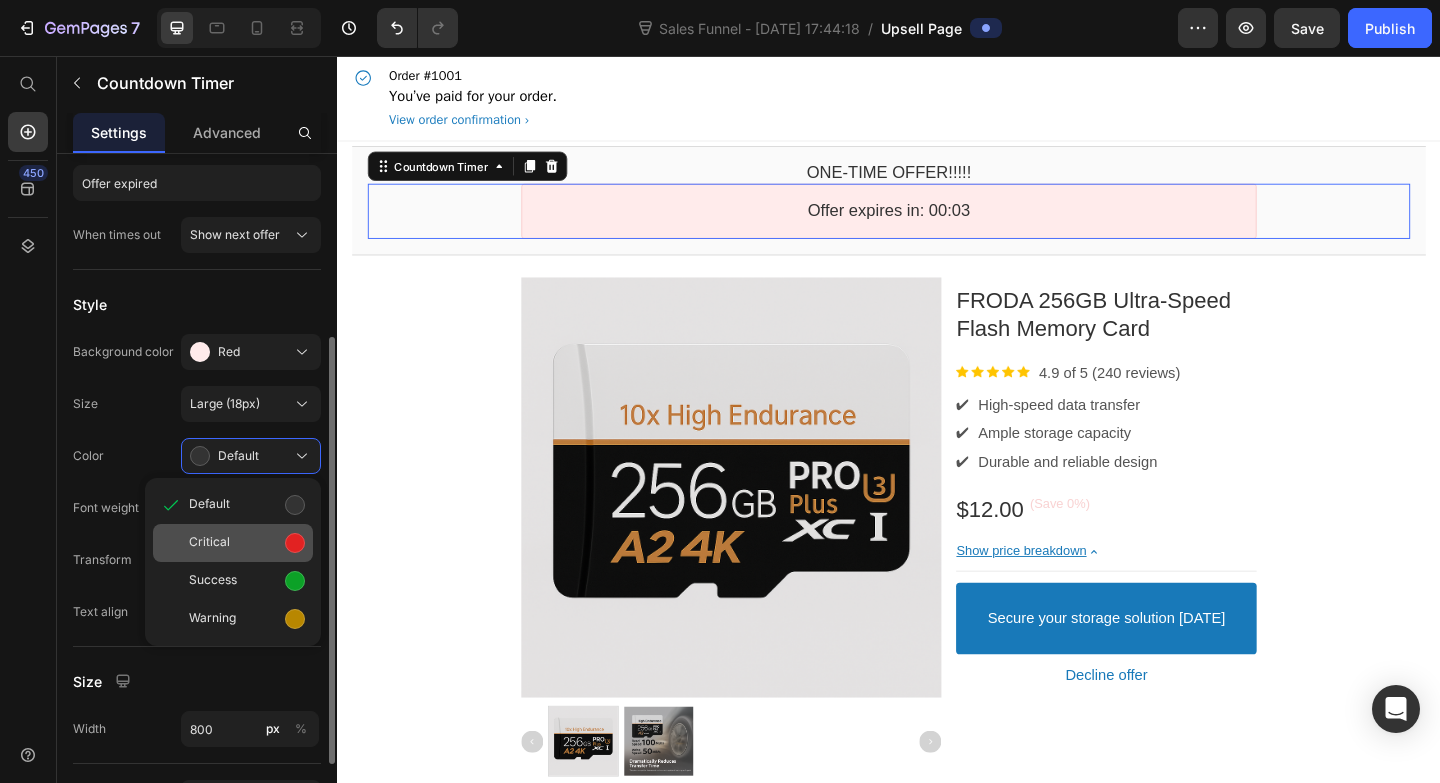 click on "Critical" at bounding box center [247, 543] 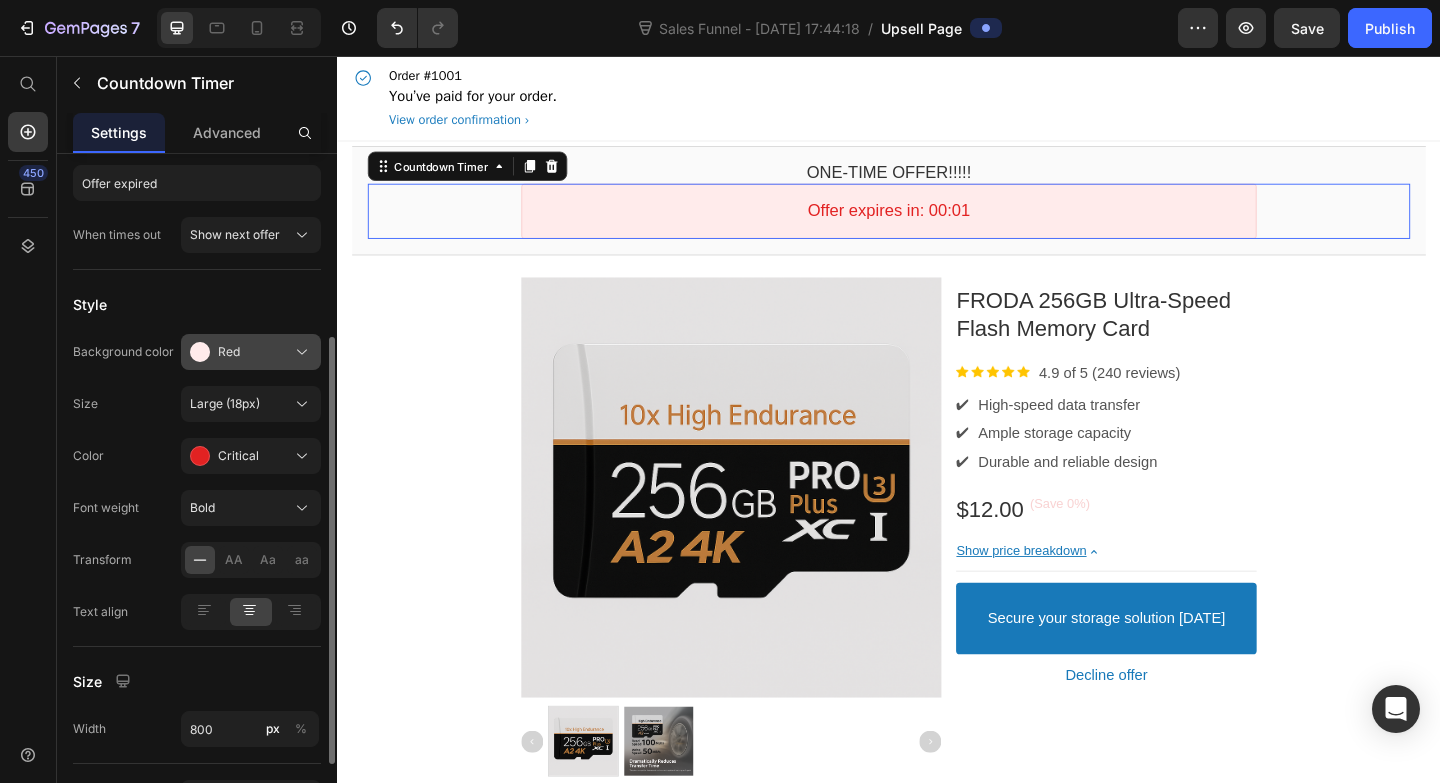 click on "Red" 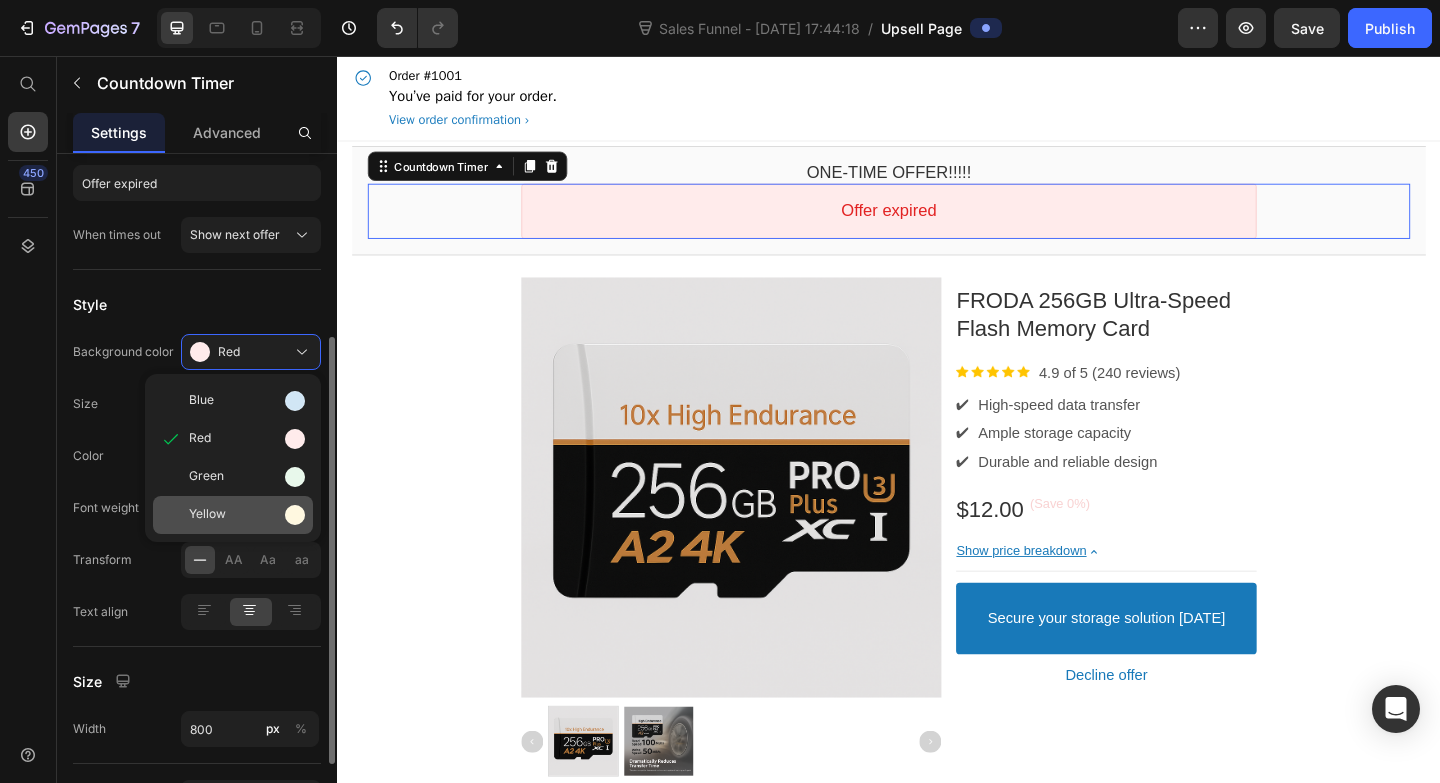 click on "Yellow" 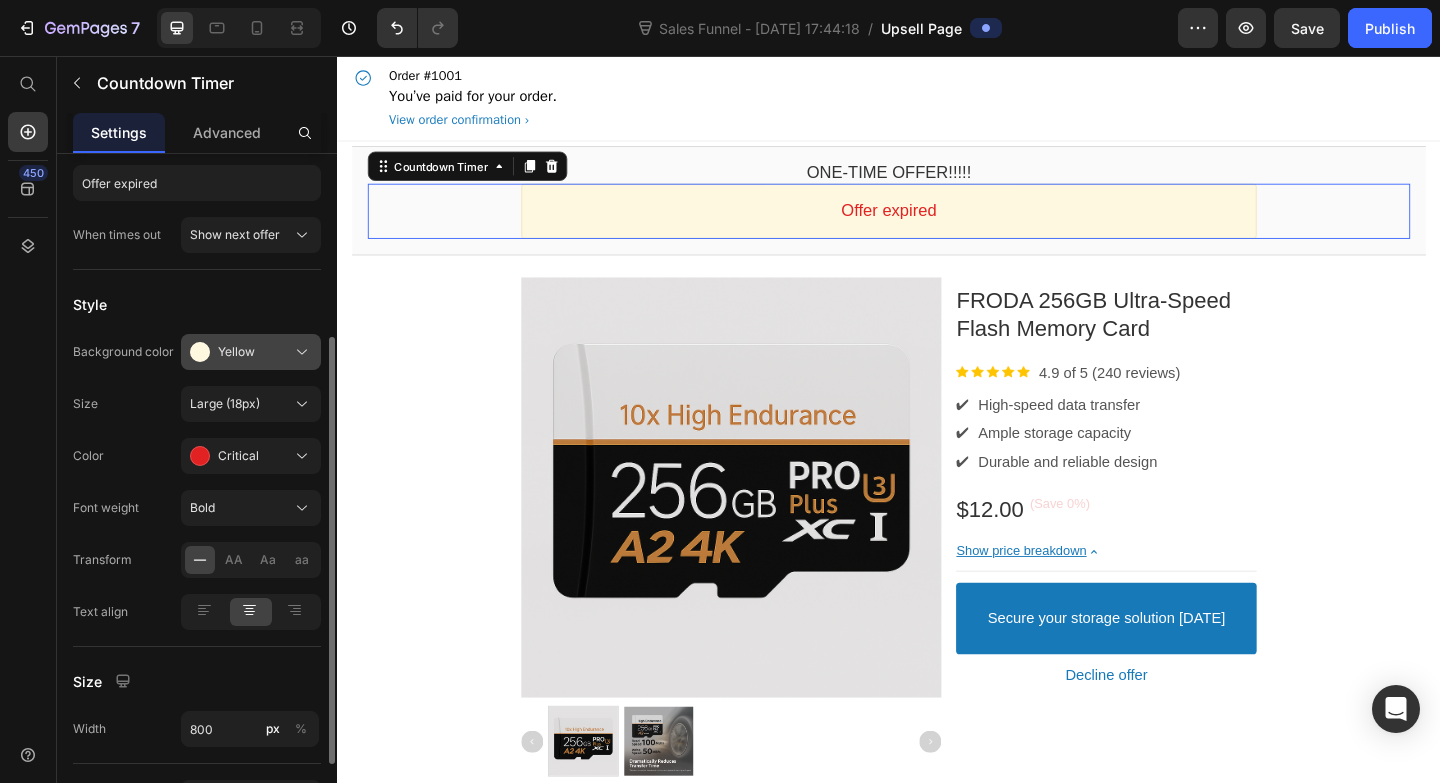 click on "Yellow" 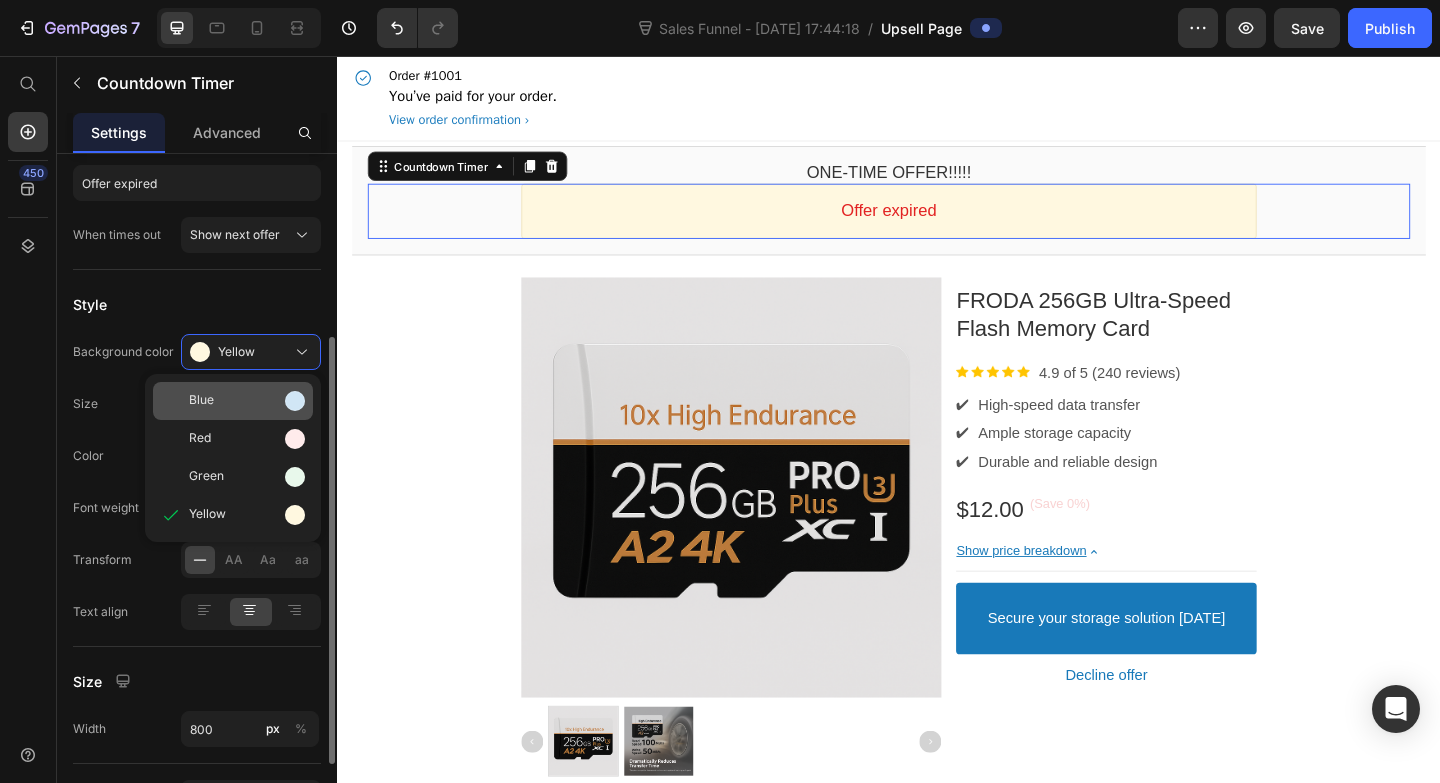 click on "Blue" at bounding box center (247, 401) 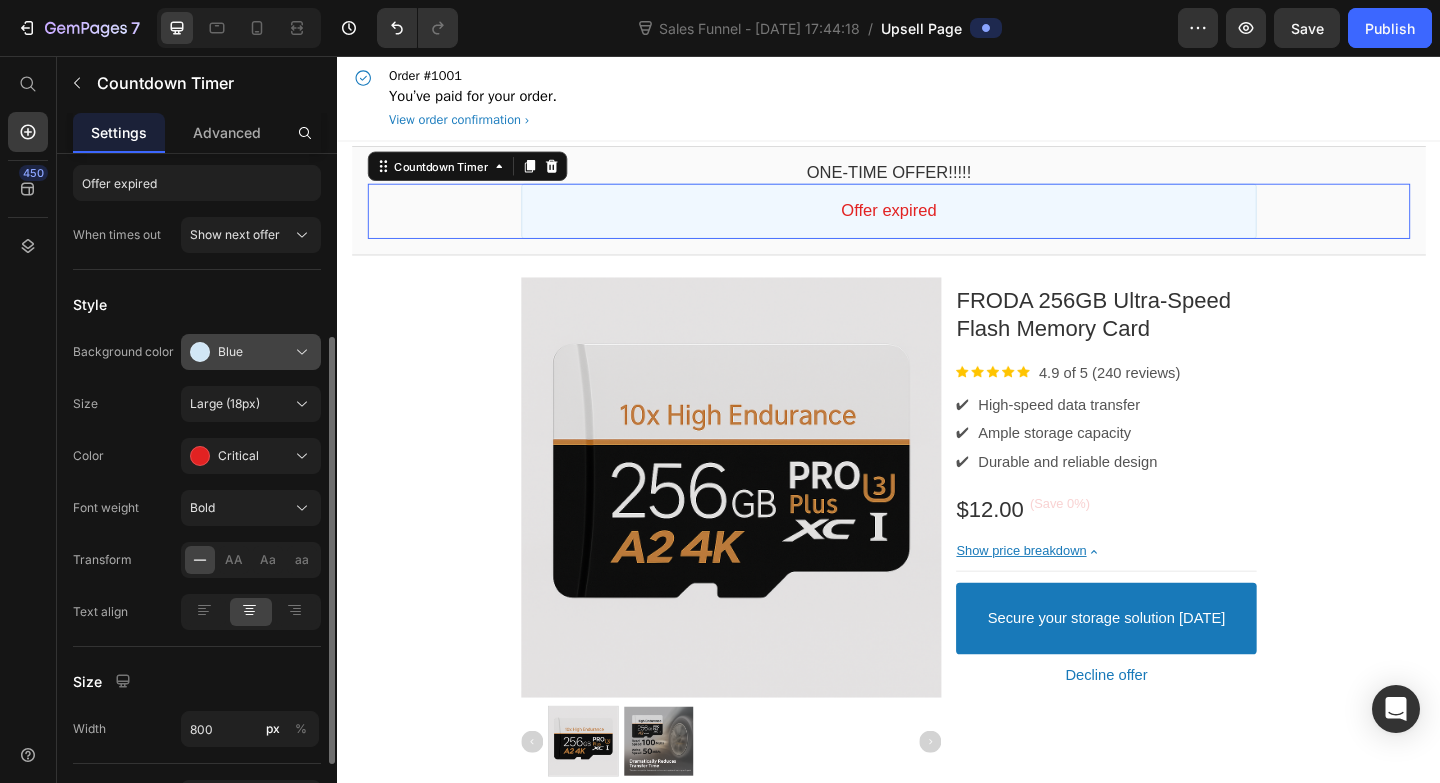 click on "Blue" 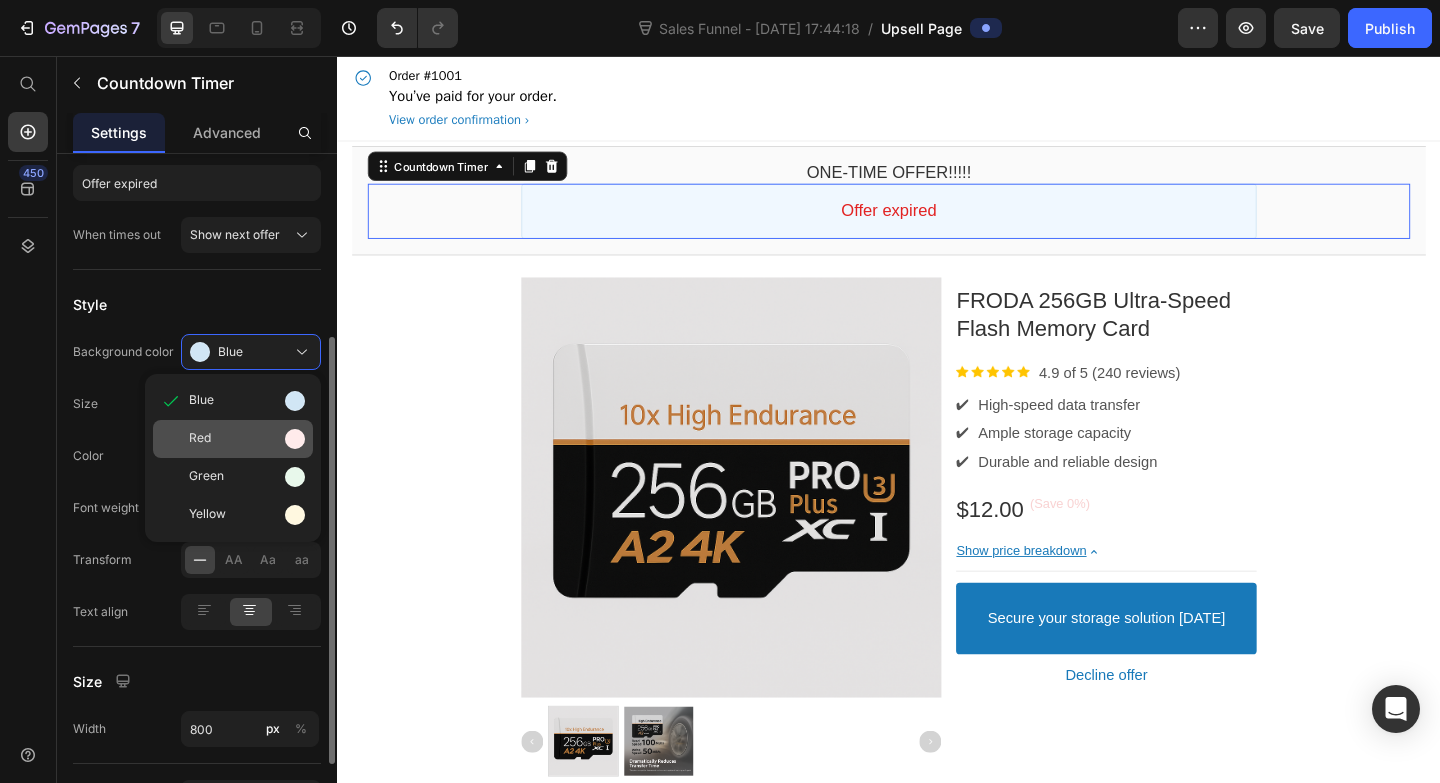 click on "Red" at bounding box center [247, 439] 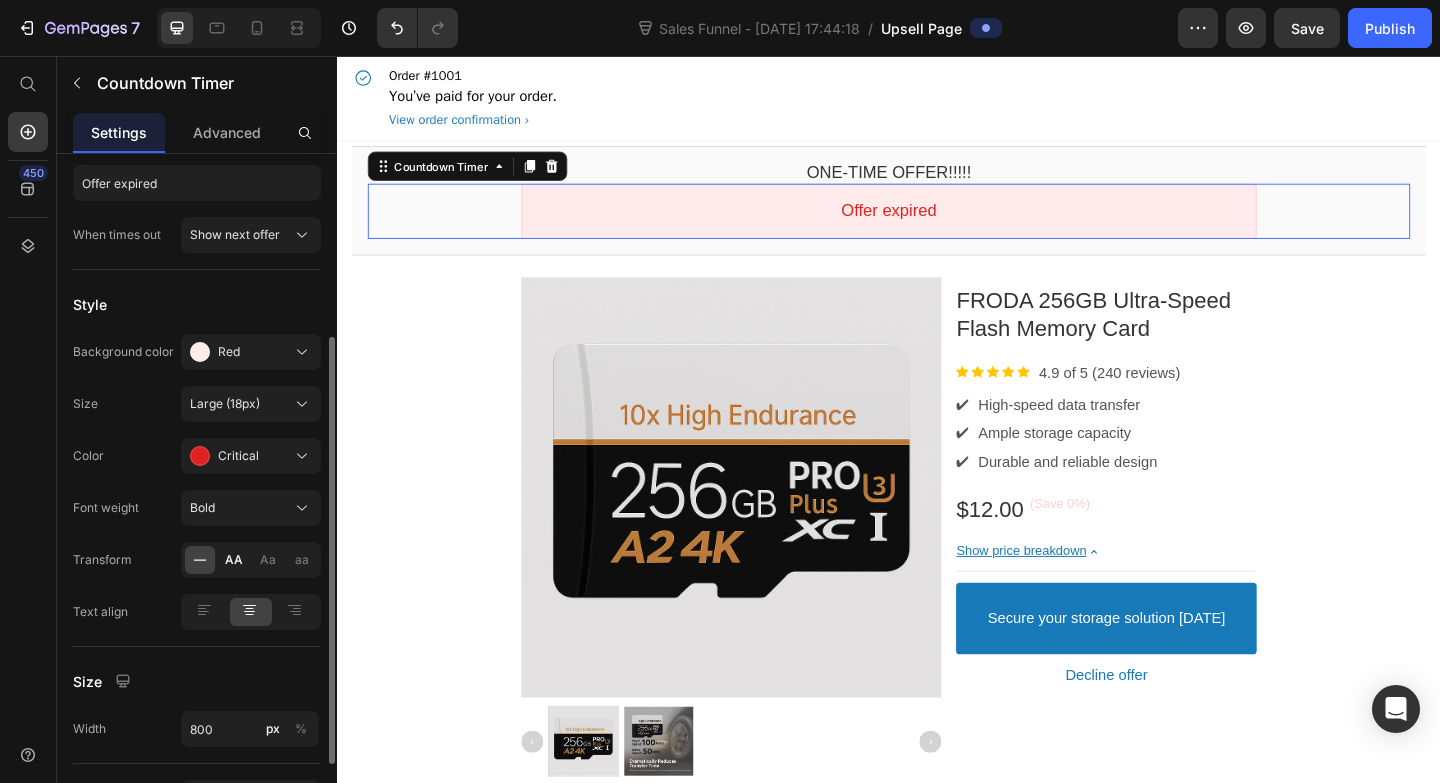 click on "AA" 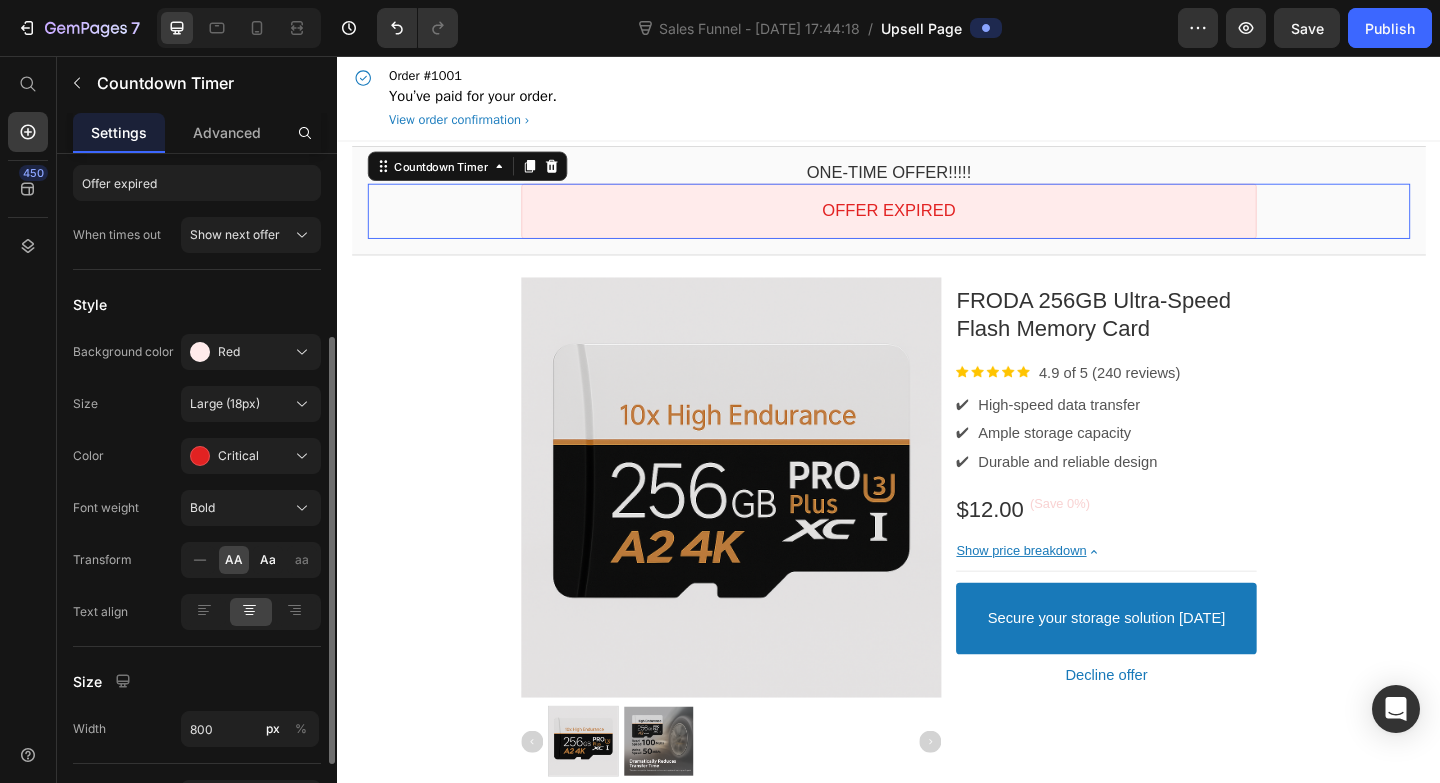click on "Aa" 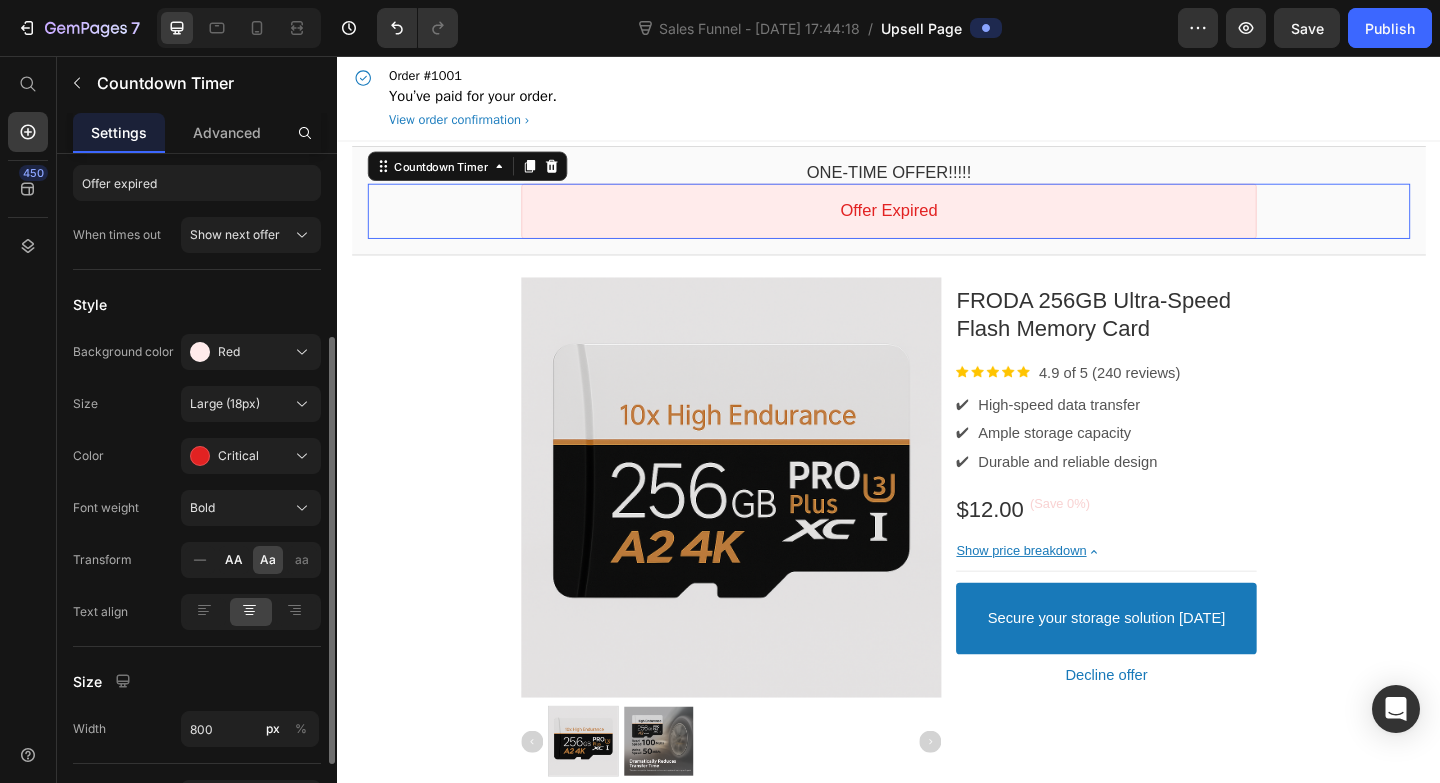 click on "AA" 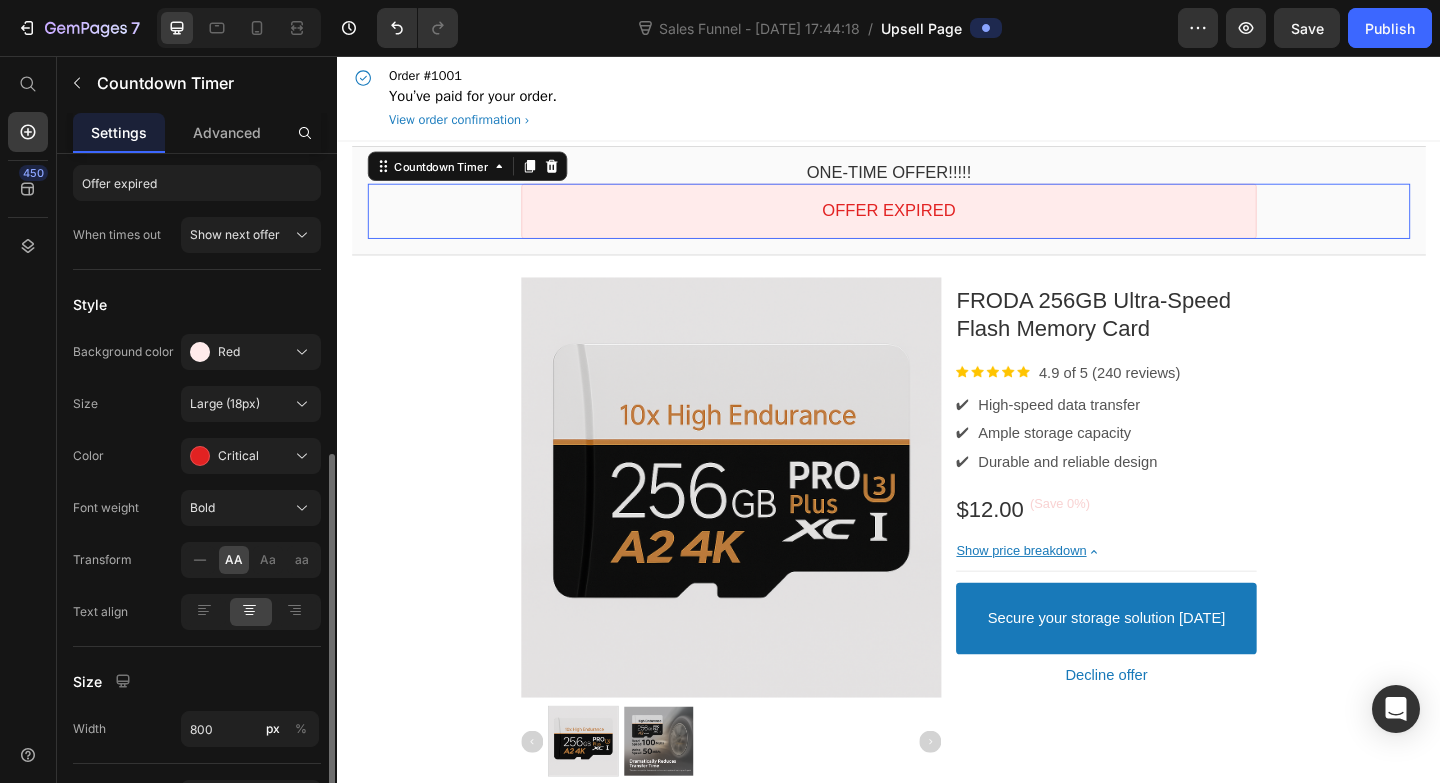scroll, scrollTop: 414, scrollLeft: 0, axis: vertical 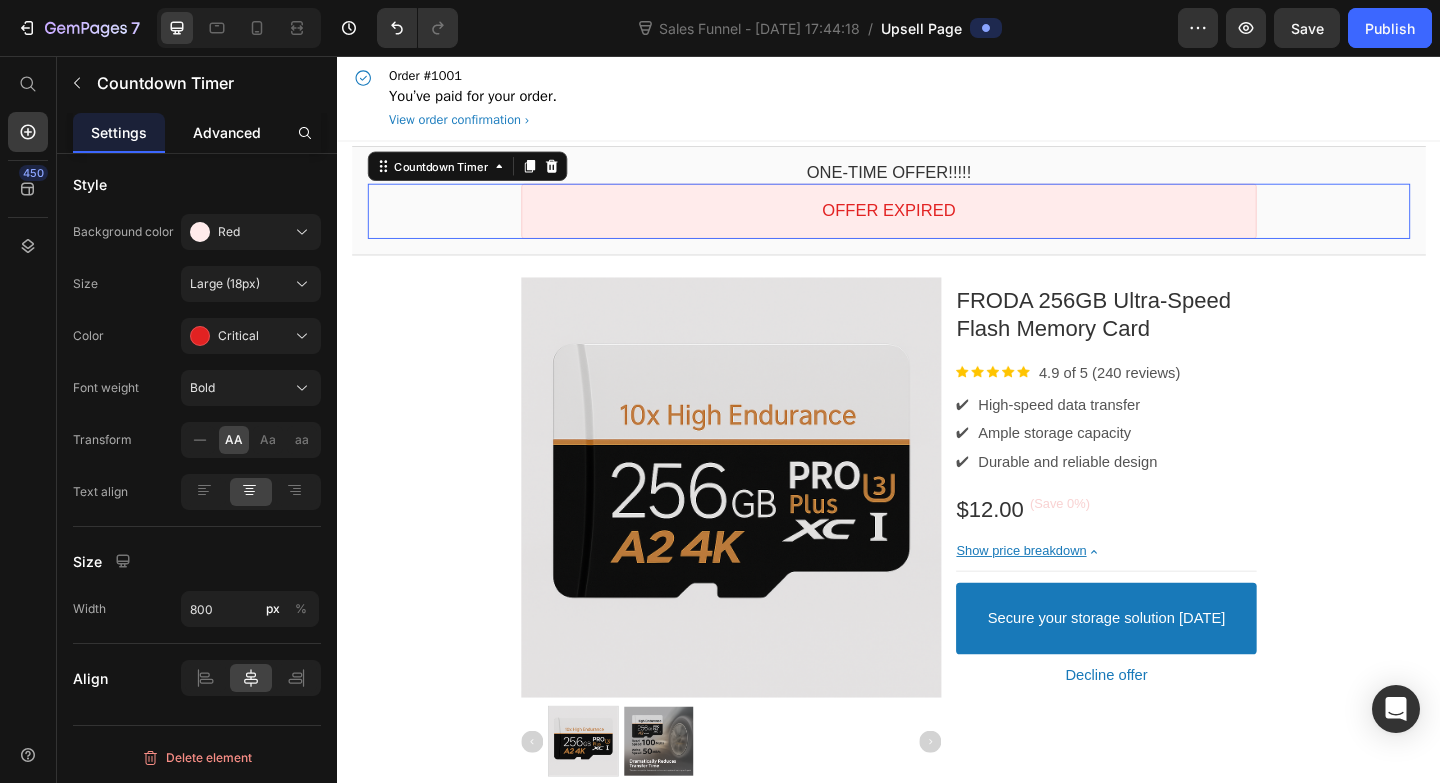 click on "Advanced" at bounding box center (227, 132) 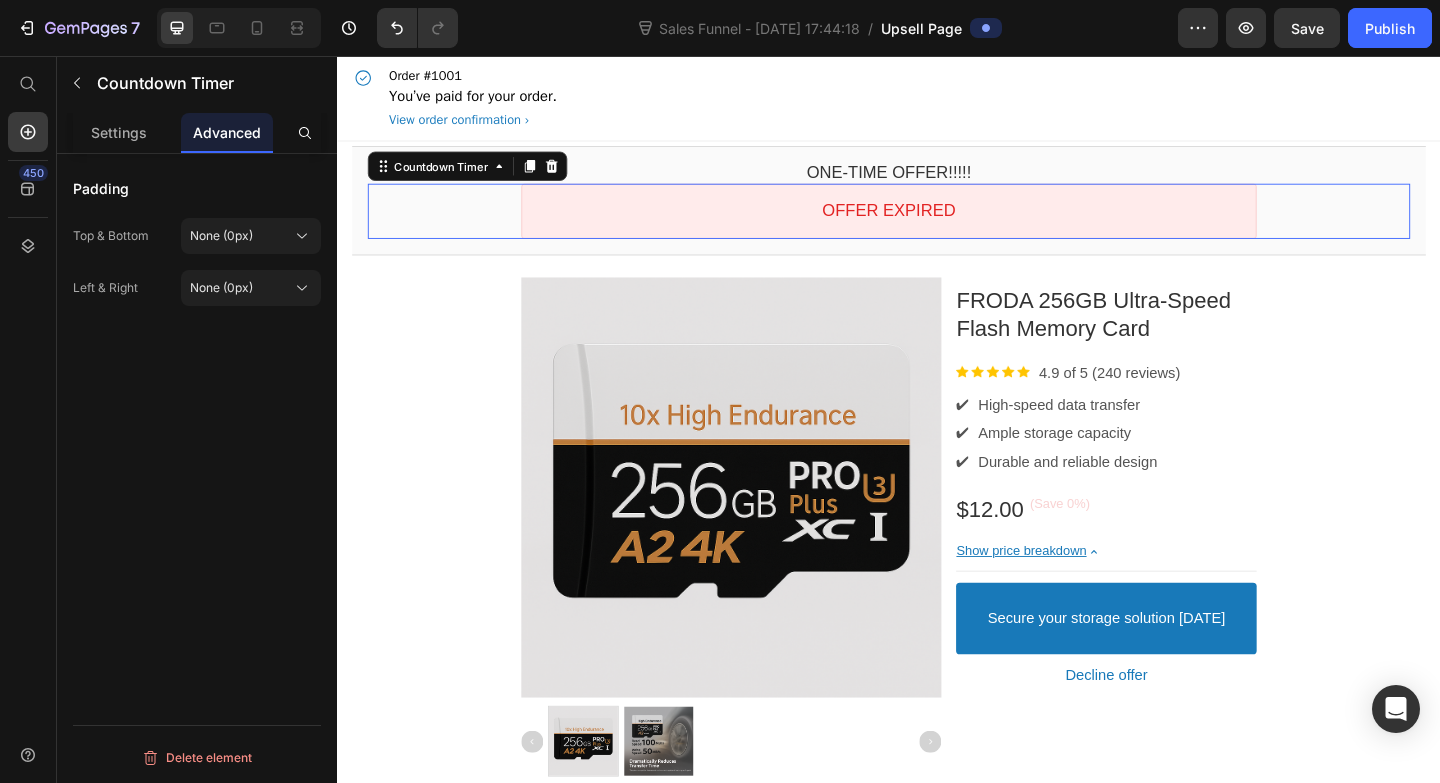 scroll, scrollTop: 0, scrollLeft: 0, axis: both 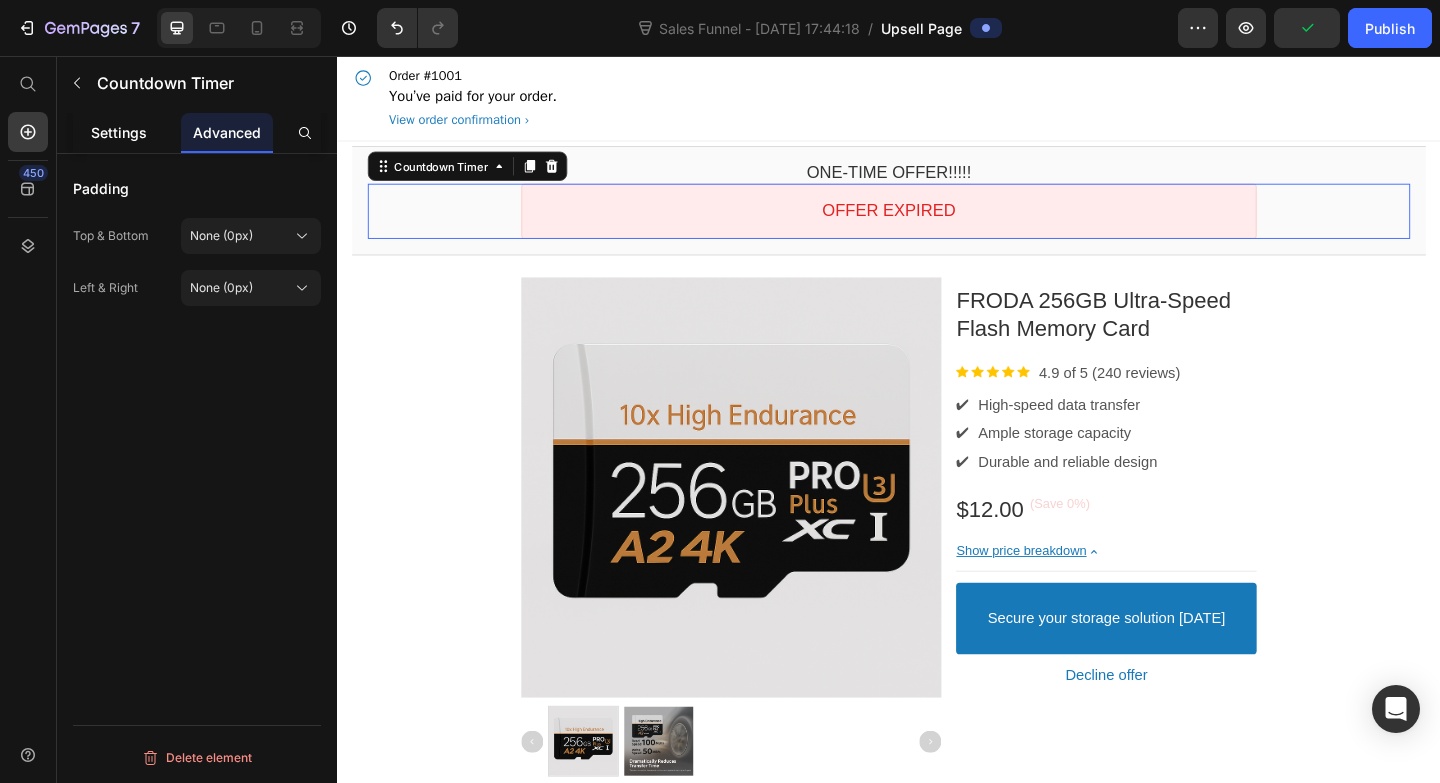 click on "Settings" at bounding box center (119, 132) 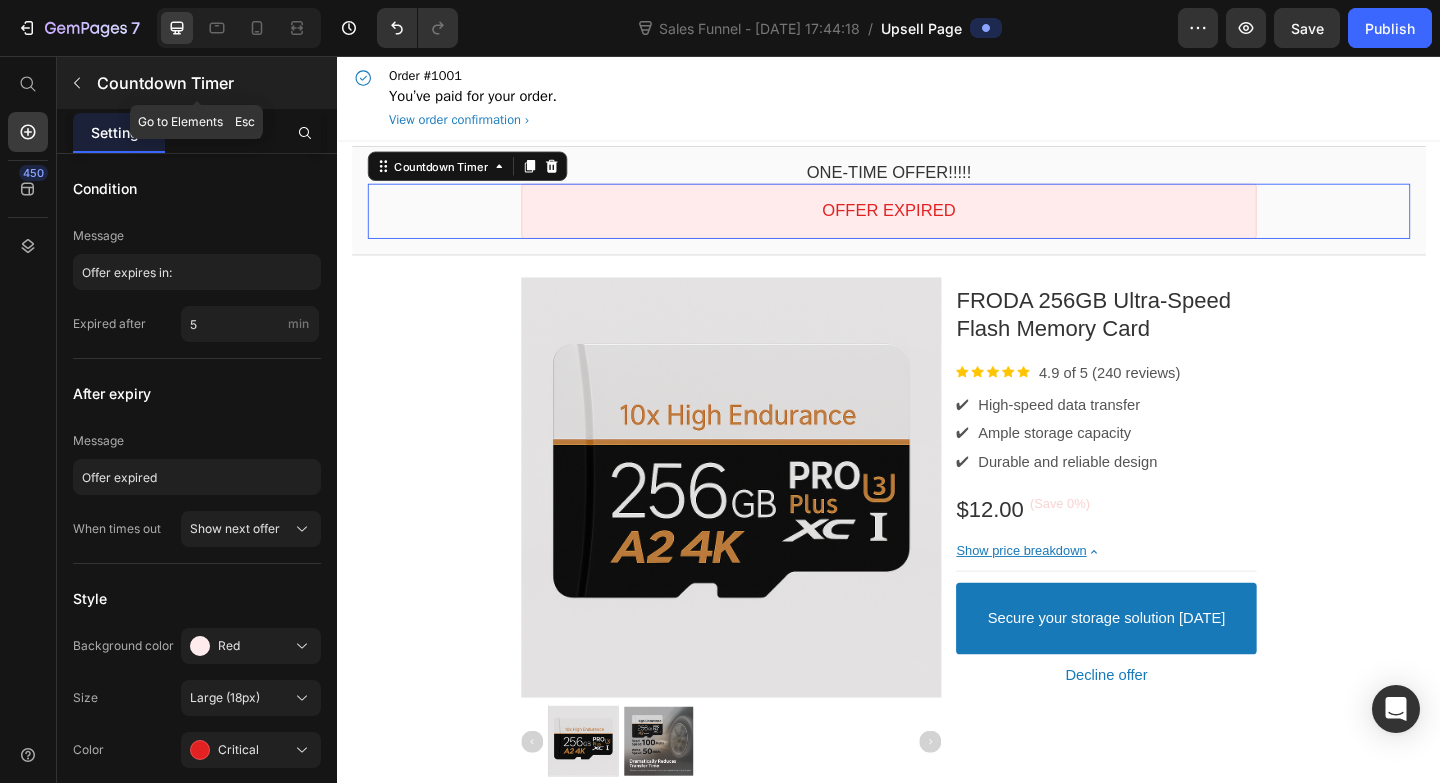 click at bounding box center (77, 83) 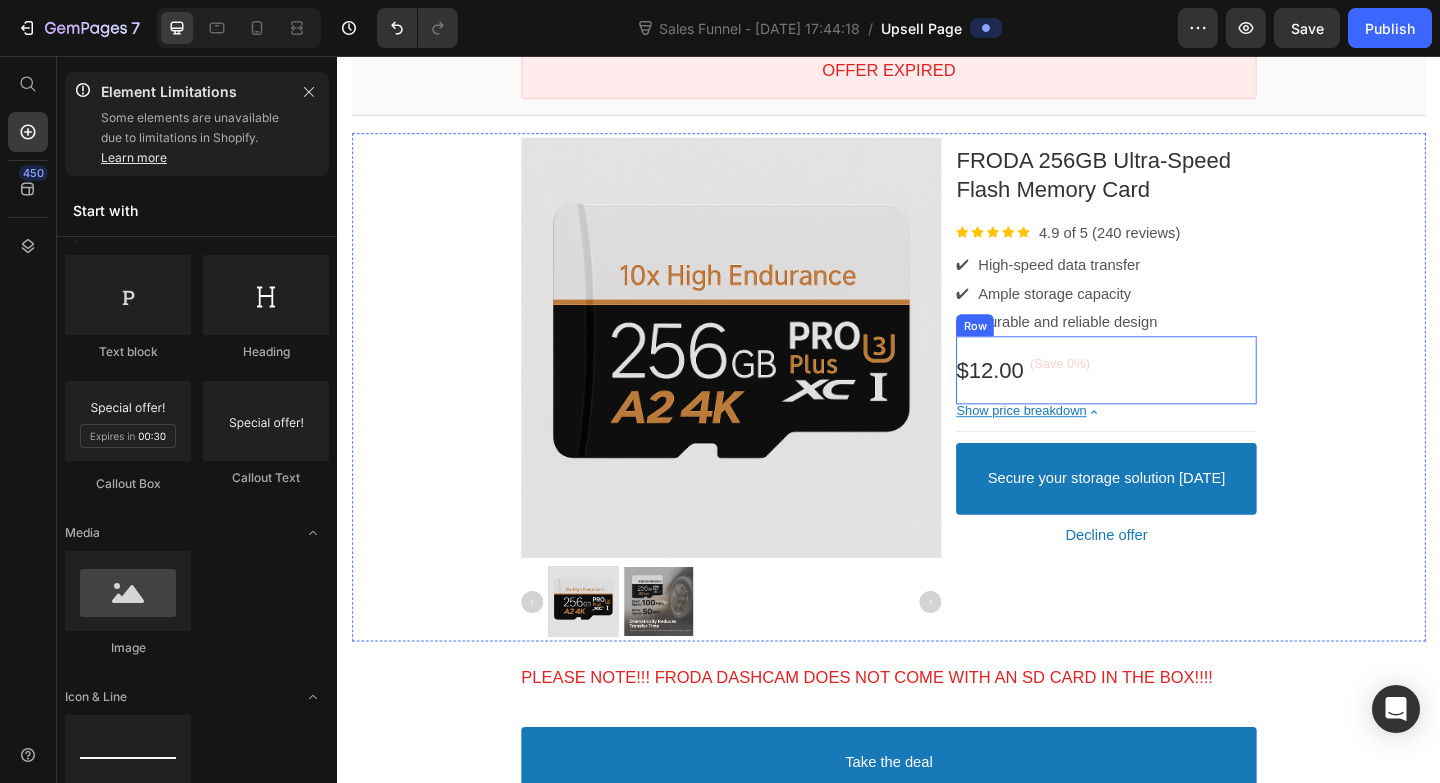 scroll, scrollTop: 0, scrollLeft: 0, axis: both 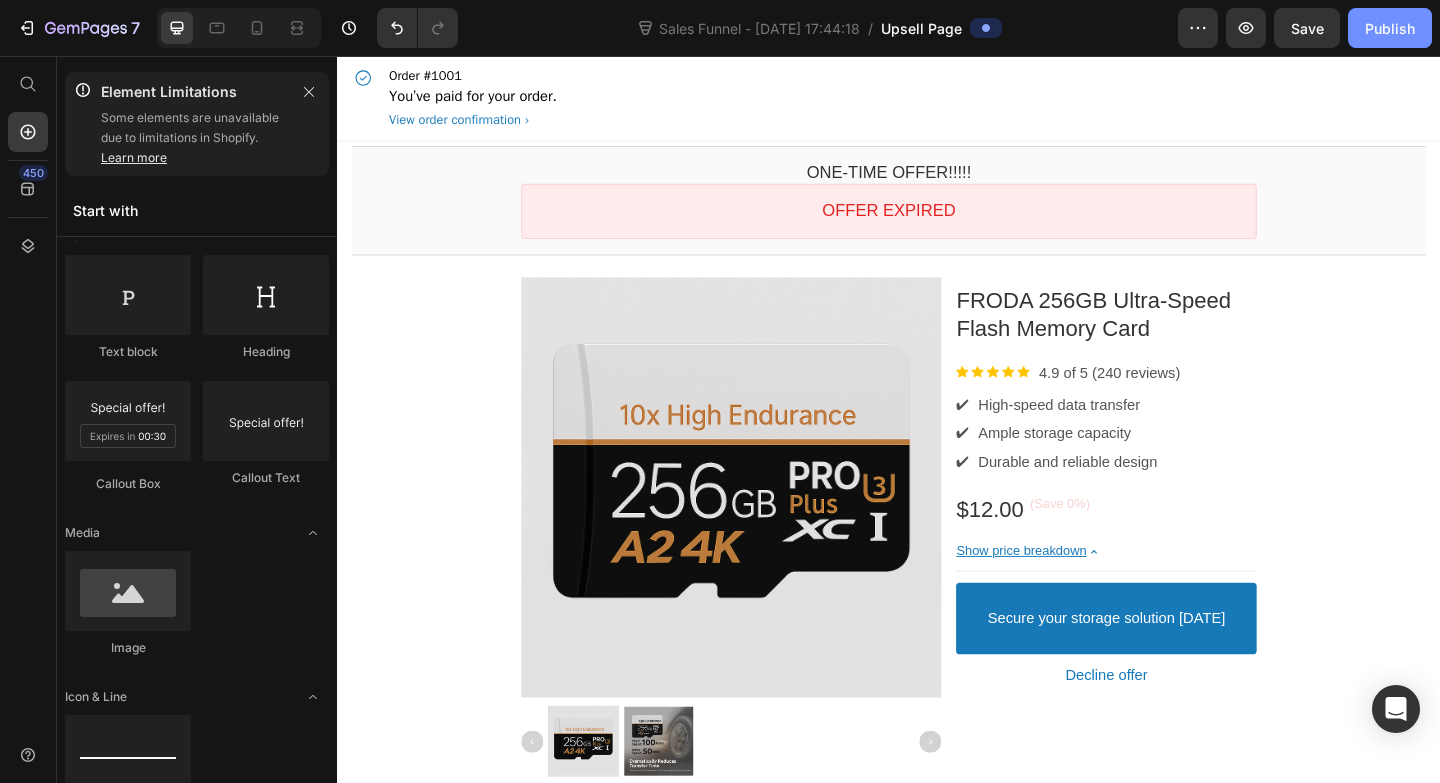 click on "Publish" at bounding box center [1390, 28] 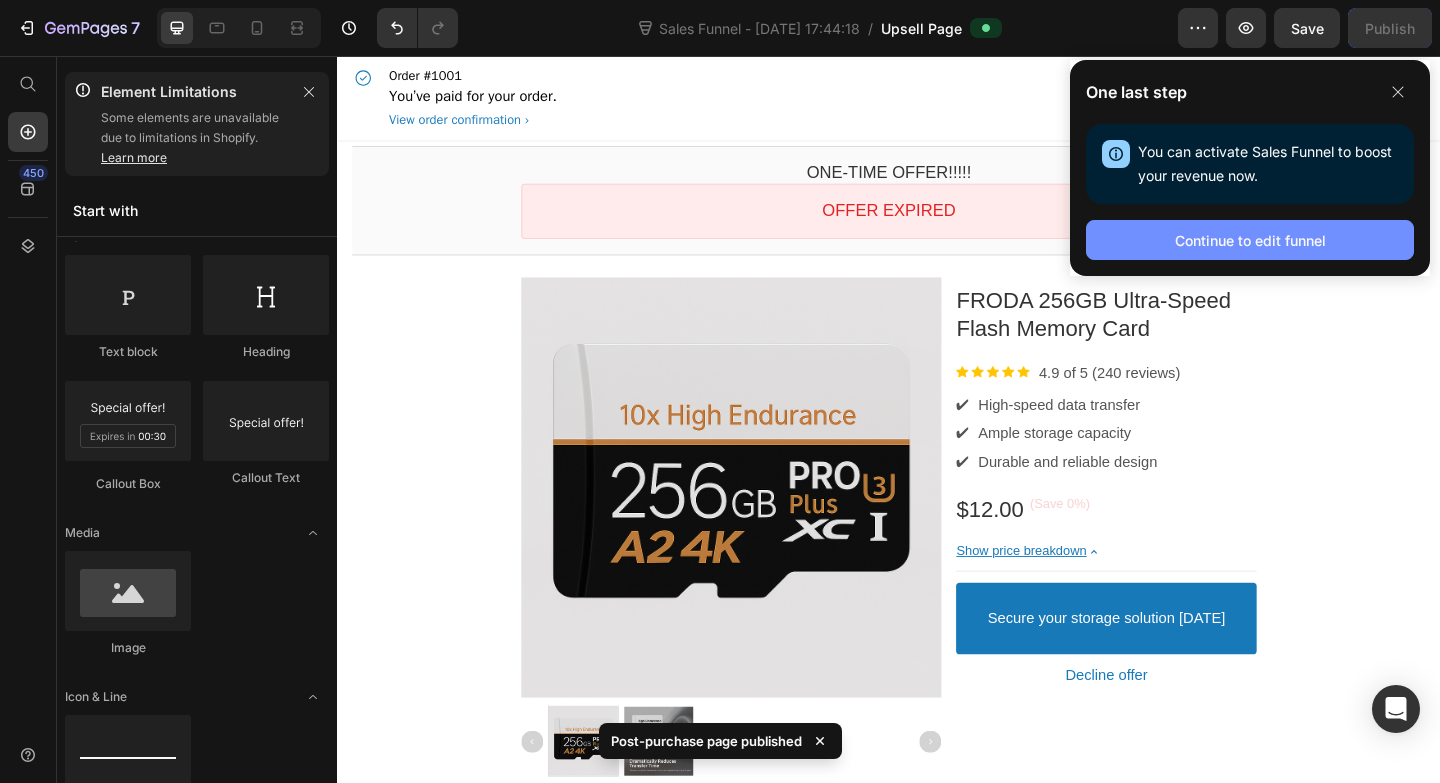 click on "Continue to edit funnel" at bounding box center (1250, 240) 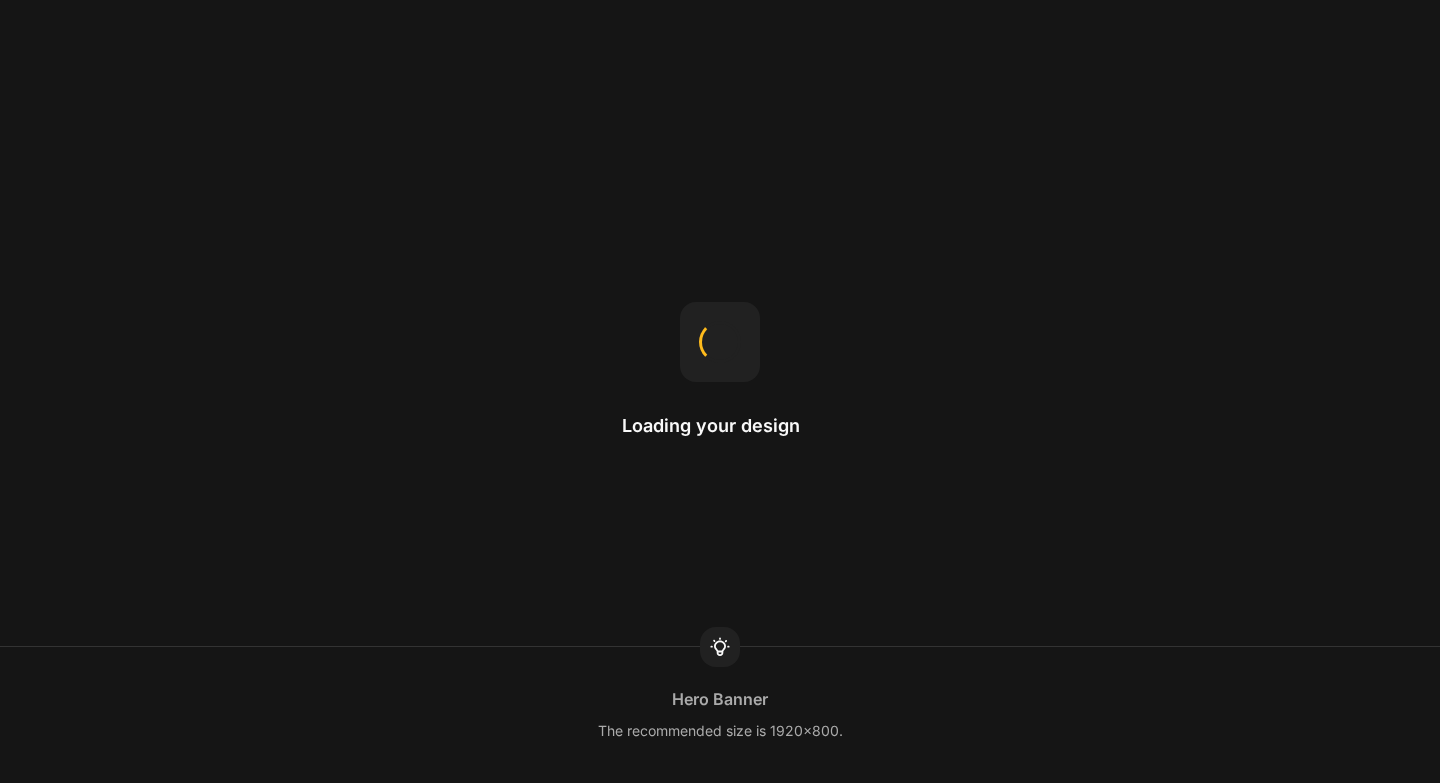 scroll, scrollTop: 0, scrollLeft: 0, axis: both 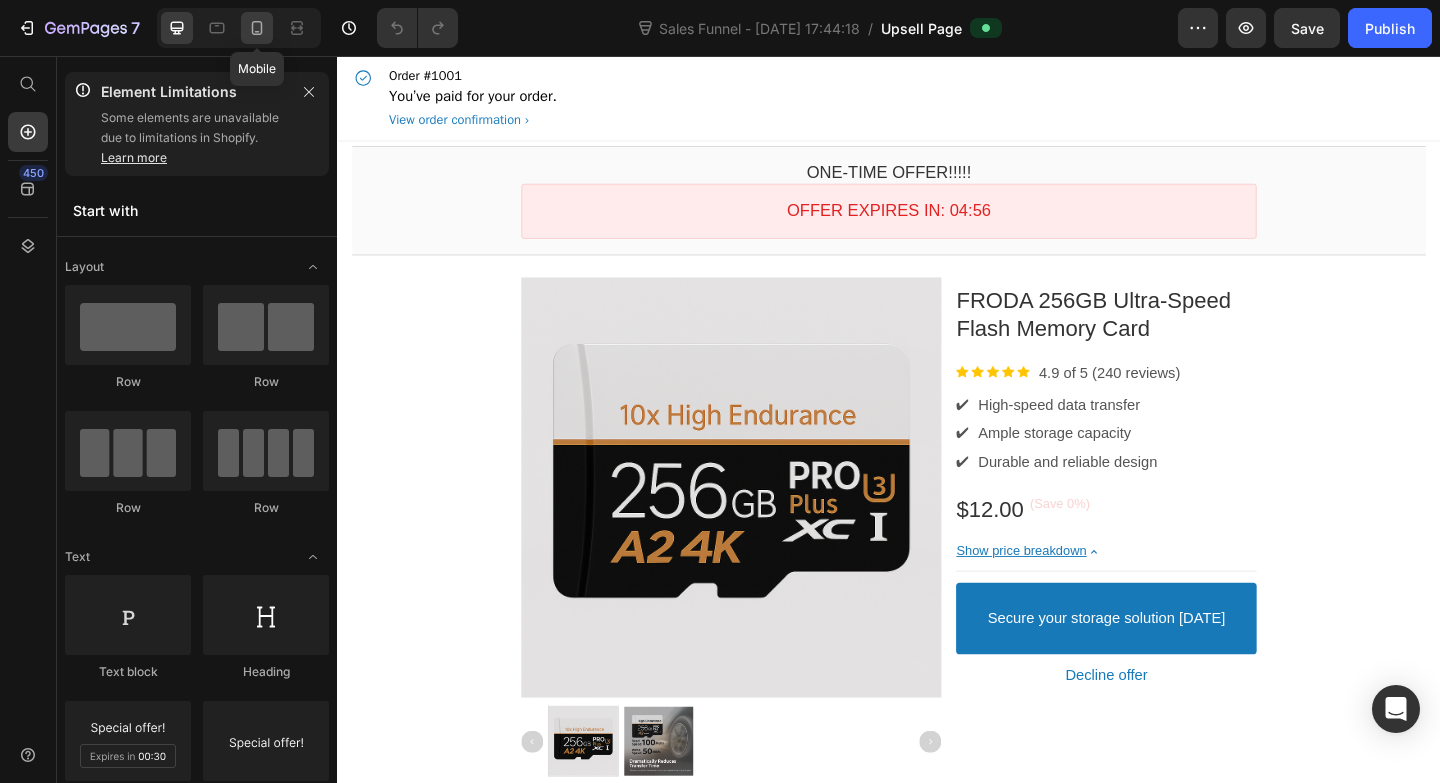 click 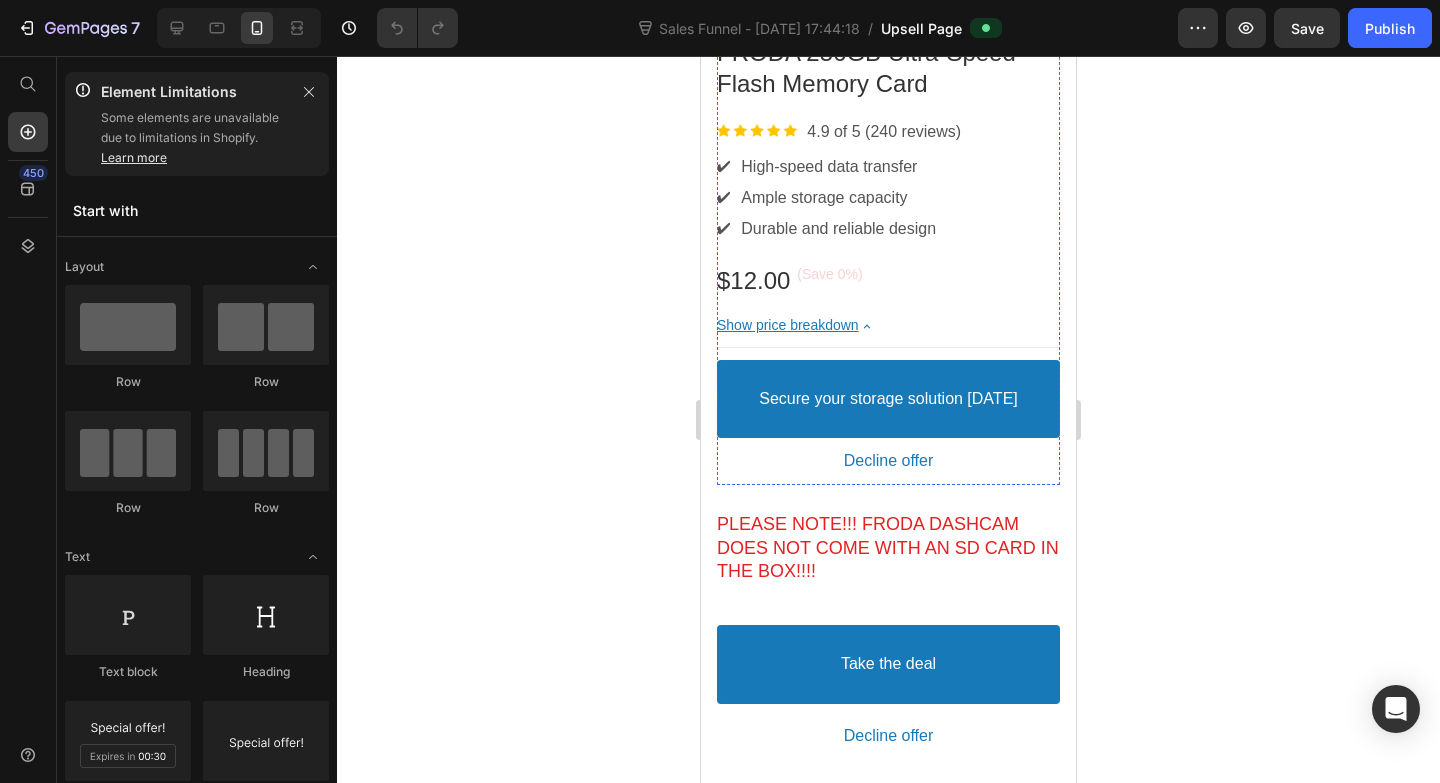 scroll, scrollTop: 688, scrollLeft: 0, axis: vertical 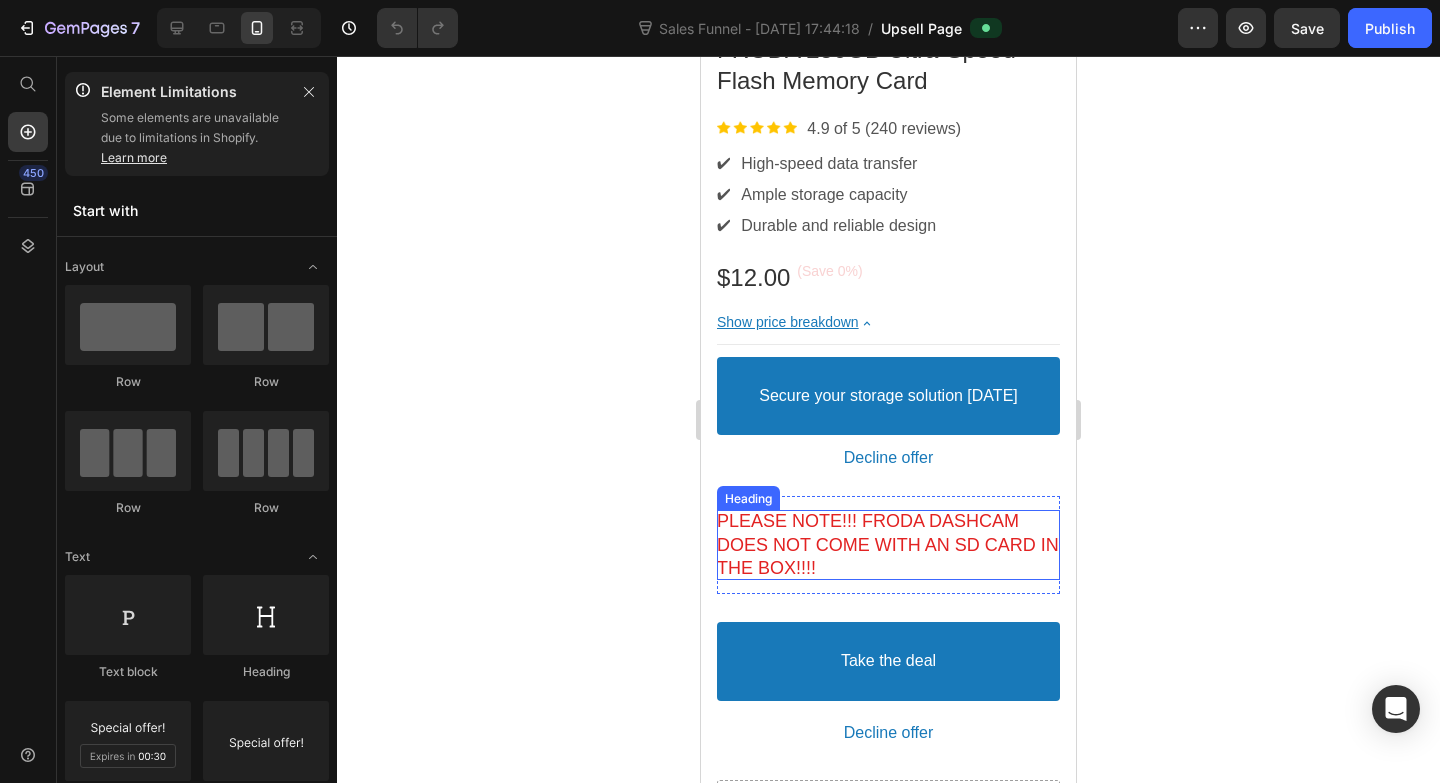 click on "PLEASE NOTE!!! FRODA DASHCAM DOES NOT COME WITH AN SD CARD IN THE BOX!!!!" at bounding box center (888, 545) 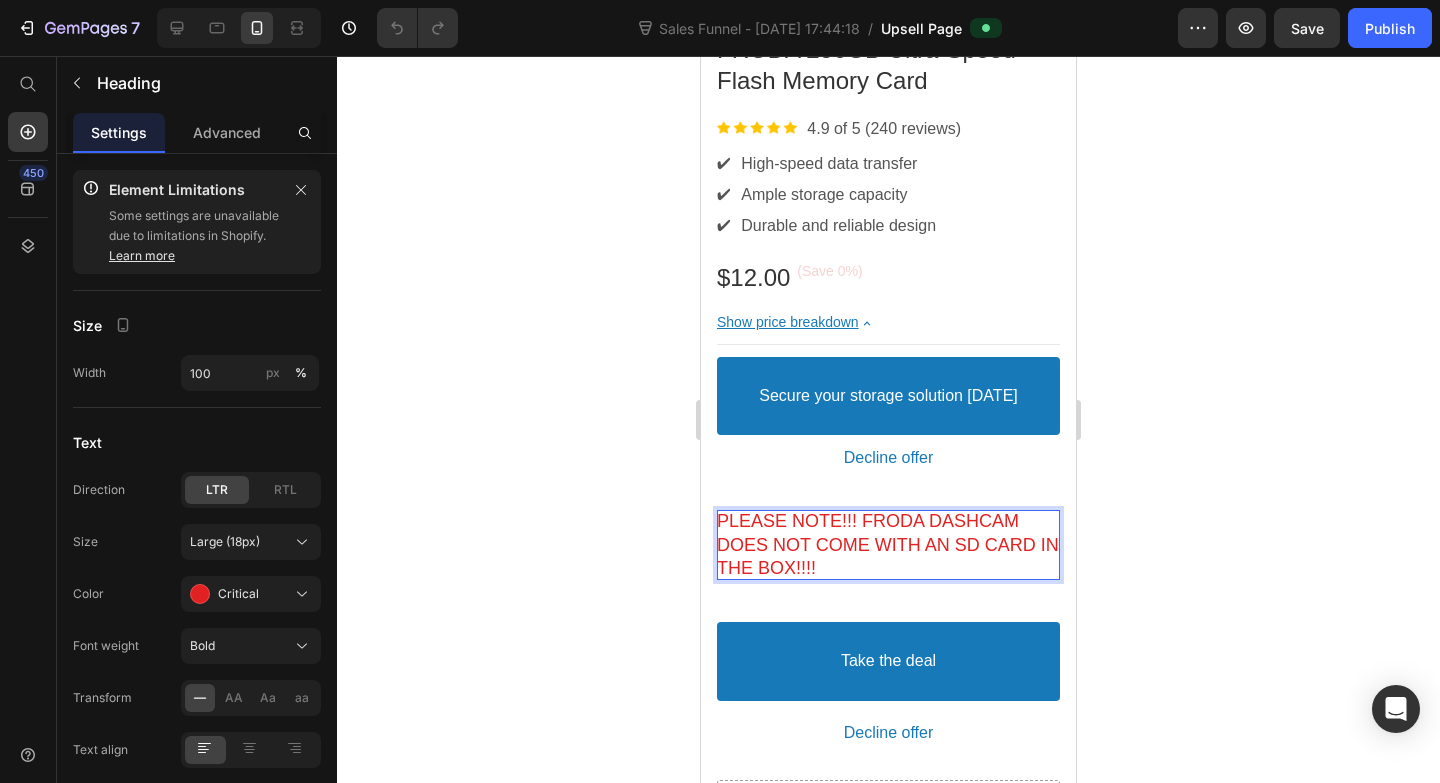 click on "PLEASE NOTE!!! FRODA DASHCAM DOES NOT COME WITH AN SD CARD IN THE BOX!!!!" at bounding box center [888, 545] 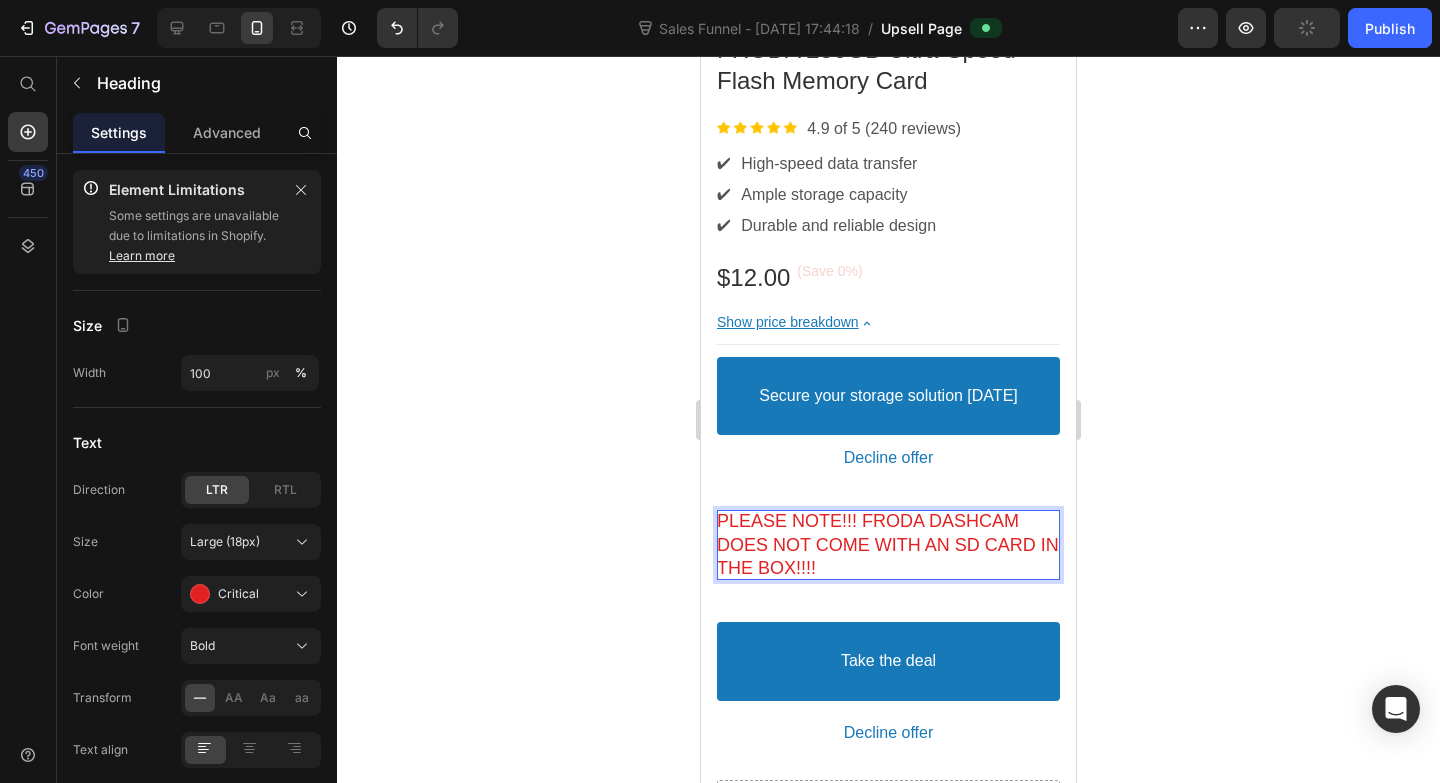 drag, startPoint x: 1027, startPoint y: 544, endPoint x: 1048, endPoint y: 561, distance: 27.018513 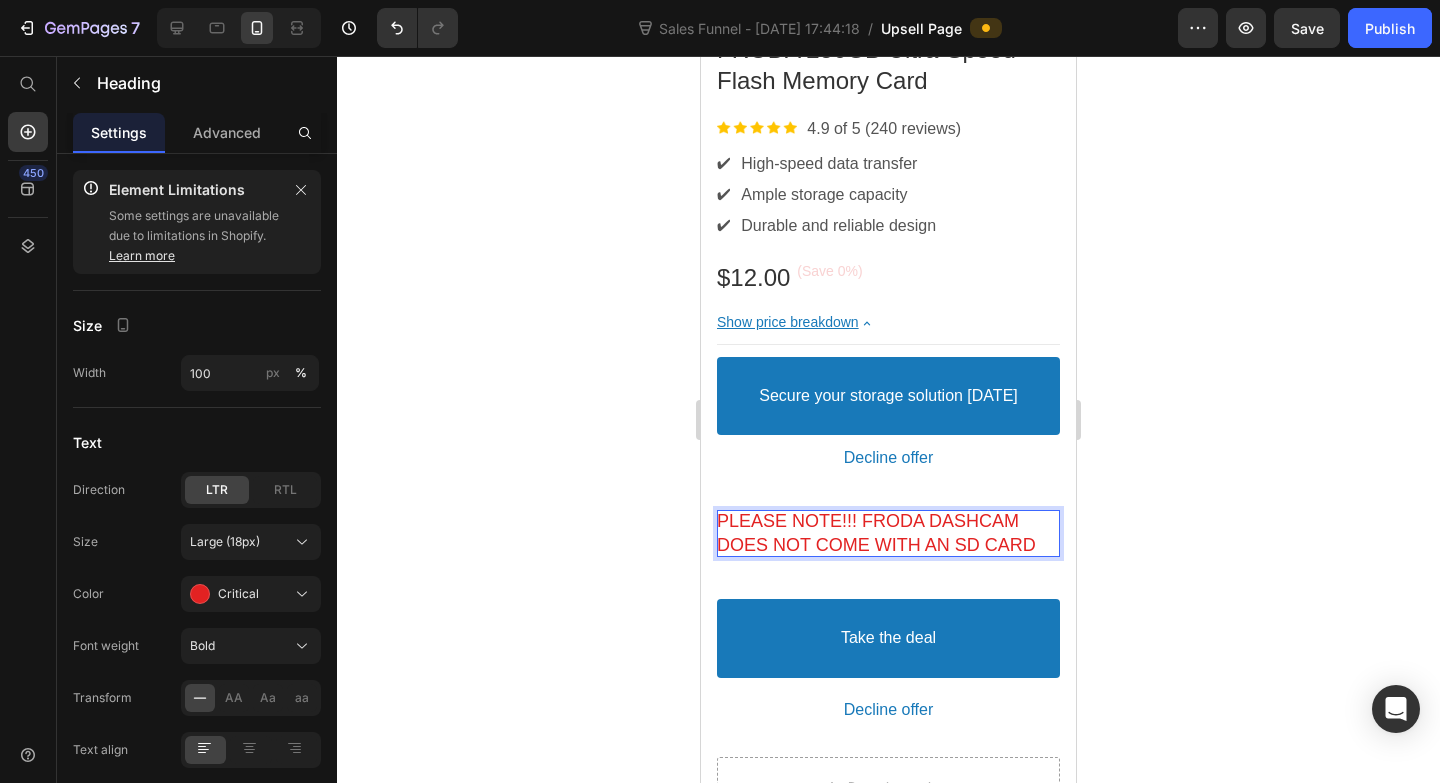click on "PLEASE NOTE!!! FRODA DASHCAM DOES NOT COME WITH AN SD CARD" at bounding box center (888, 533) 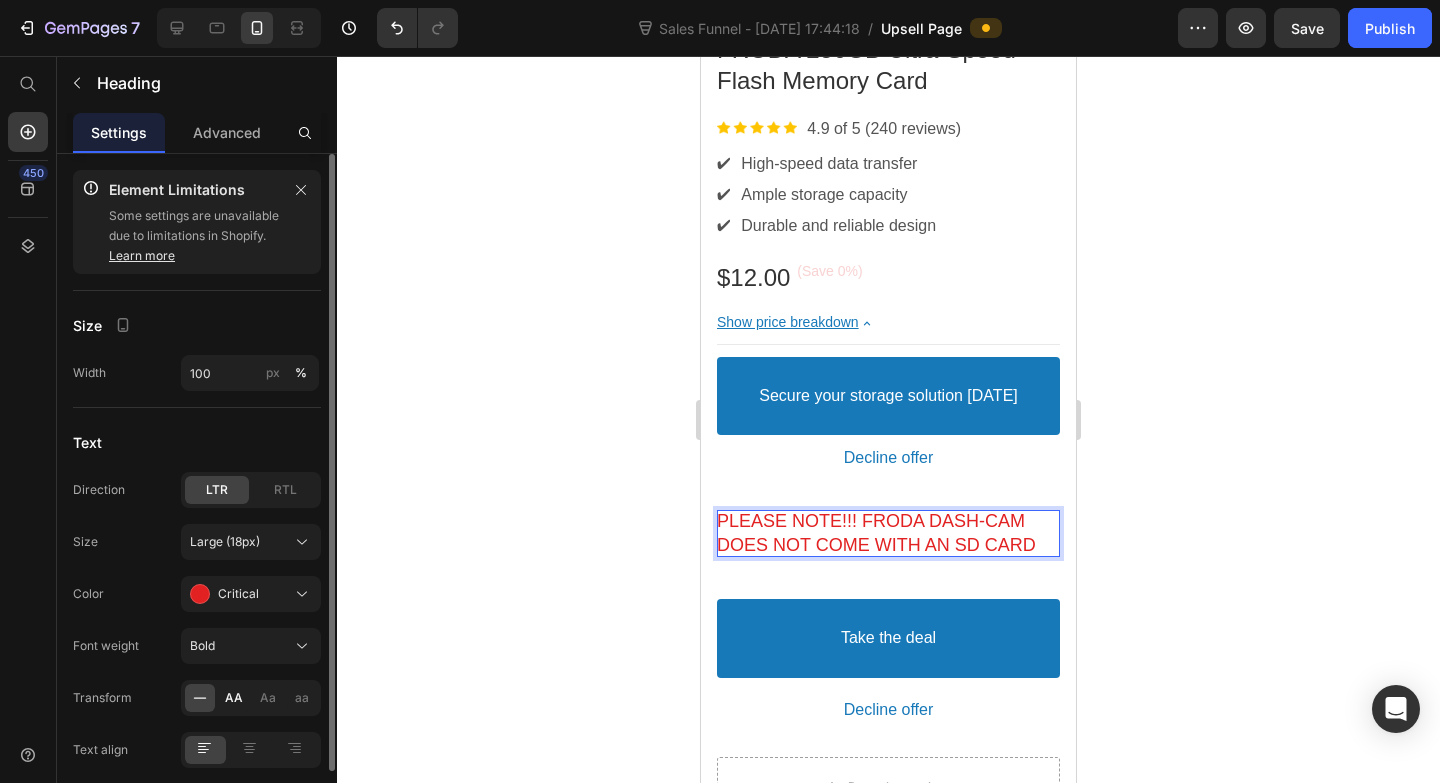 click on "AA" 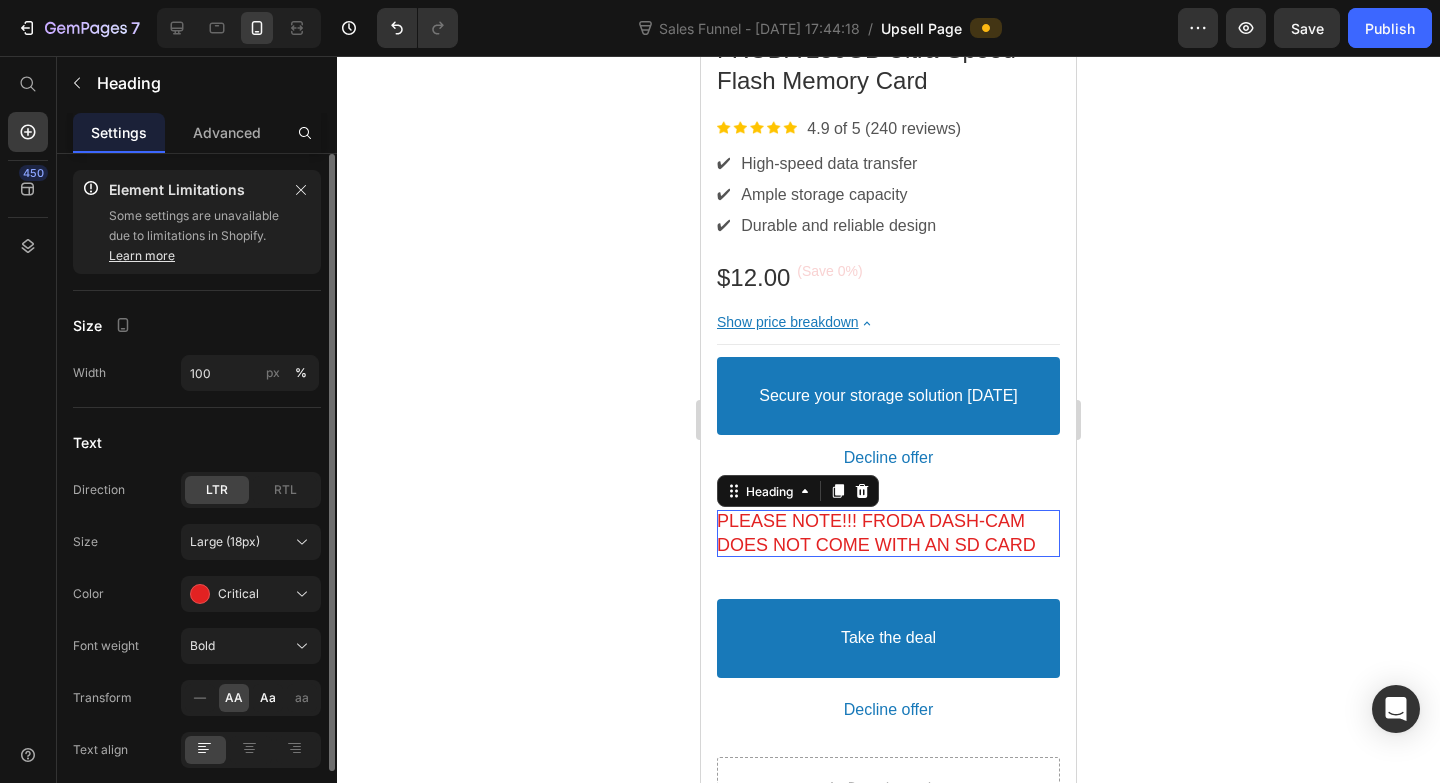 click on "Aa" 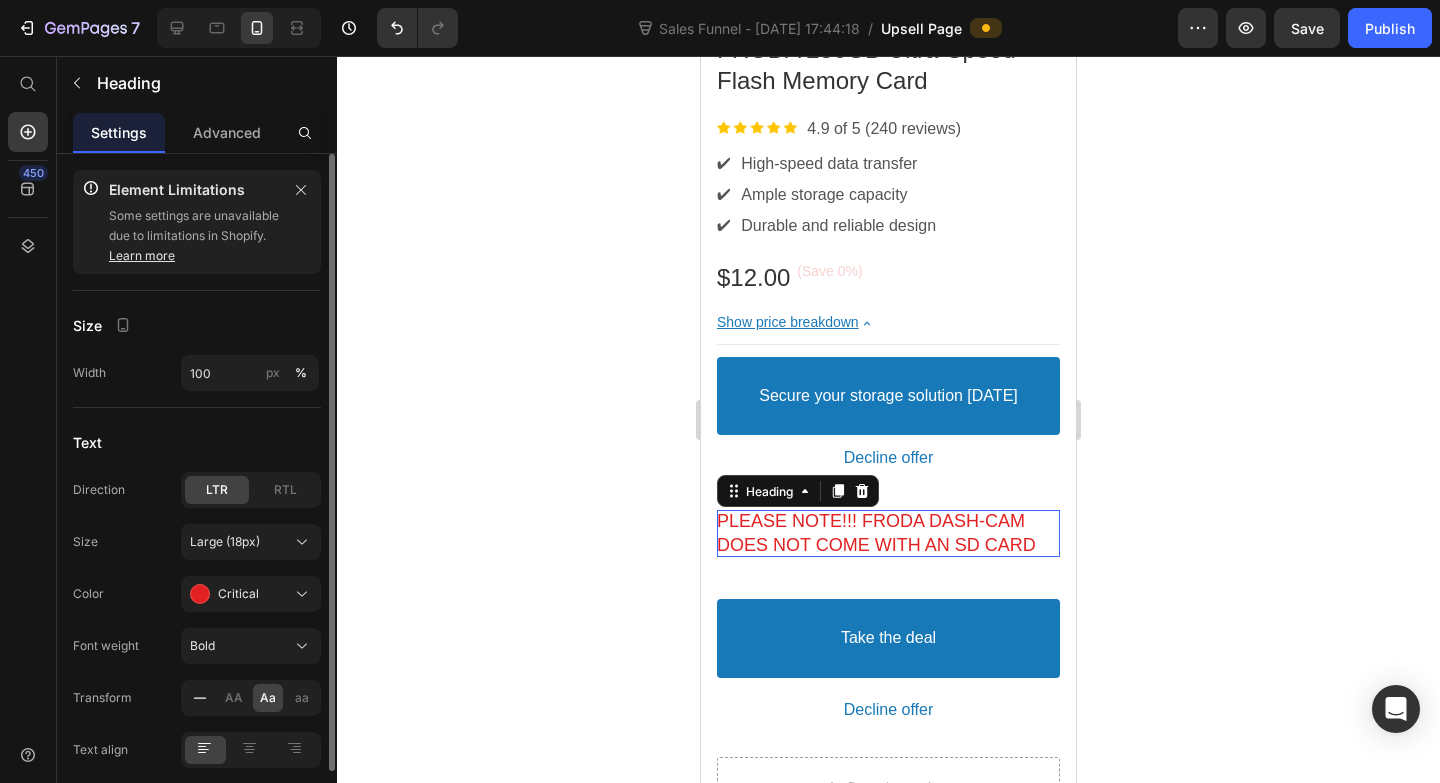 click 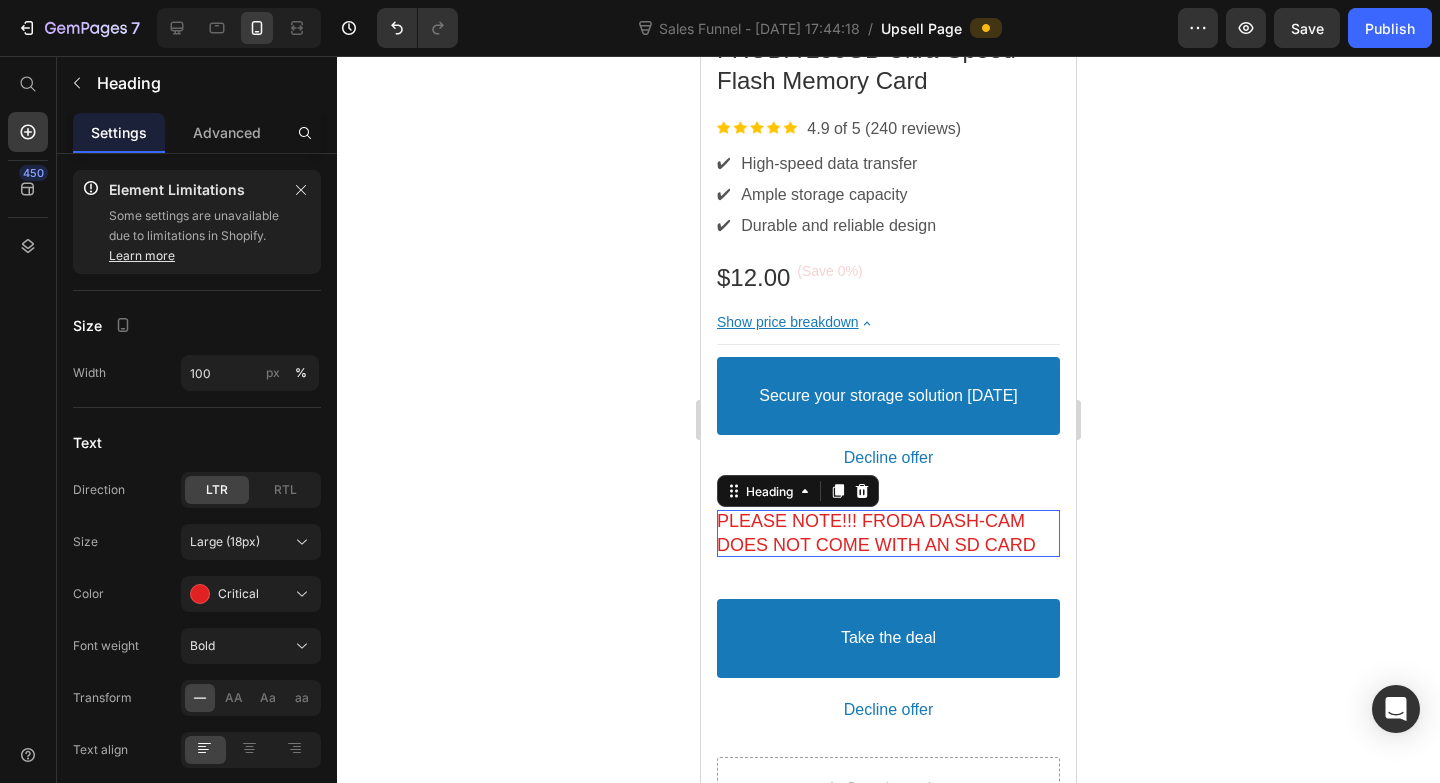 click 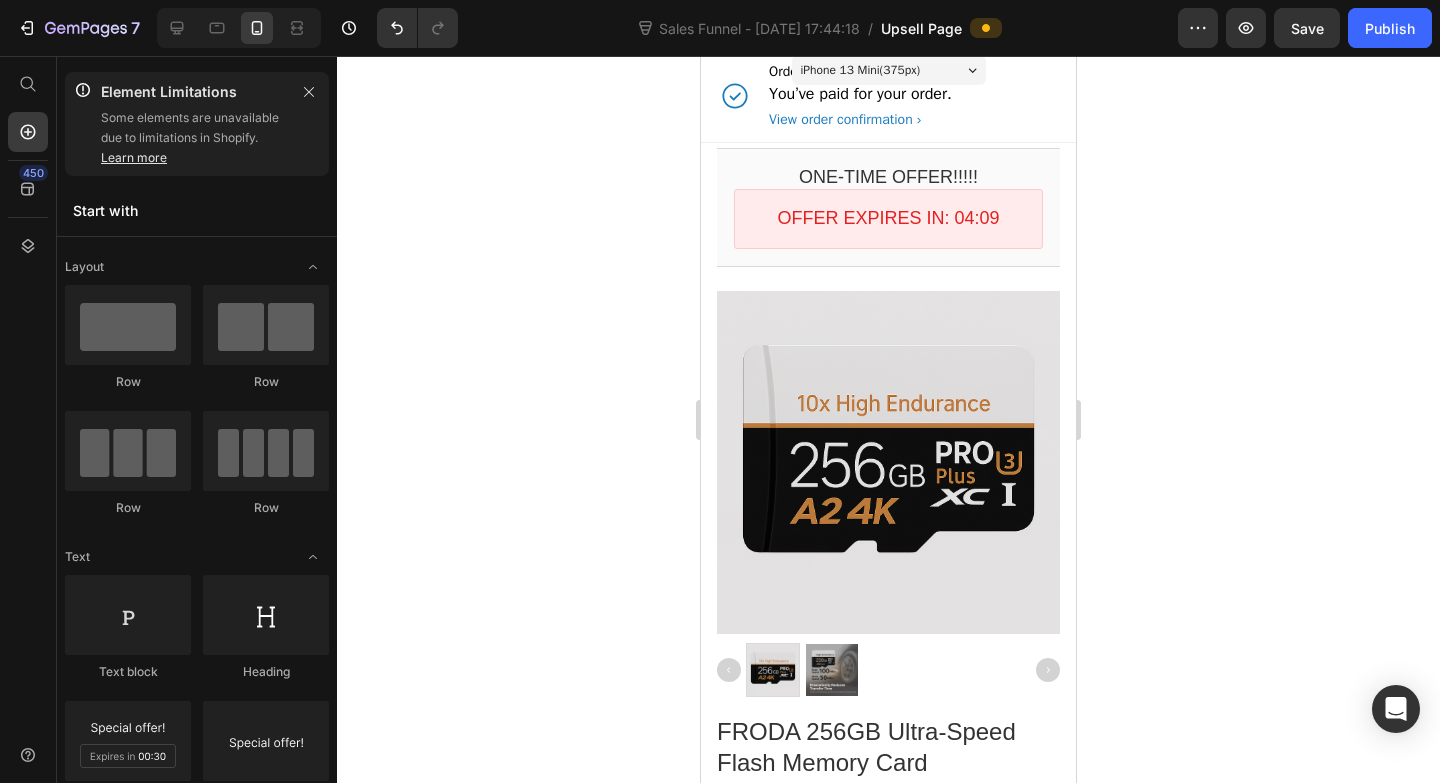 scroll, scrollTop: 0, scrollLeft: 0, axis: both 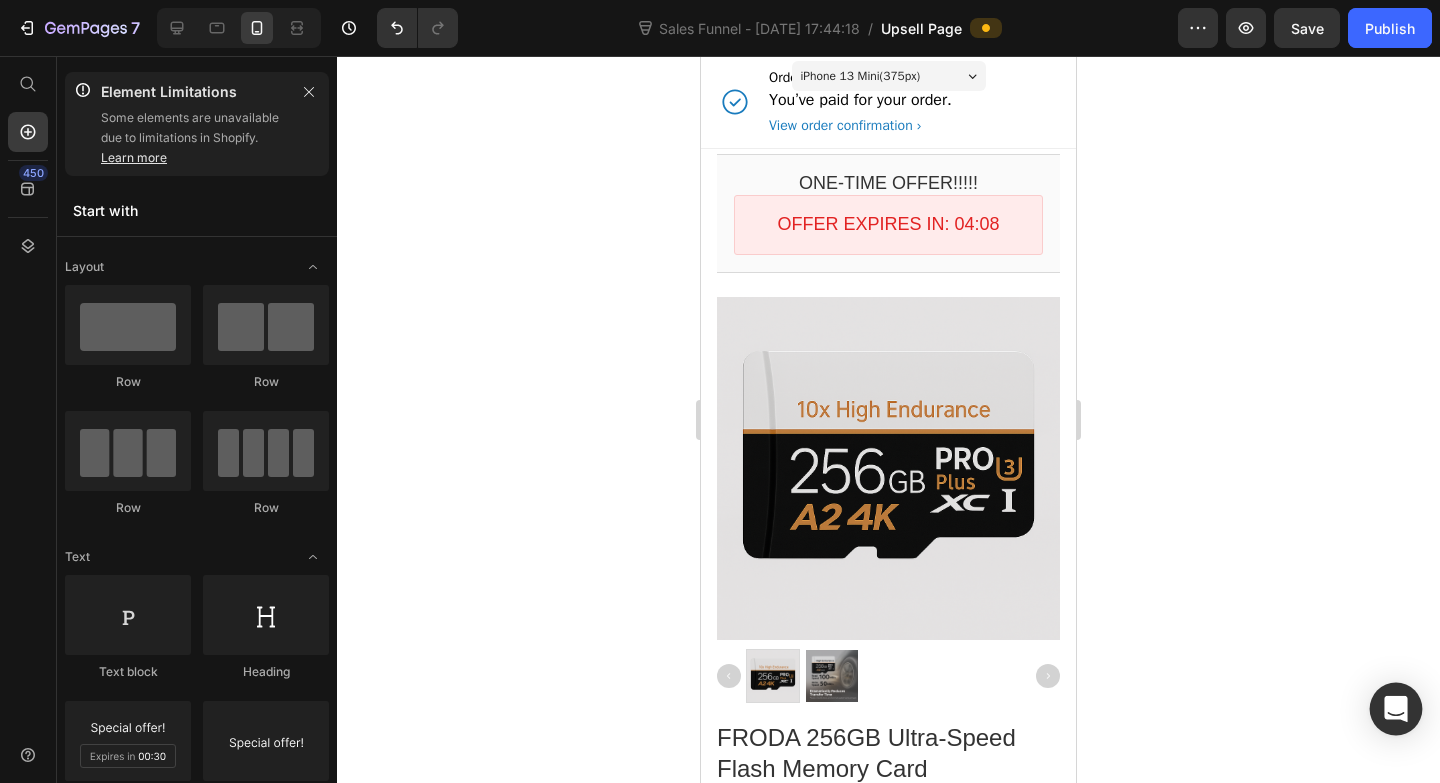 click 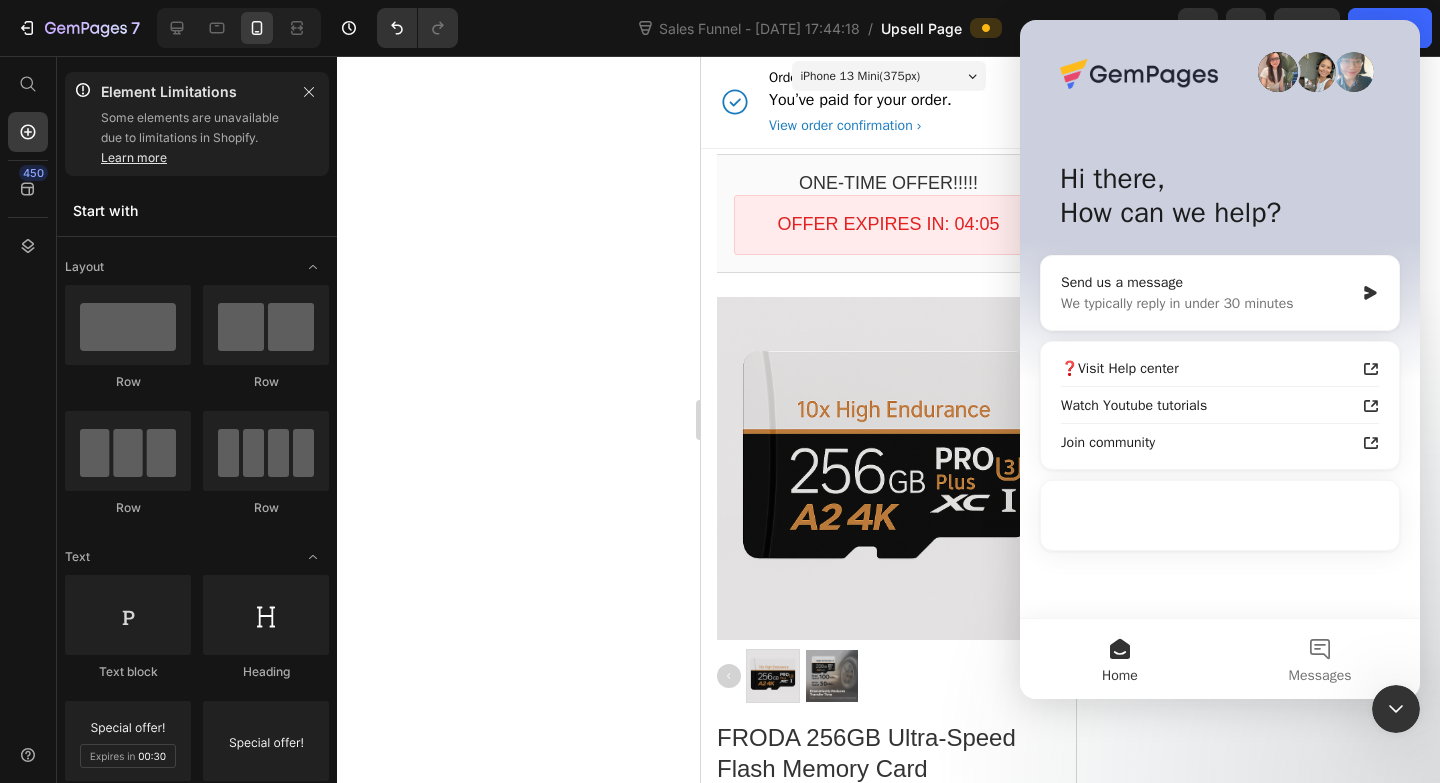 scroll, scrollTop: 0, scrollLeft: 0, axis: both 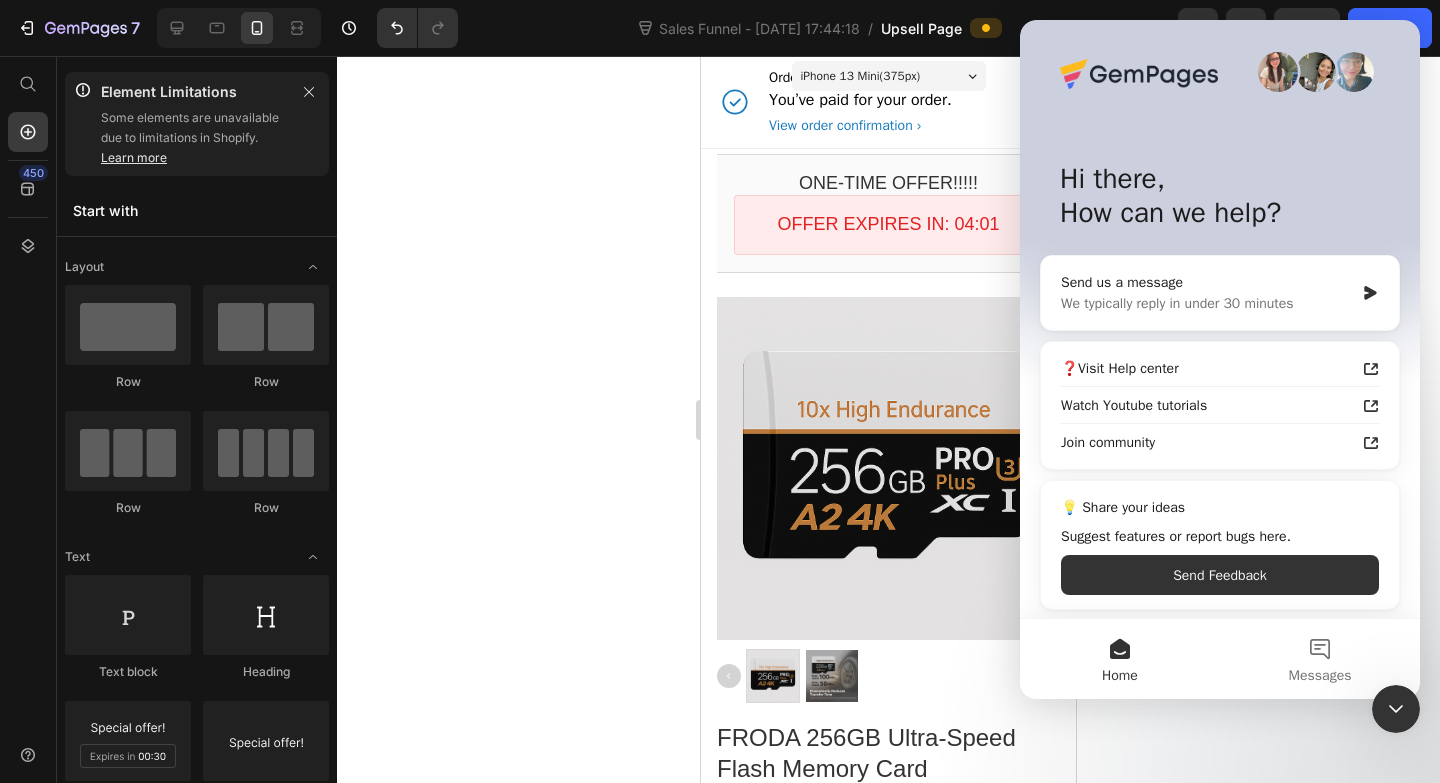 click at bounding box center [1396, 709] 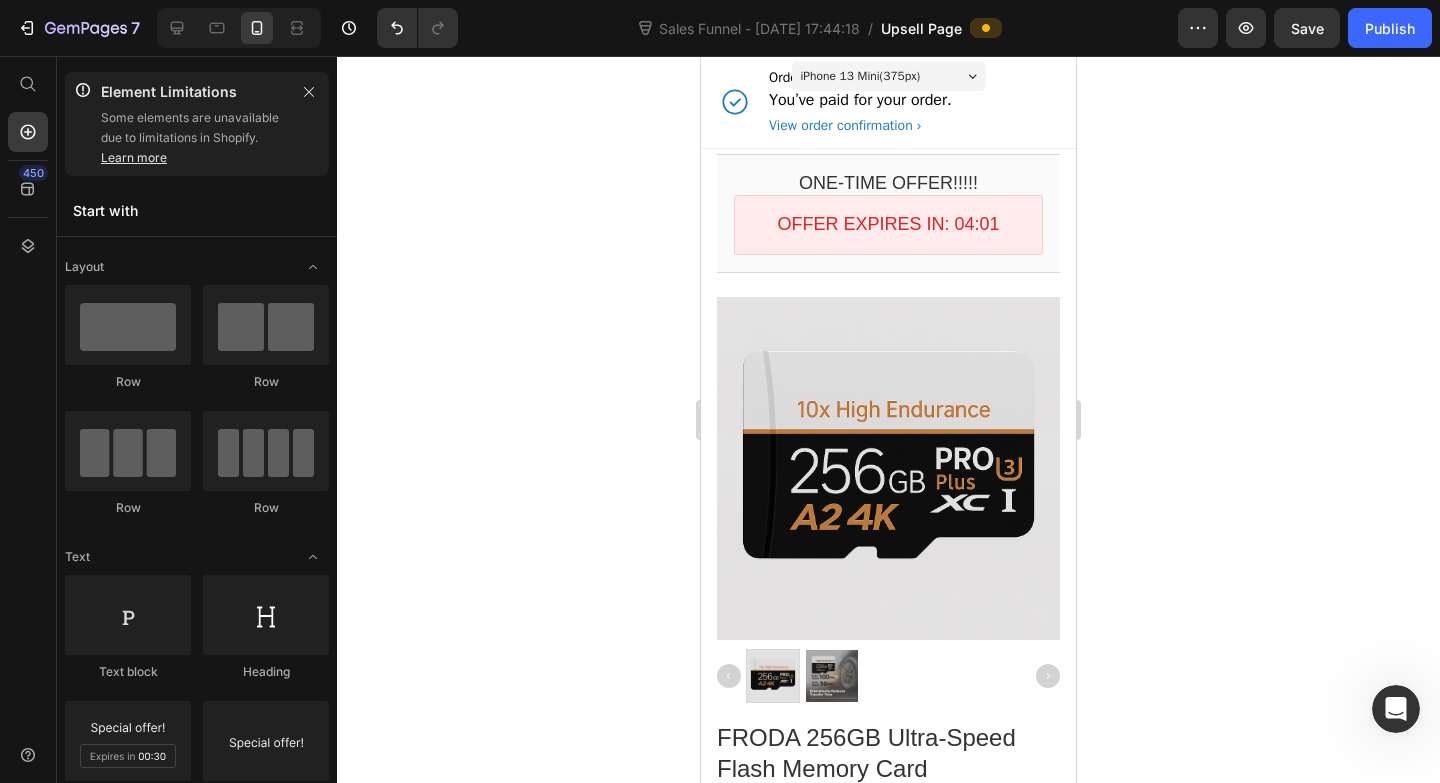 scroll, scrollTop: 0, scrollLeft: 0, axis: both 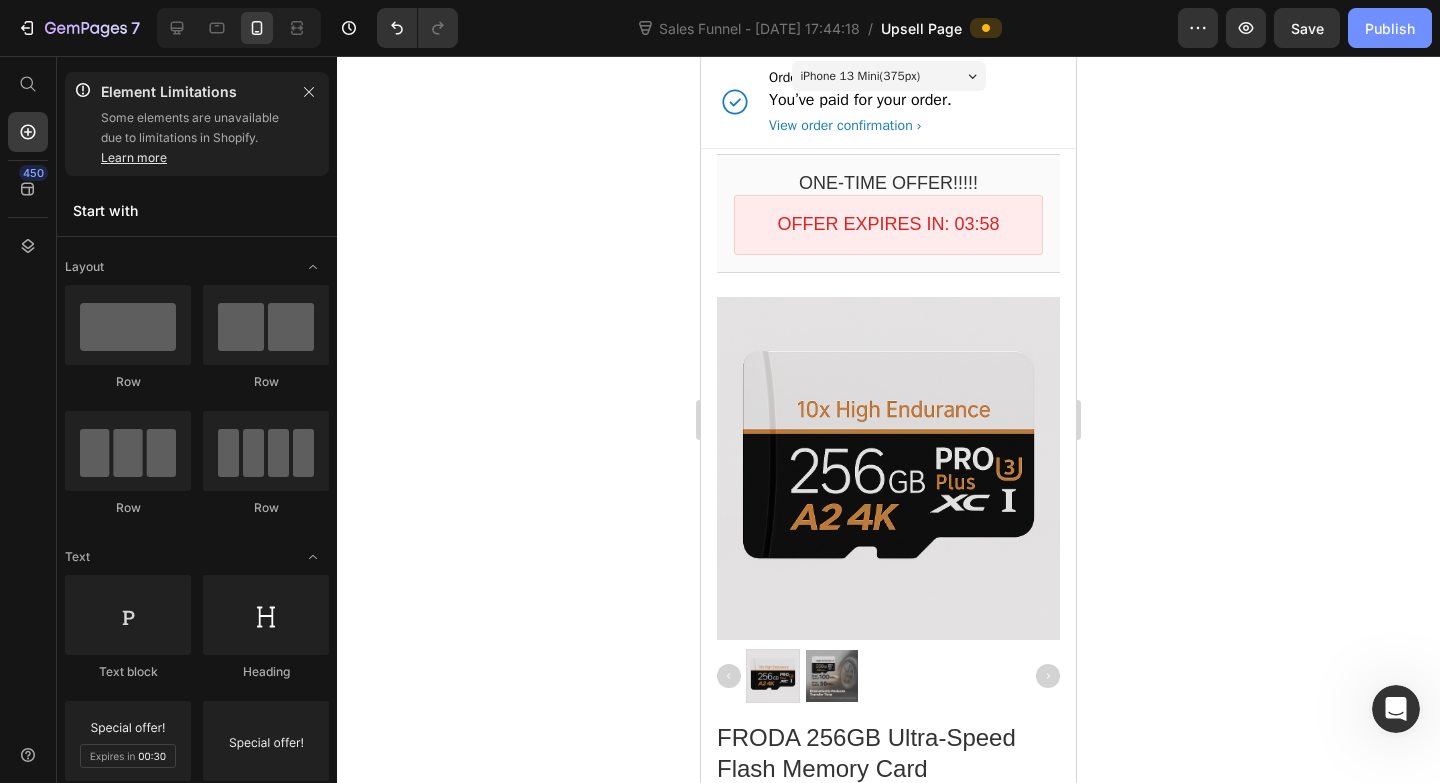 click on "Publish" at bounding box center (1390, 28) 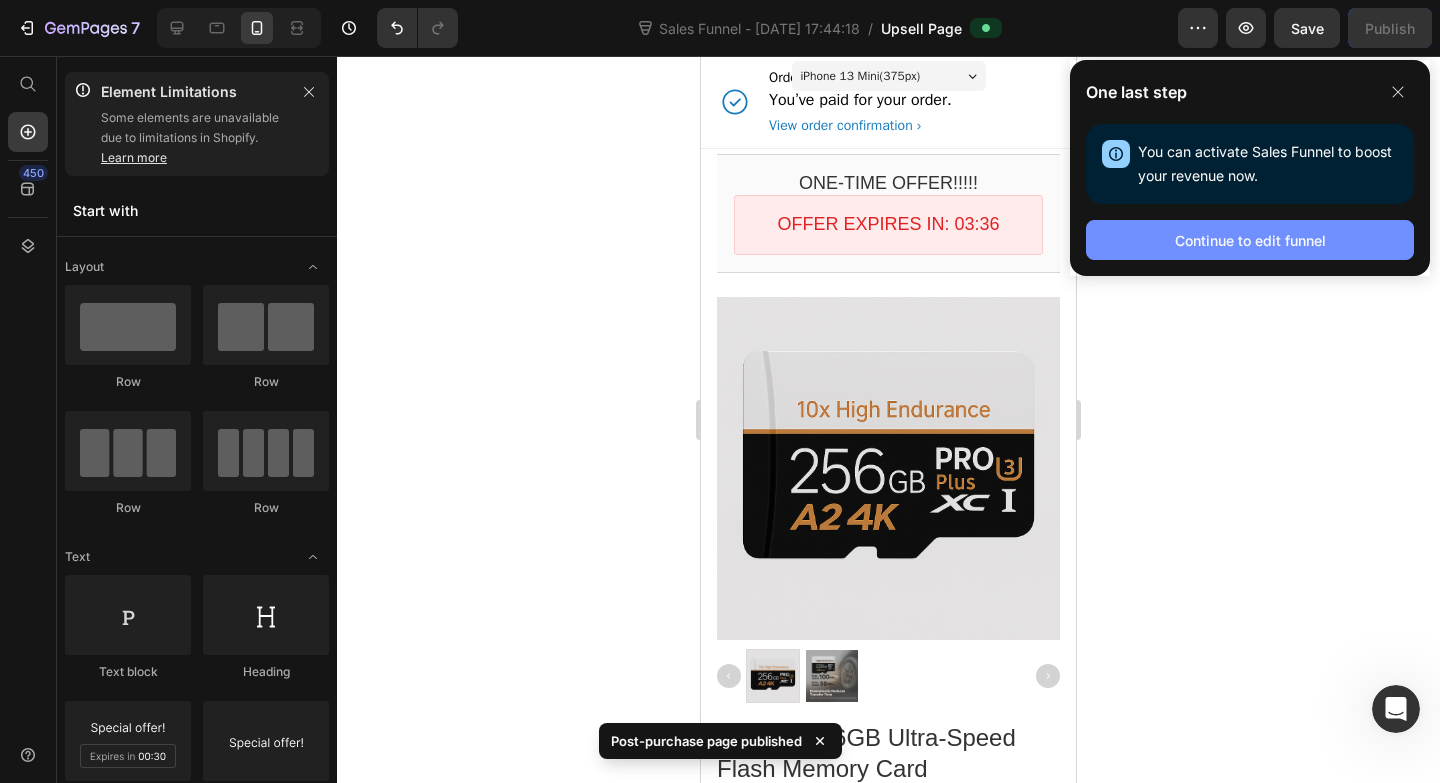 click on "Continue to edit funnel" at bounding box center [1250, 240] 